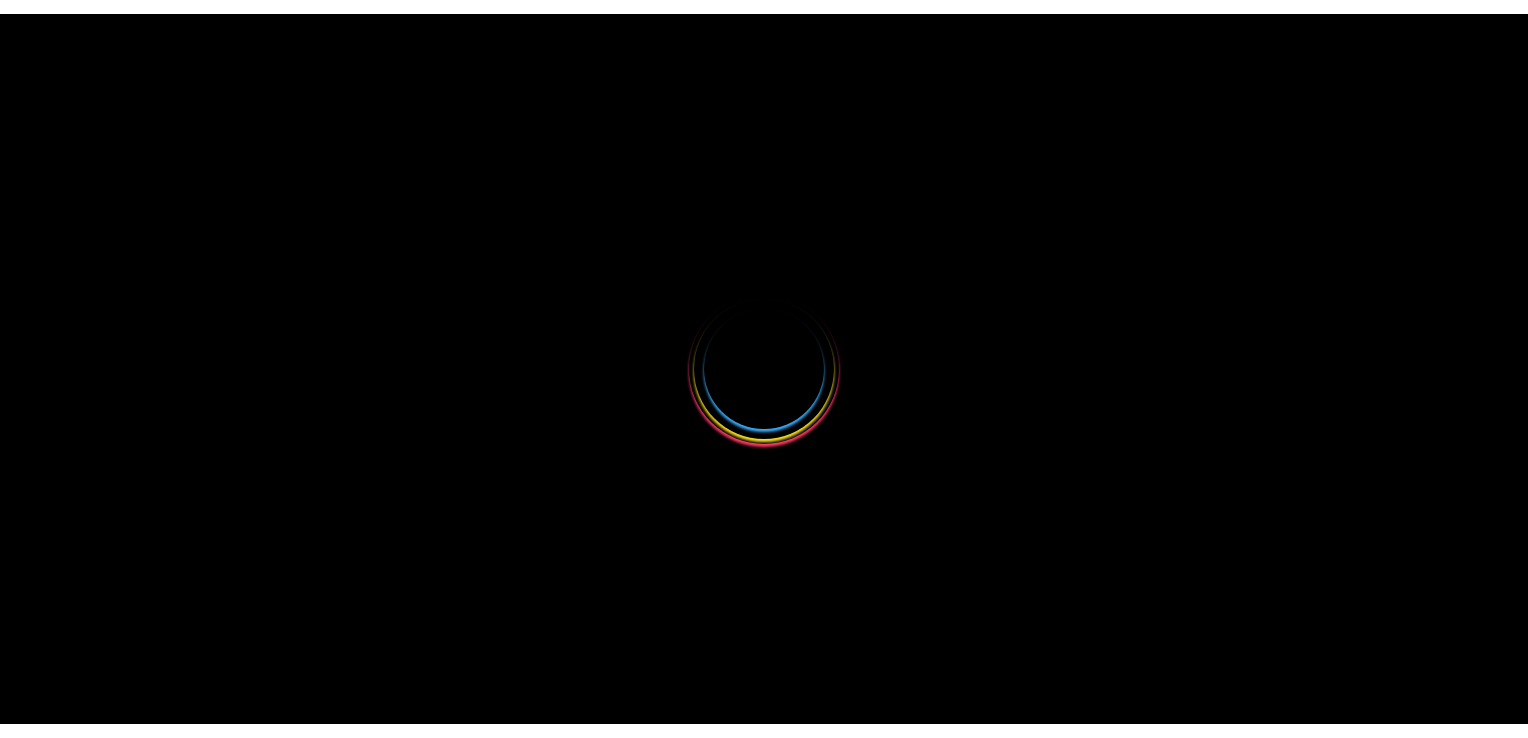 scroll, scrollTop: 0, scrollLeft: 0, axis: both 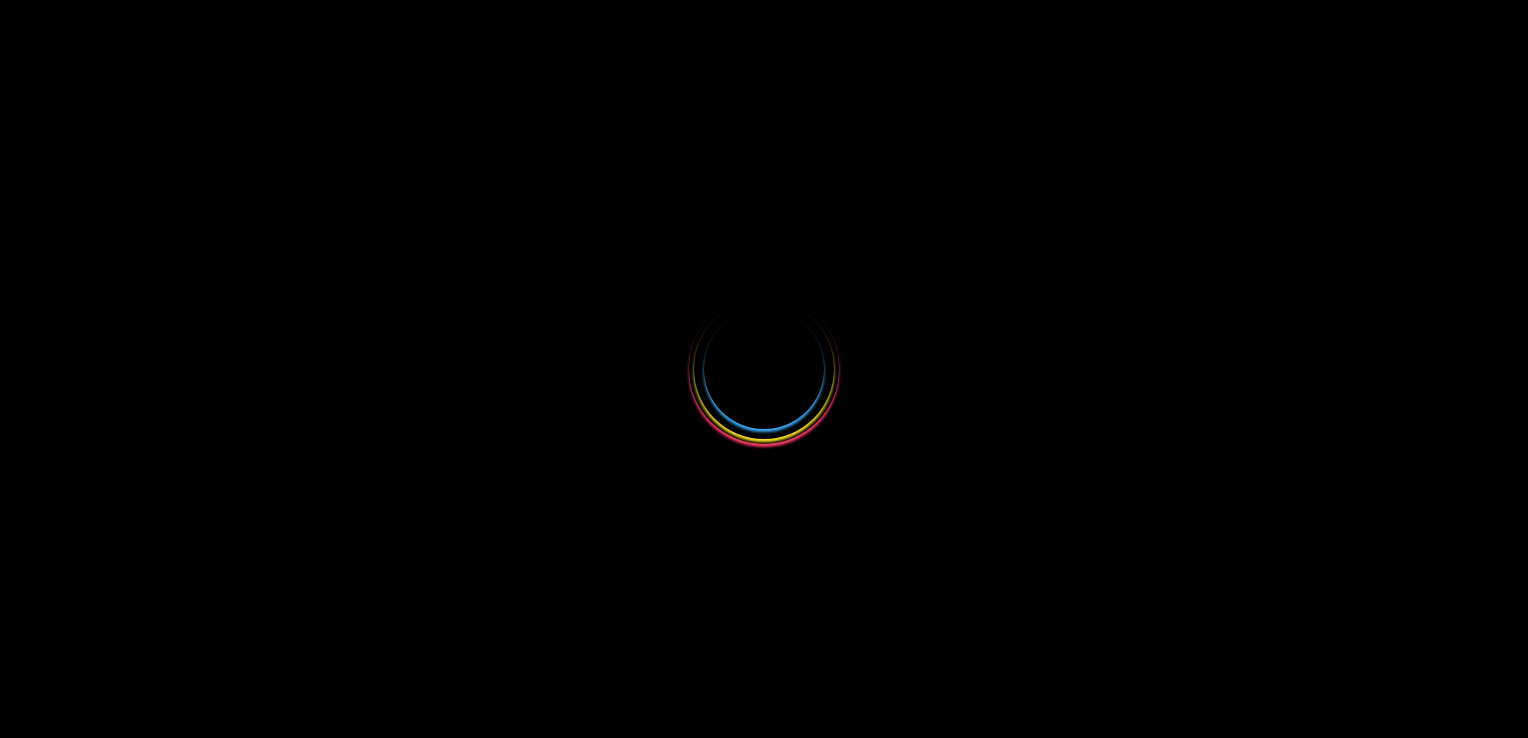 select 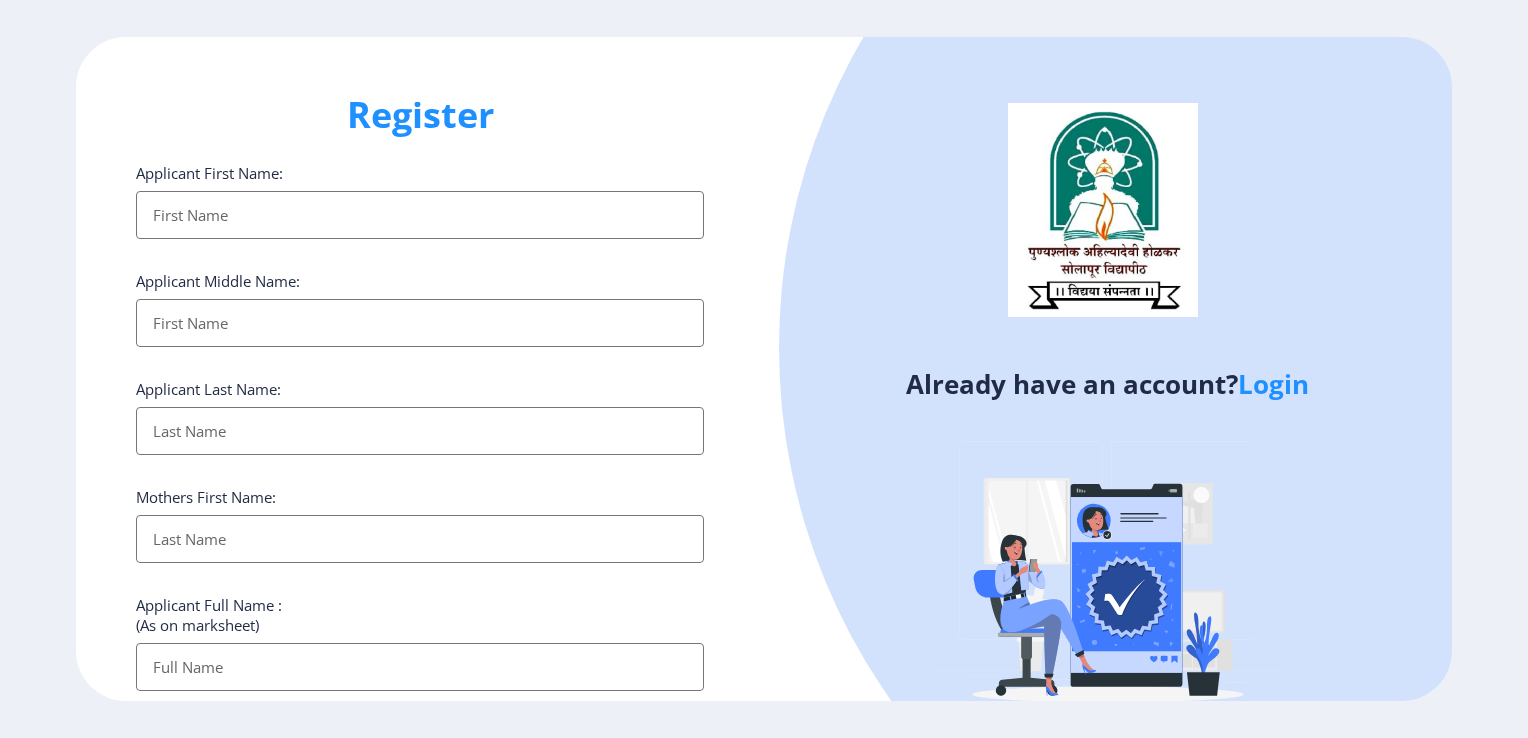 click on "Login" 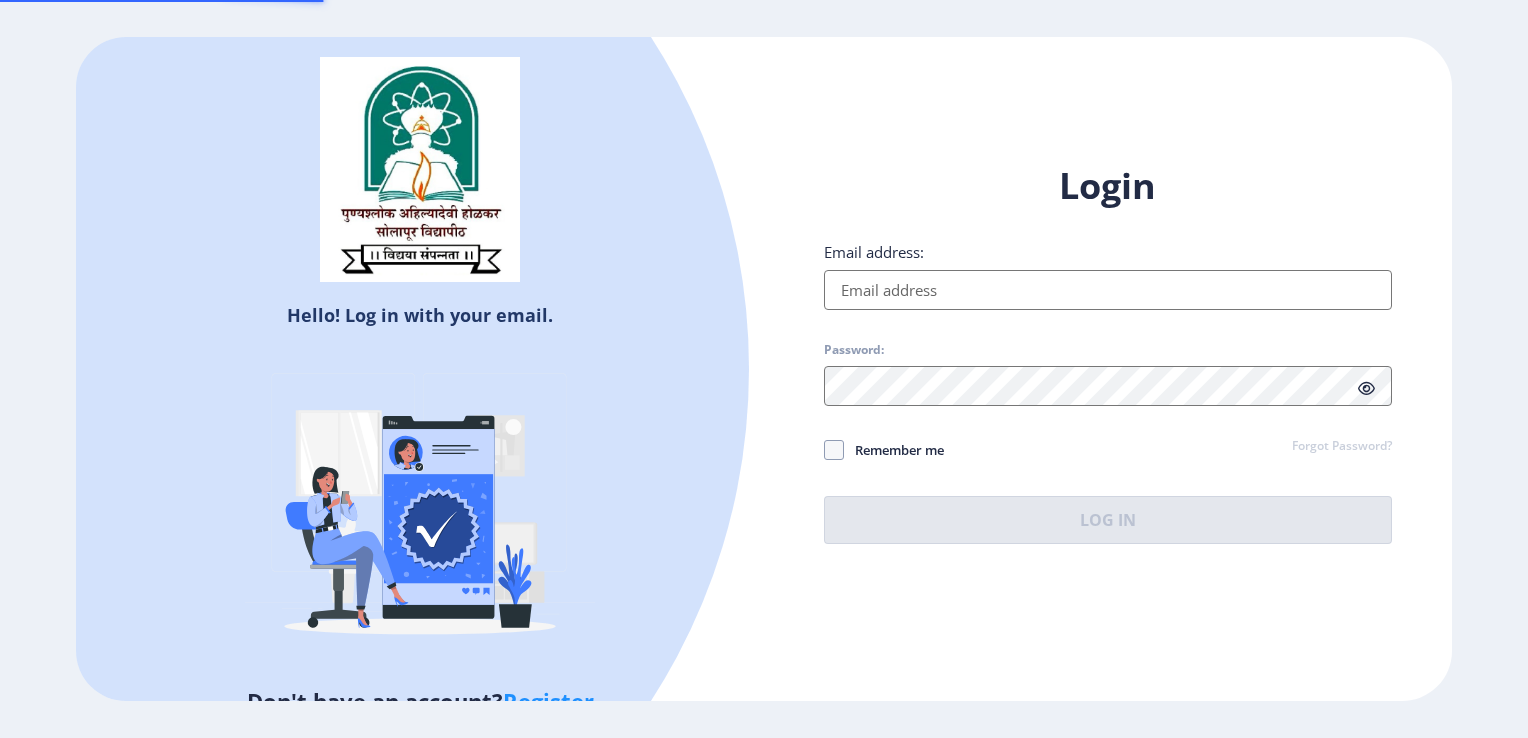 type on "[EMAIL]" 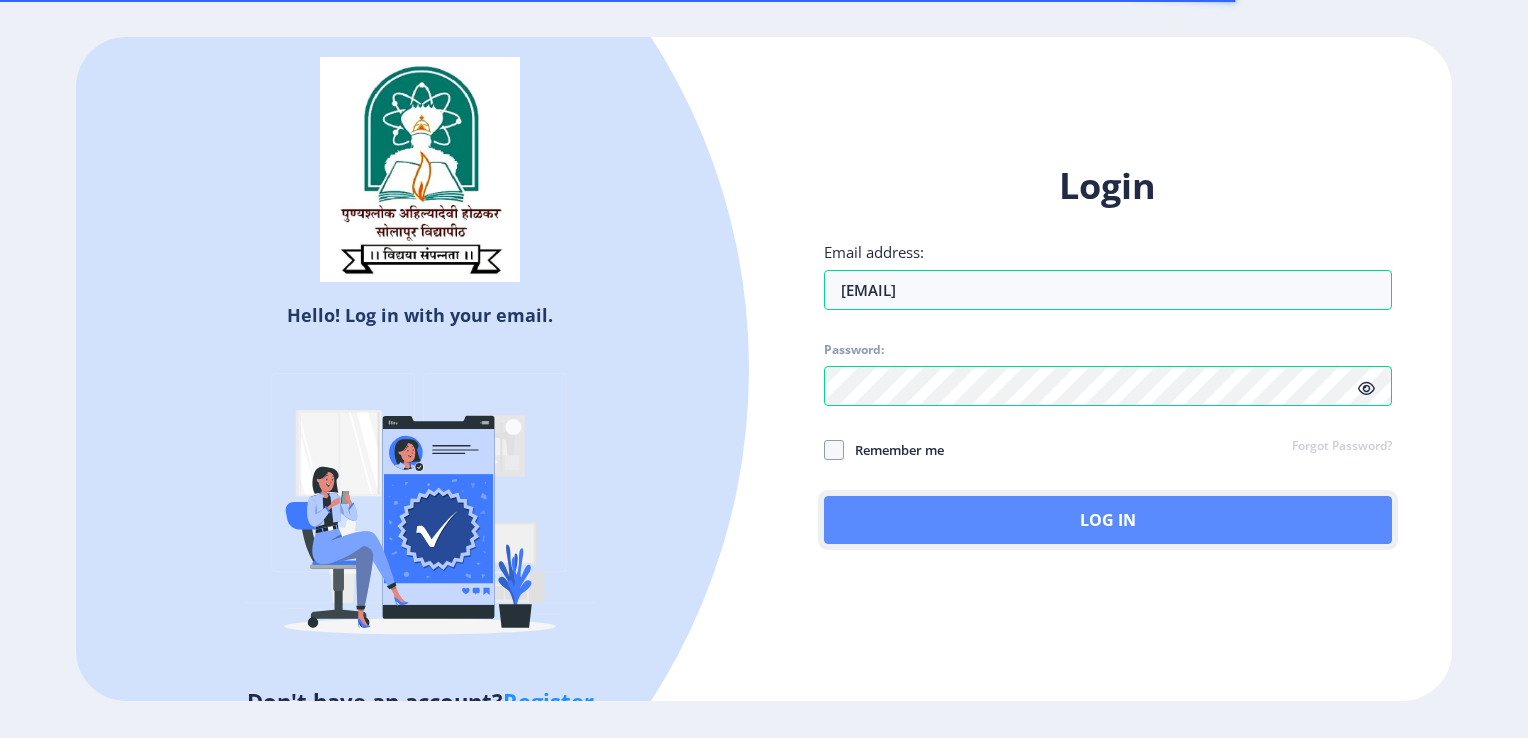 click on "Log In" 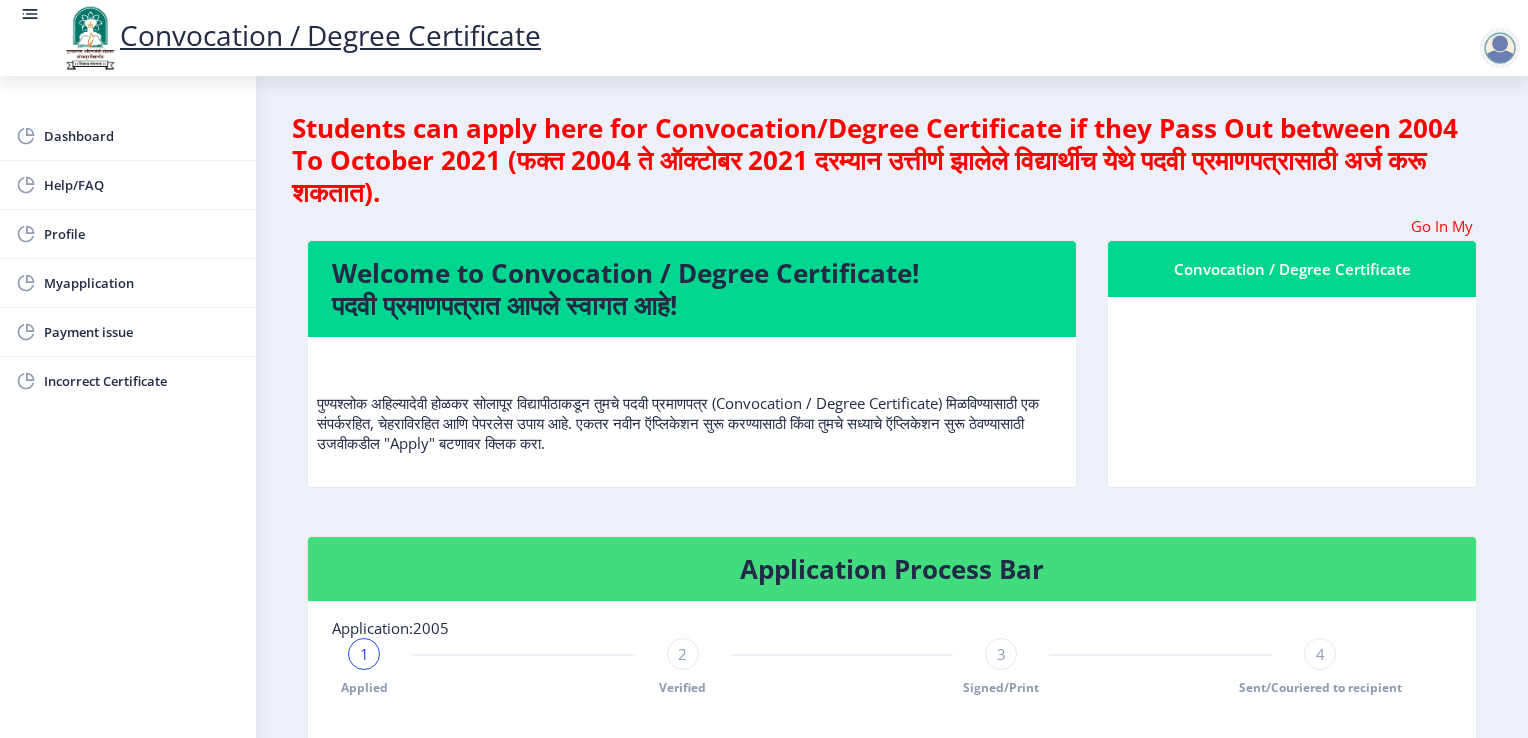 click on "Students can apply here for Convocation/Degree Certificate if they Pass Out between 2004 To October 2021 (फक्त 2004 ते ऑक्टोबर 2021 दरम्यान उत्तीर्ण झालेले विद्यार्थीच येथे पदवी प्रमाणपत्रासाठी अर्ज करू शकतात). Go In My Application Tab and check the status of Errata  Welcome to Convocation / Degree Certificate!  पदवी प्रमाणपत्रात आपले स्वागत आहे!   Convocation / Degree Certificate  Application Process Bar Application:2005 1 Applied 2 Verified 3 Signed/Print 4 Sent/Couriered to recipient Remarks:  please upload all years marksheet (sem I to VI) merge file on marksheet tab मदत पाहिजे? कृपया खालील सूचना पुस्तिका डाउनलोड करा  Manual" 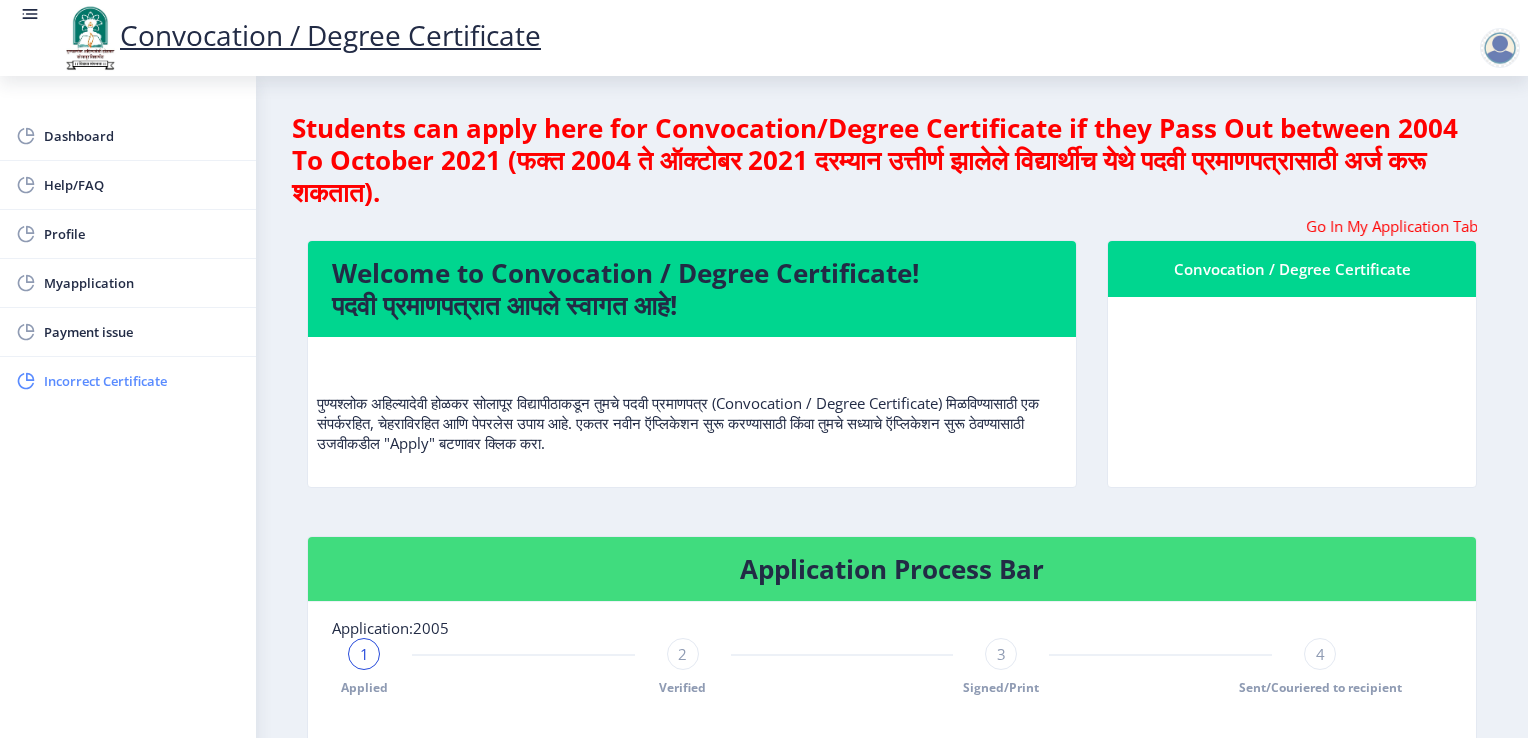 click on "Incorrect Certificate" 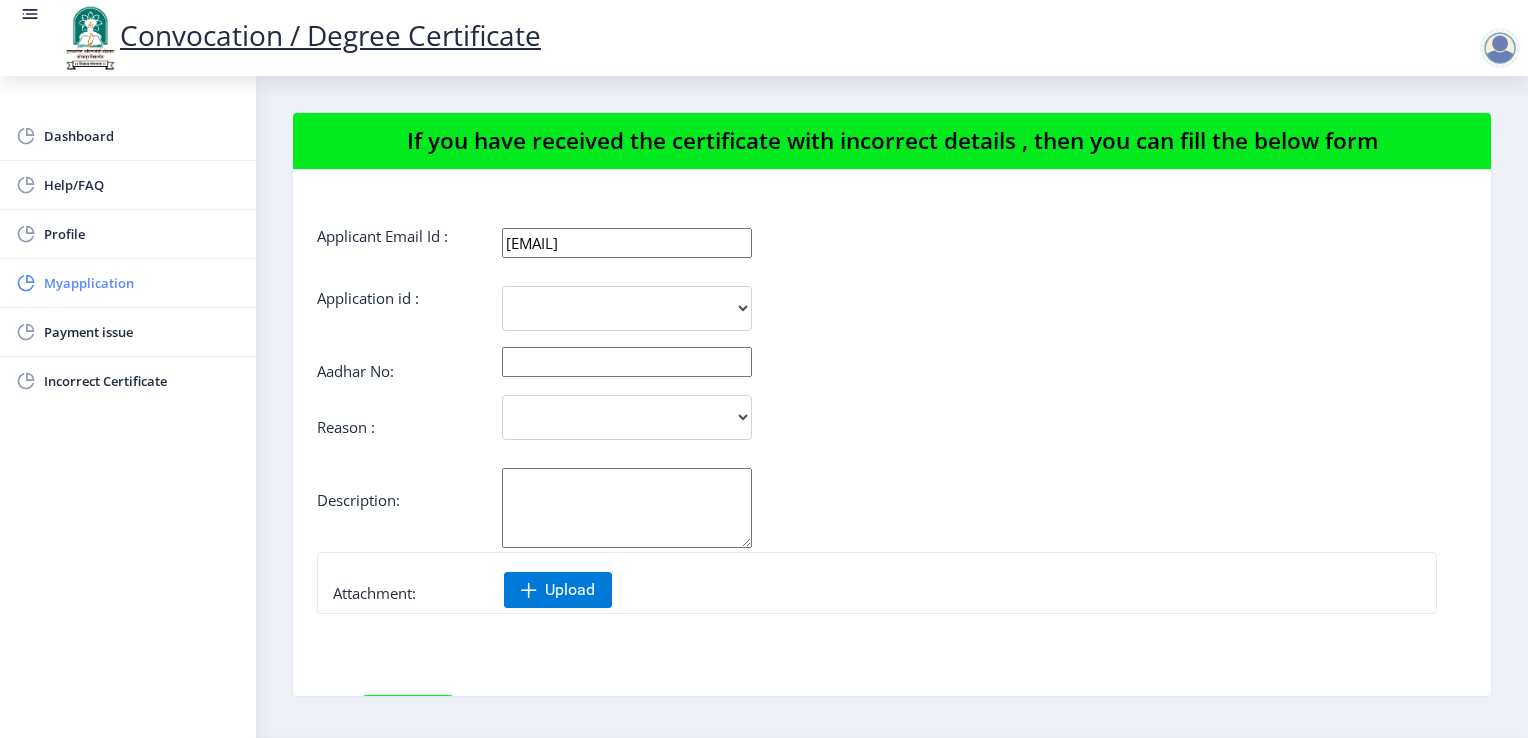 click on "Myapplication" 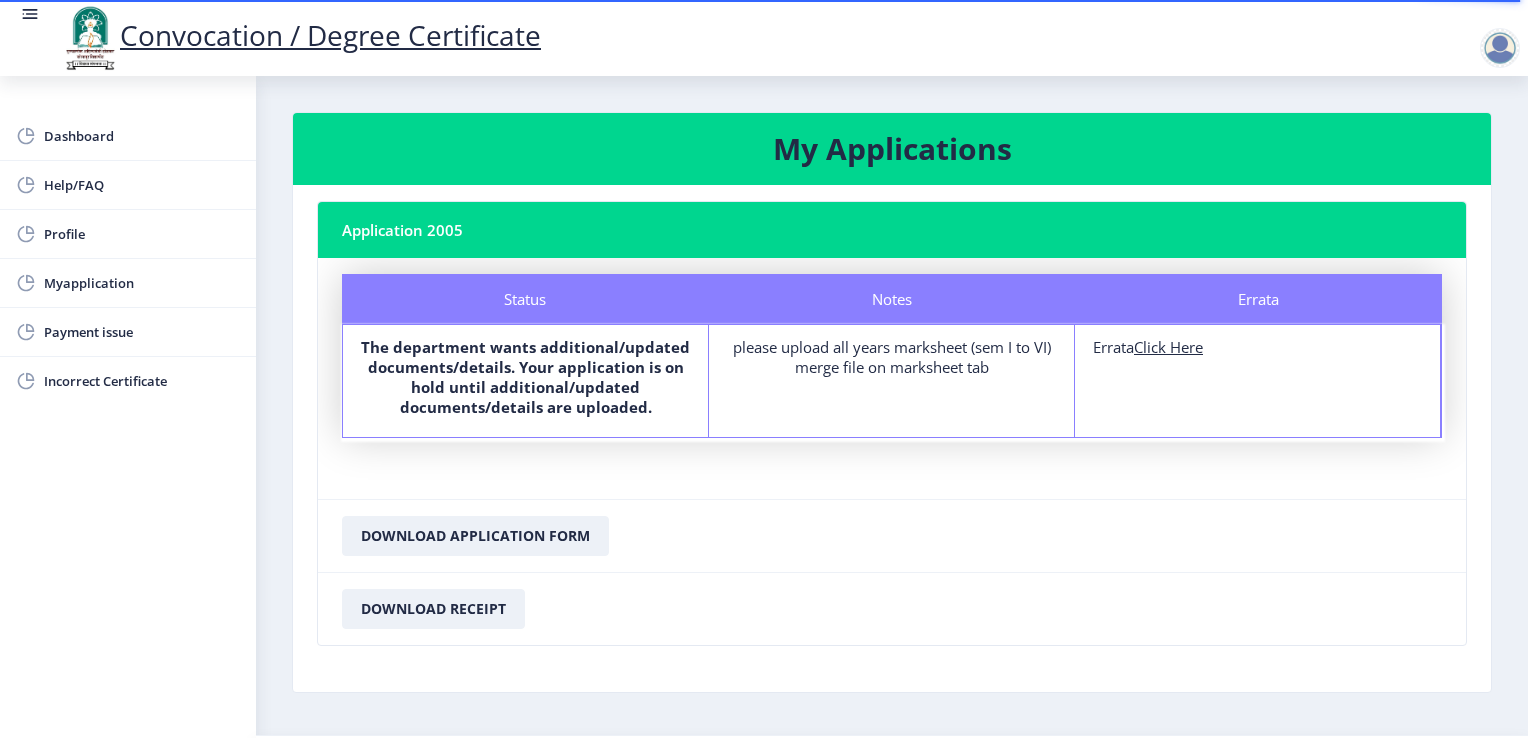 click on "Errata Errata  Click Here" 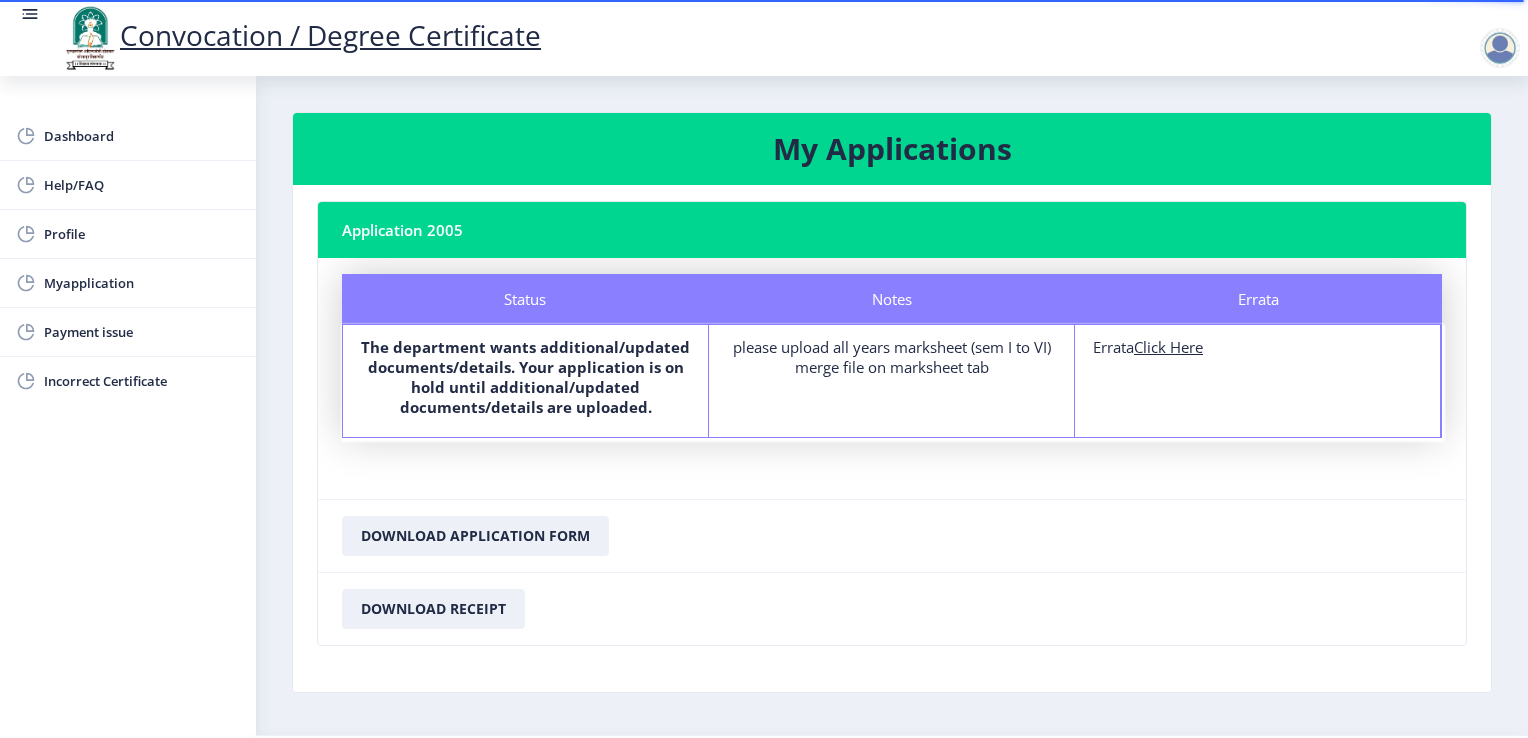 click on "Click Here" 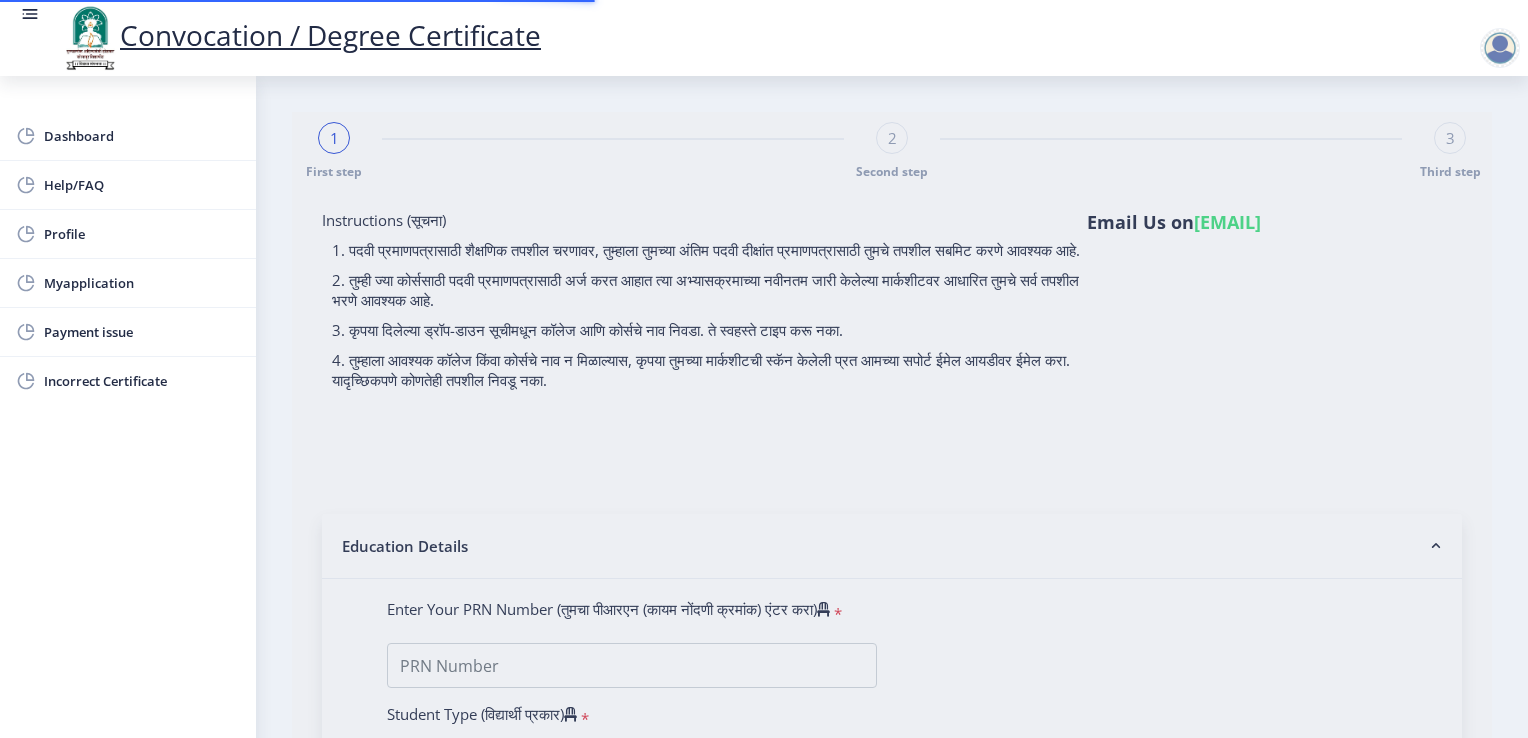 type on "[FIRST] [MIDDLE] [LAST]" 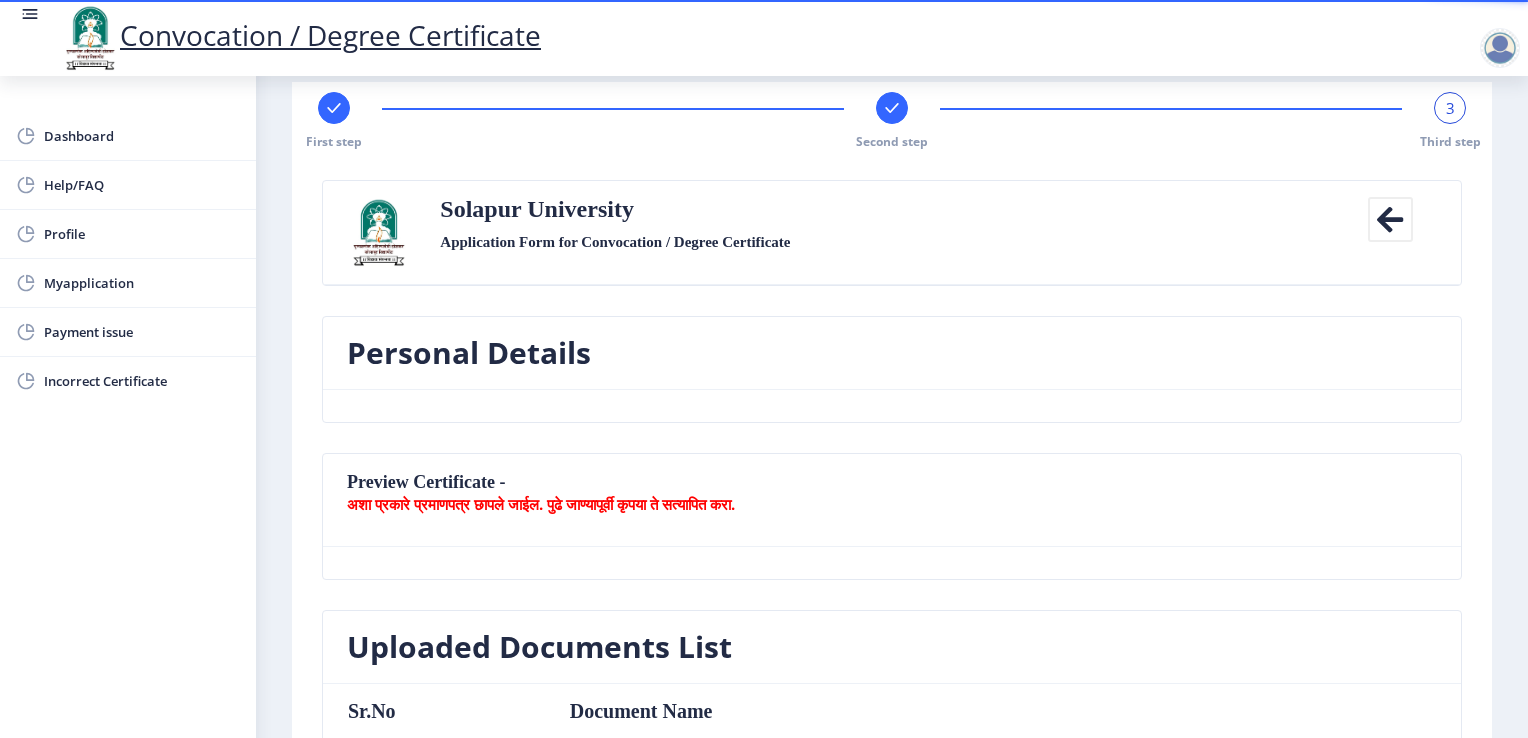 scroll, scrollTop: 0, scrollLeft: 0, axis: both 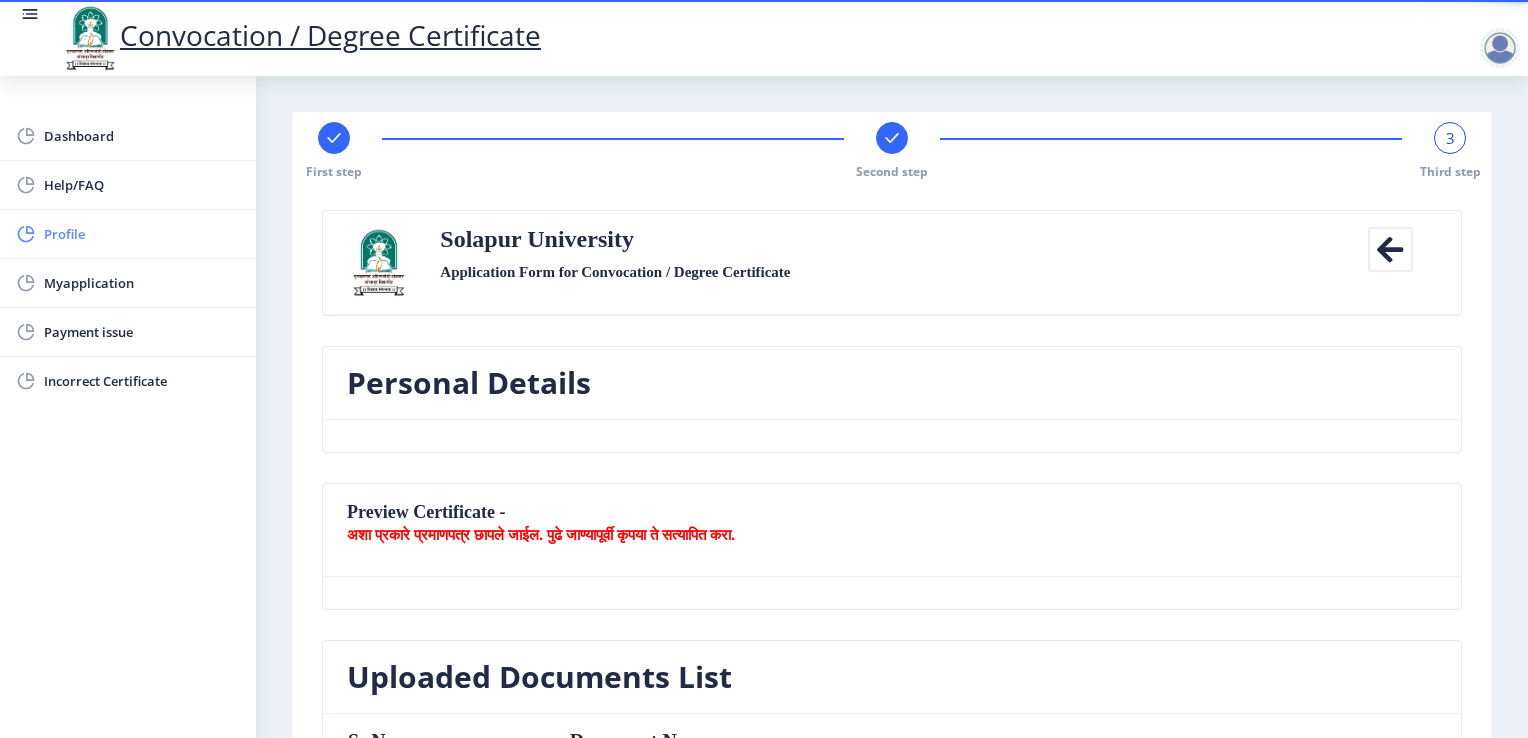 click on "Profile" 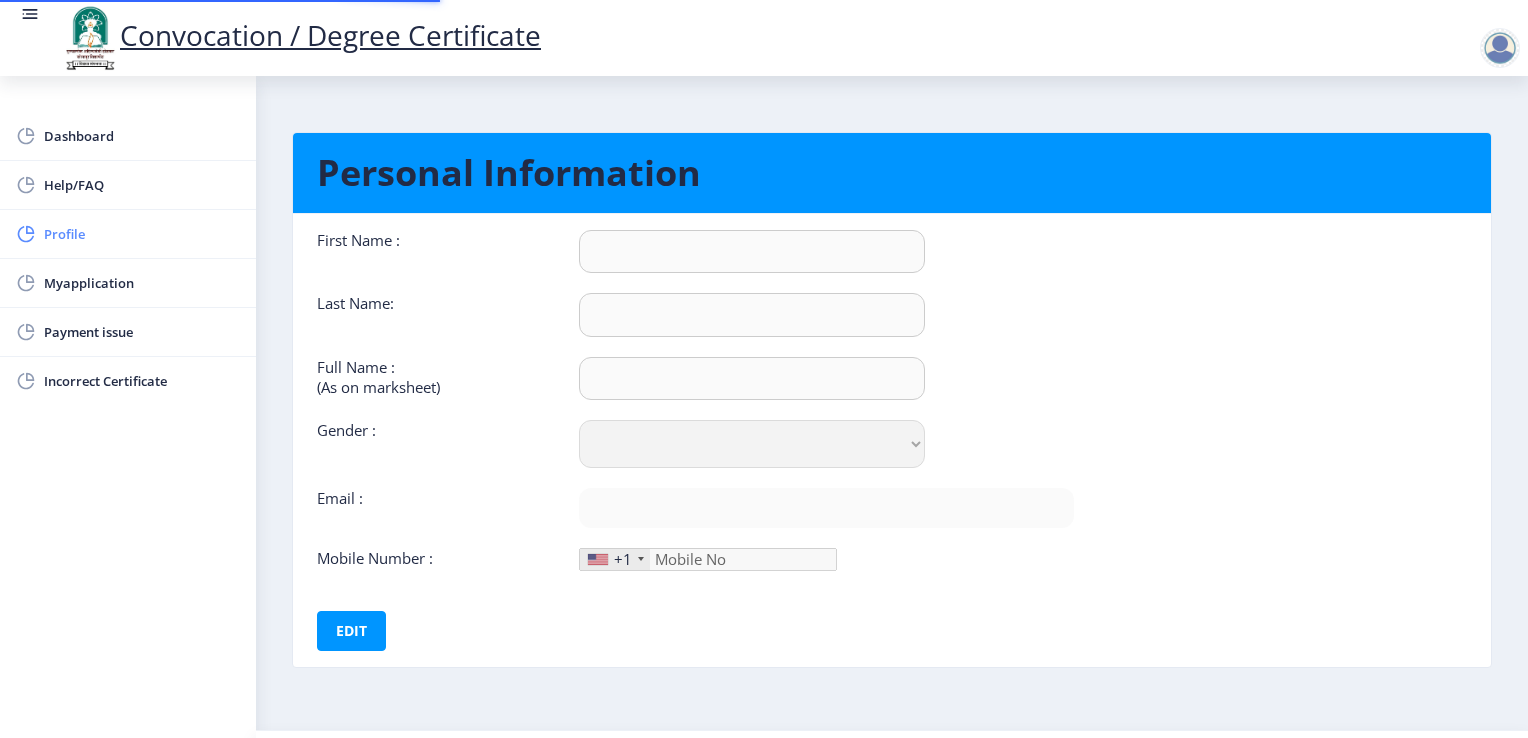 type on "[FIRST]" 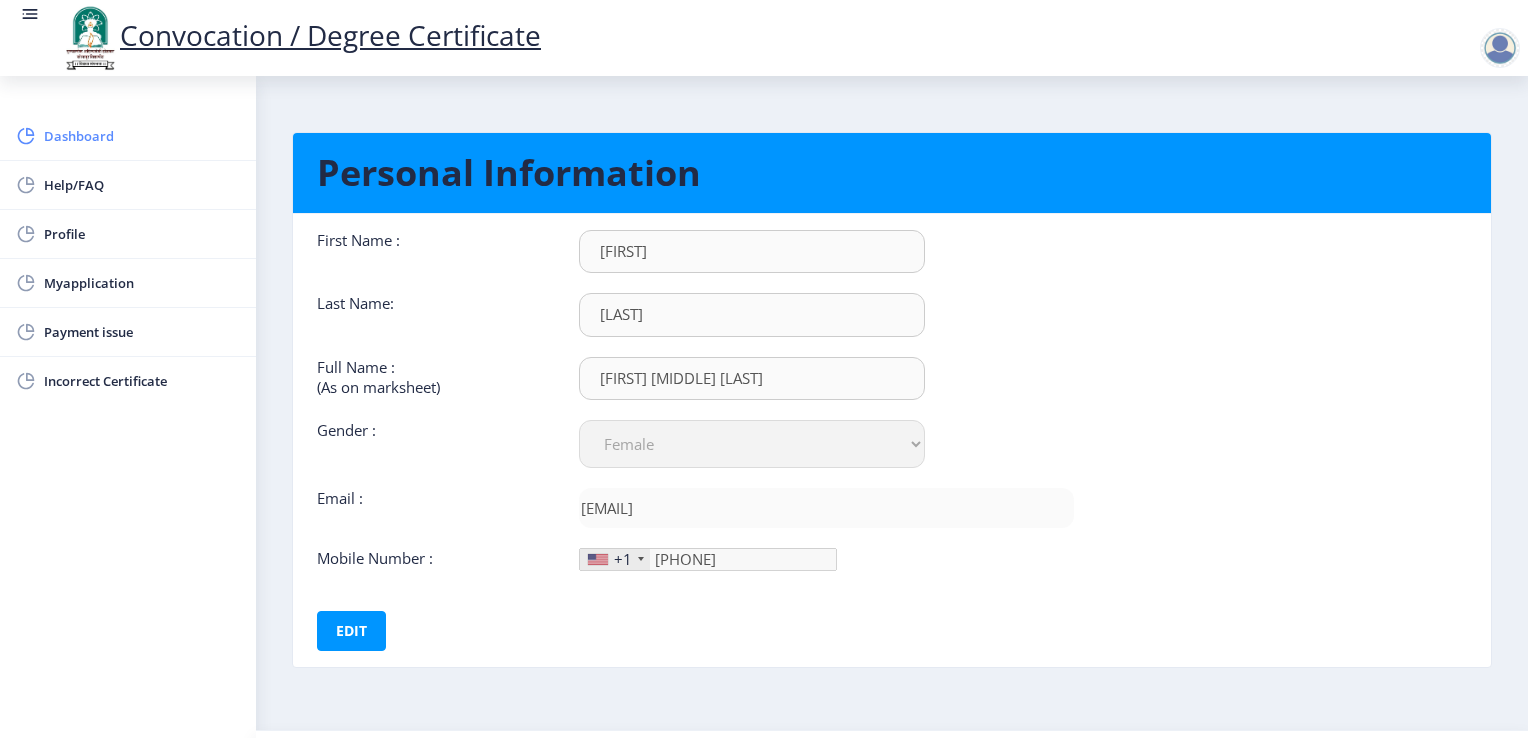 click on "Dashboard" 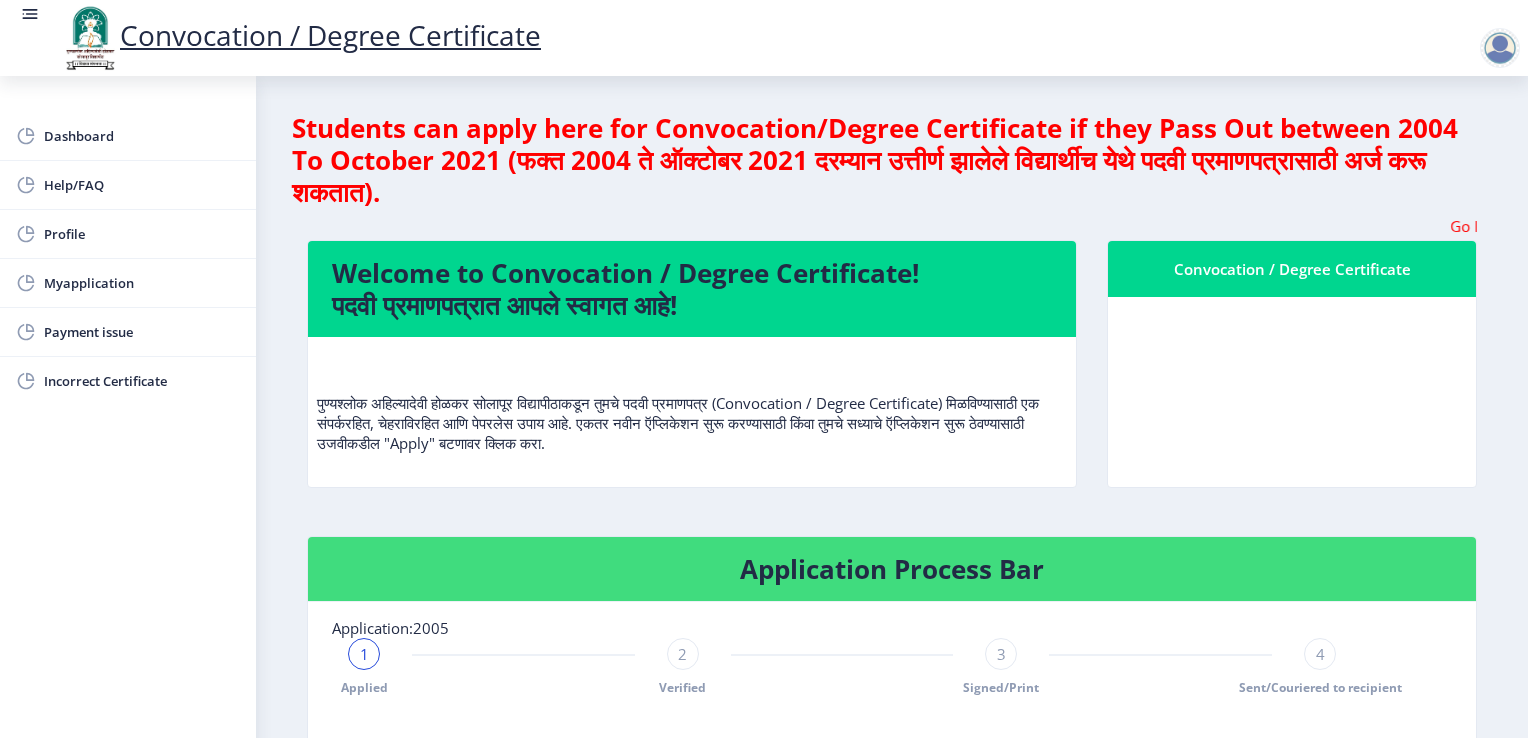 scroll, scrollTop: 529, scrollLeft: 0, axis: vertical 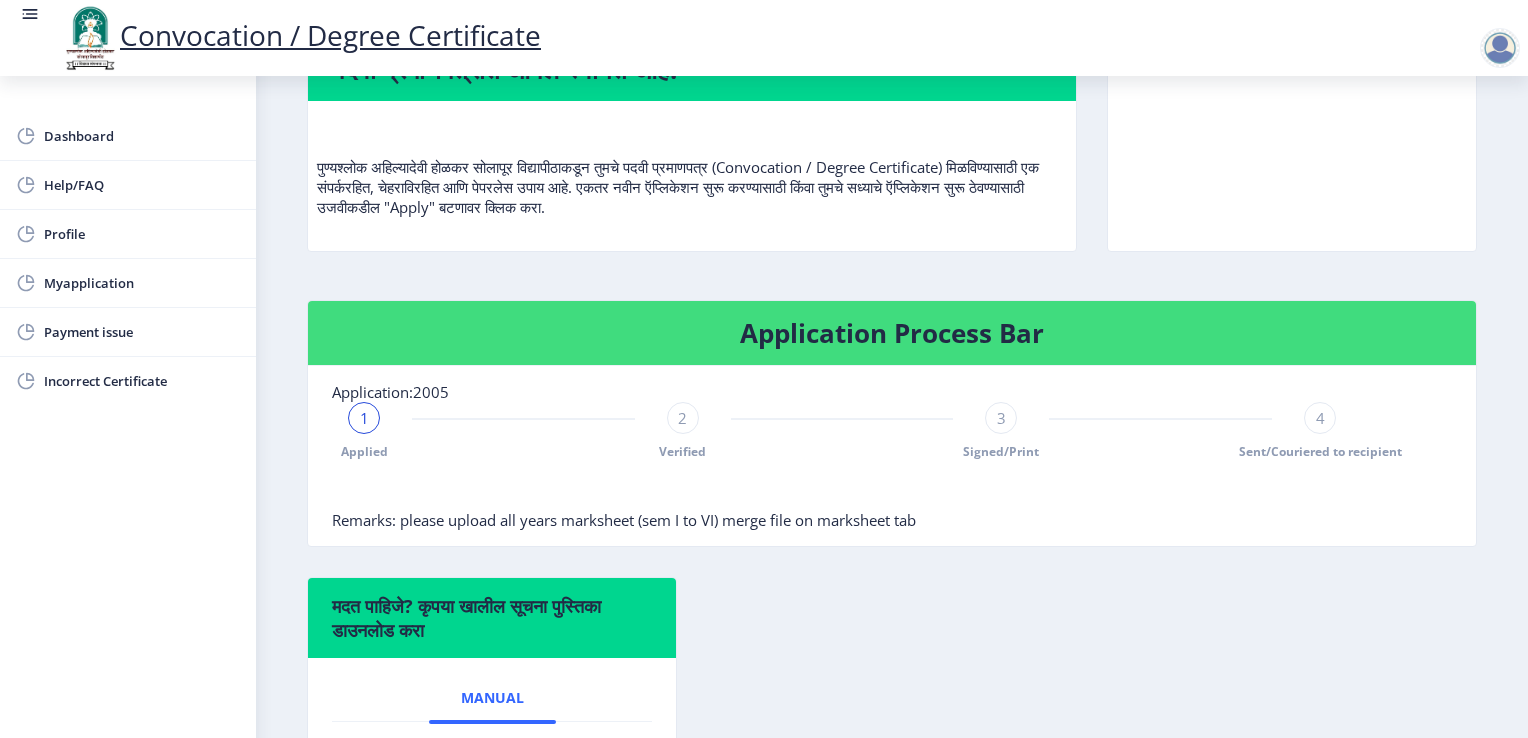 click on "2 Verified" 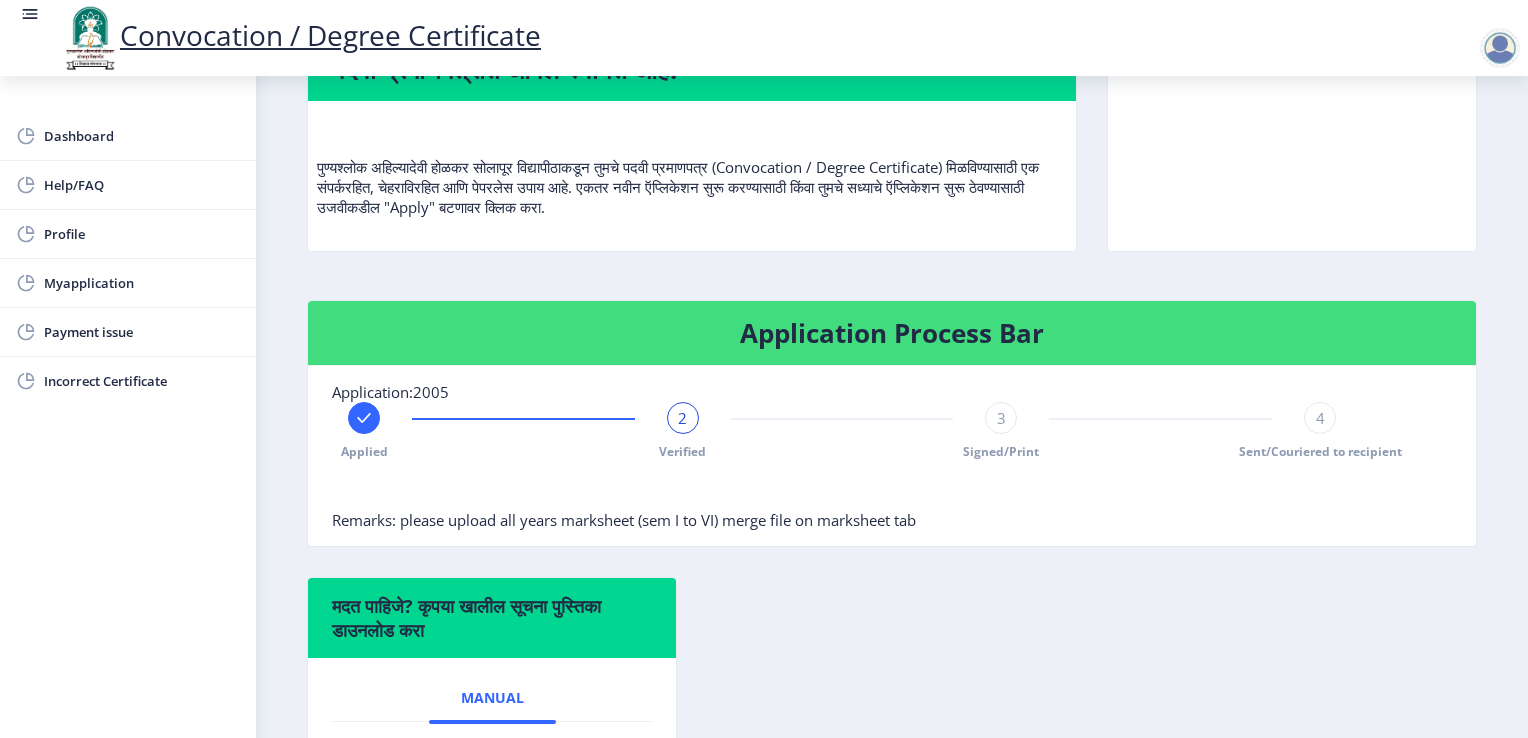 click on "Applied" 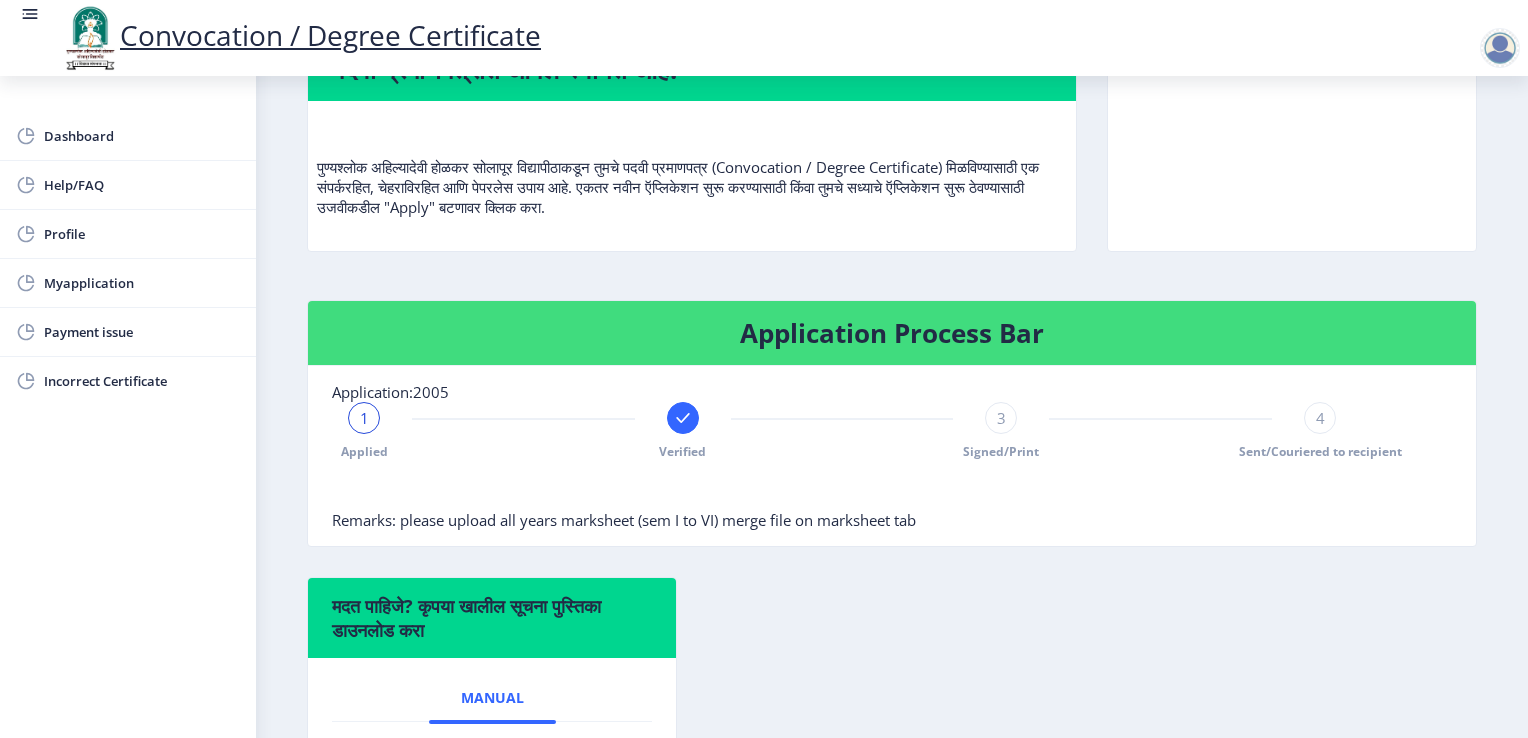 click on "Applied" 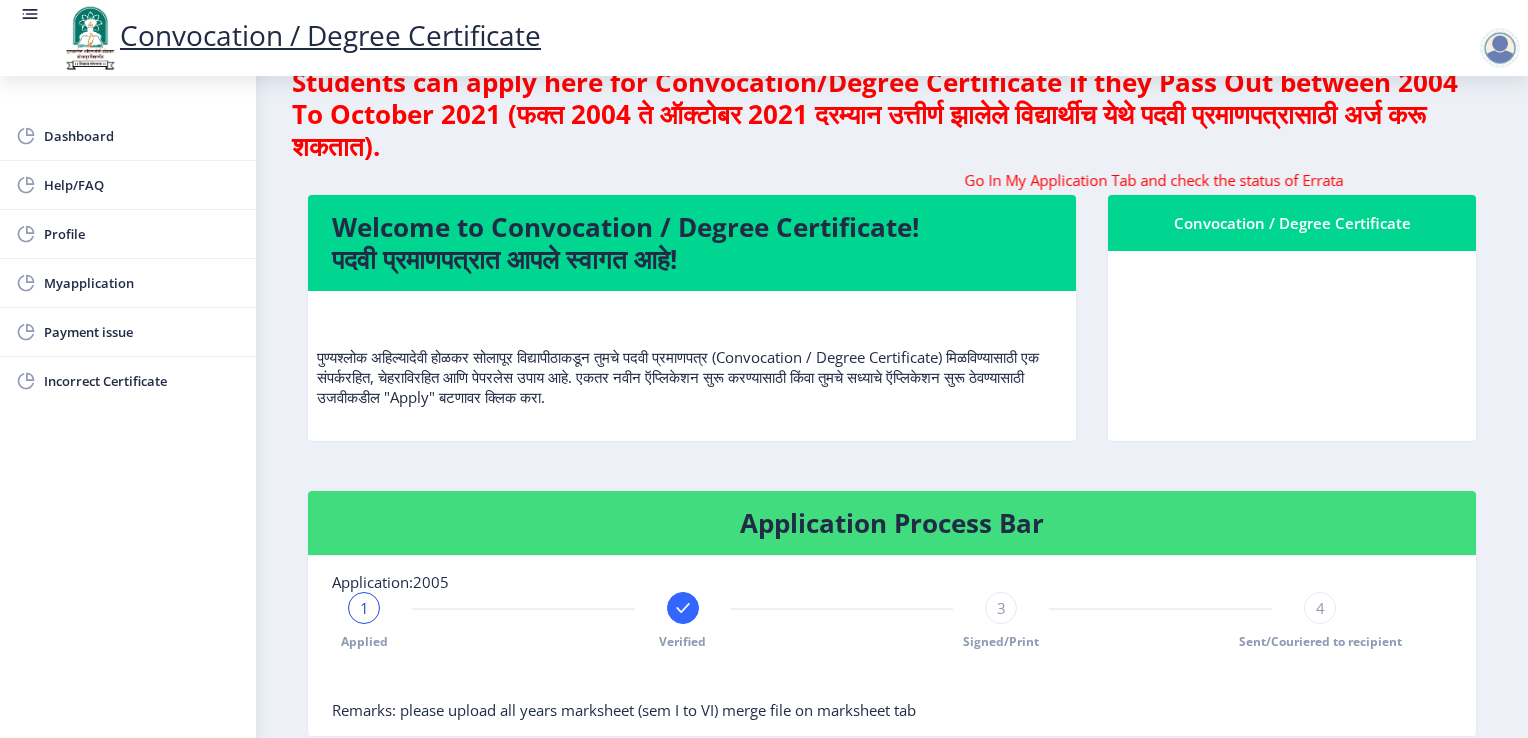 scroll, scrollTop: 0, scrollLeft: 0, axis: both 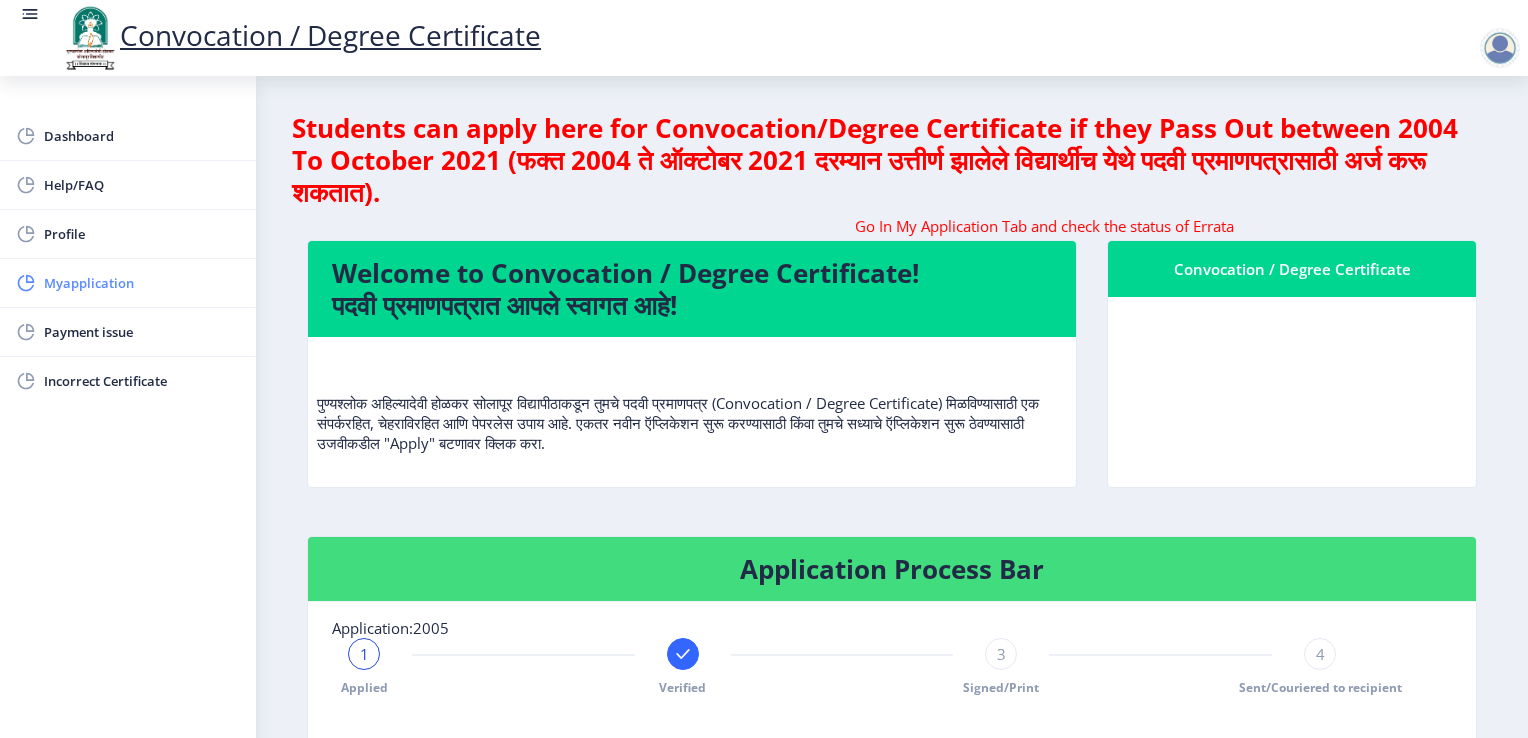 click on "Myapplication" 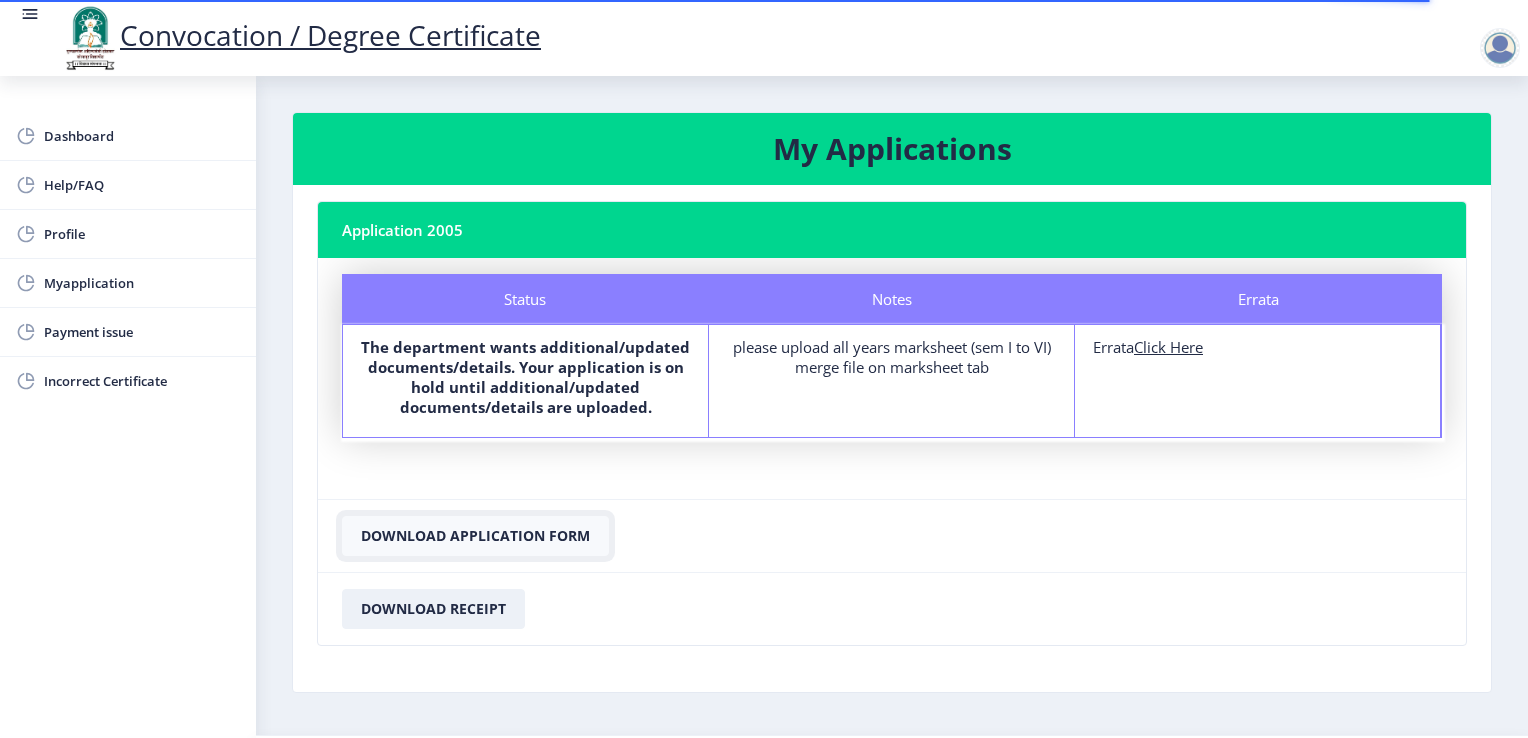 click on "Download Application Form" 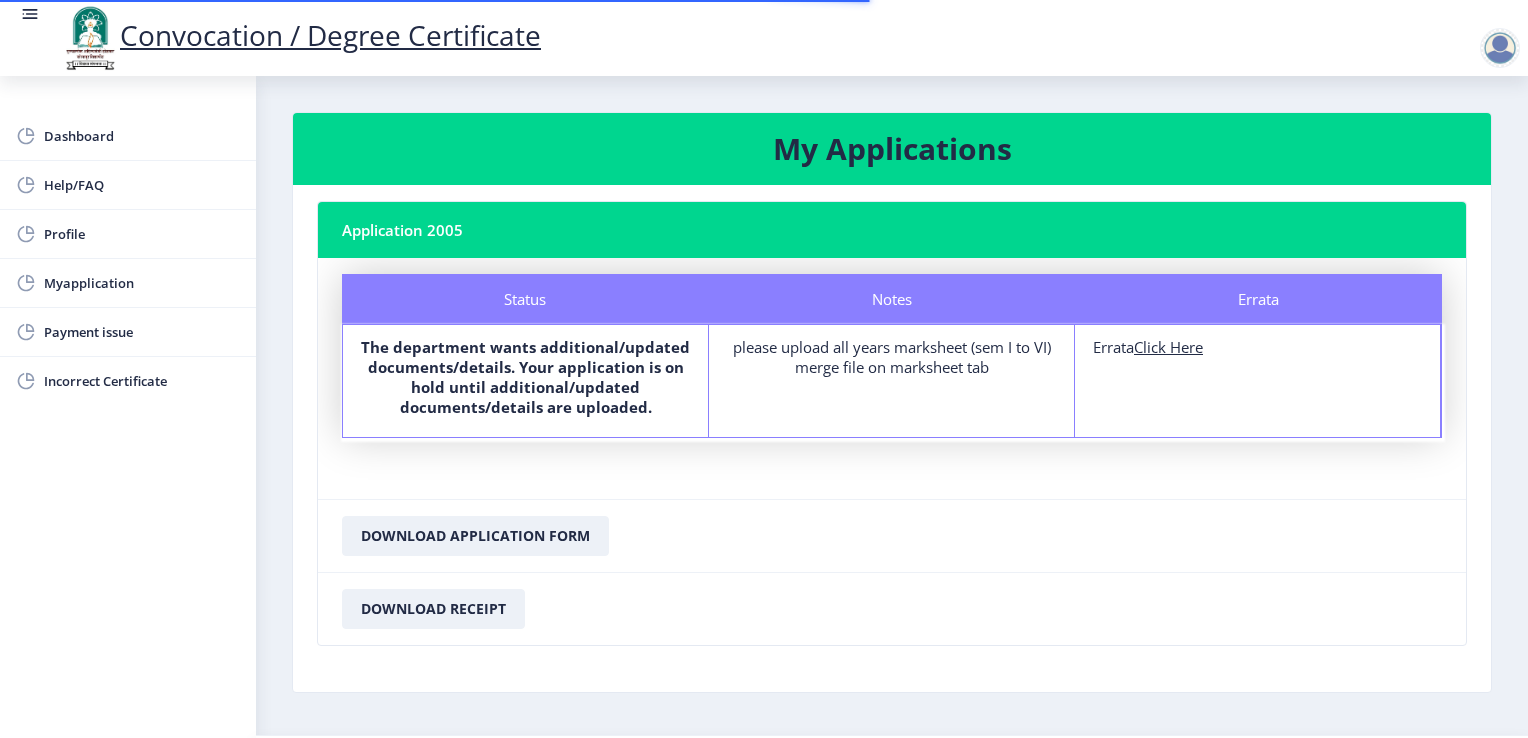 click on "Errata" 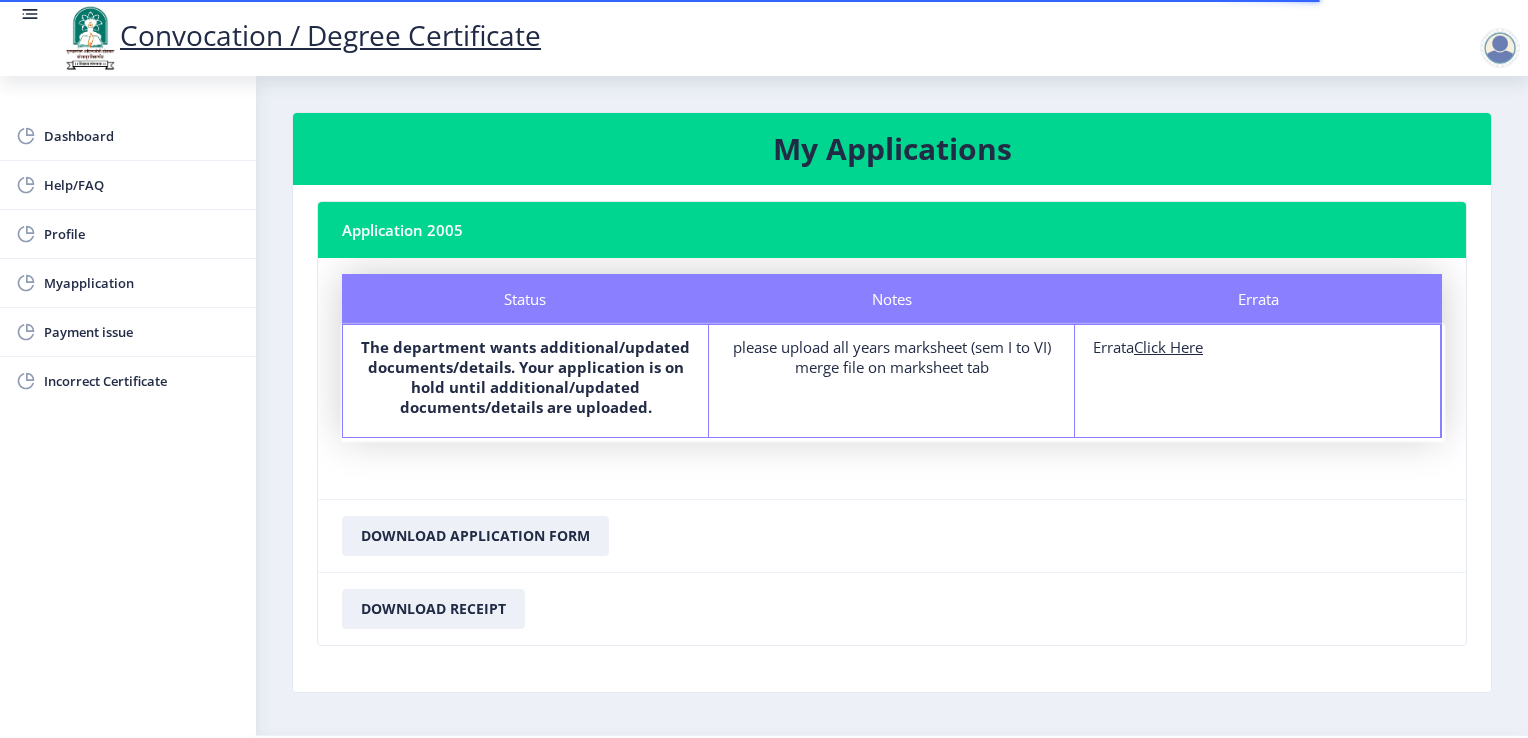 click on "Click Here" 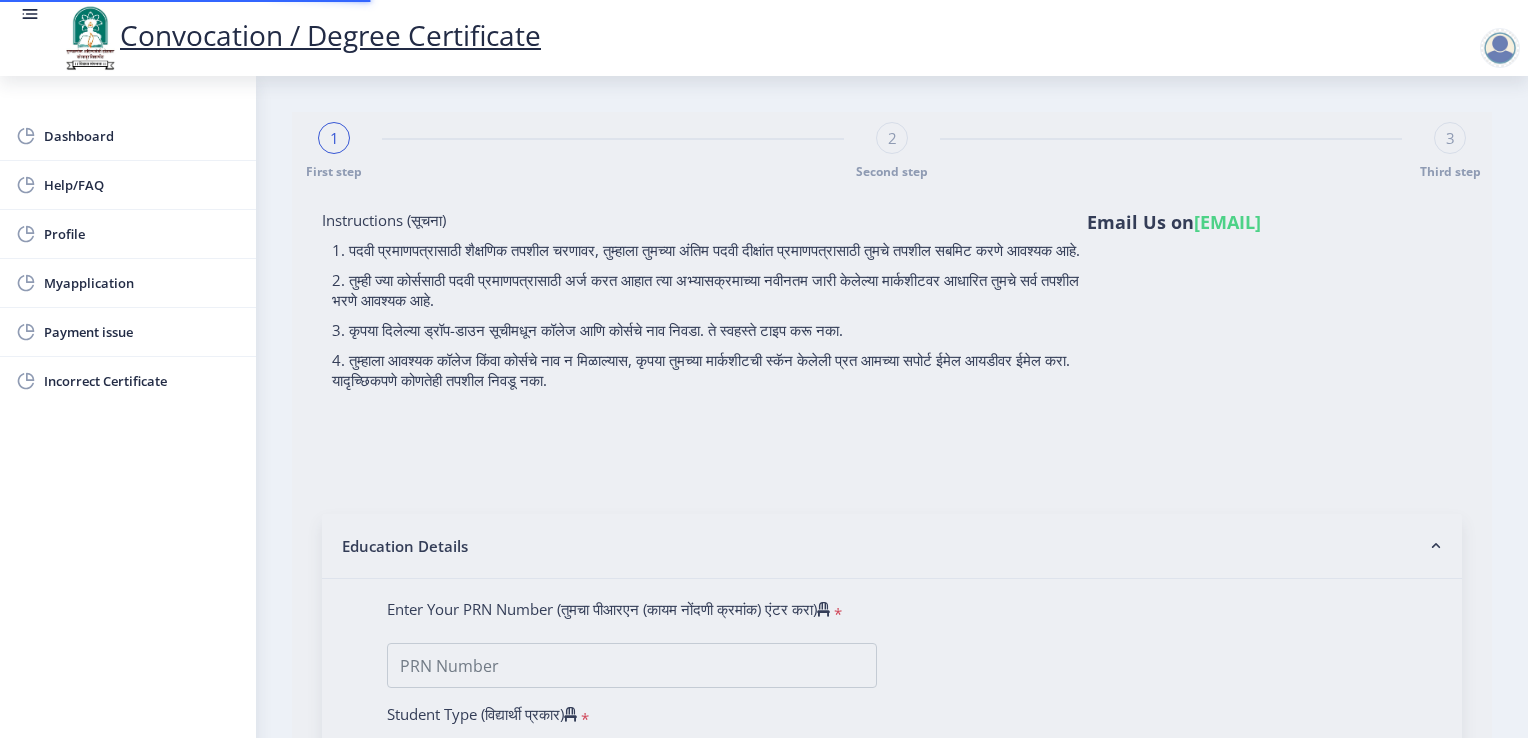 click 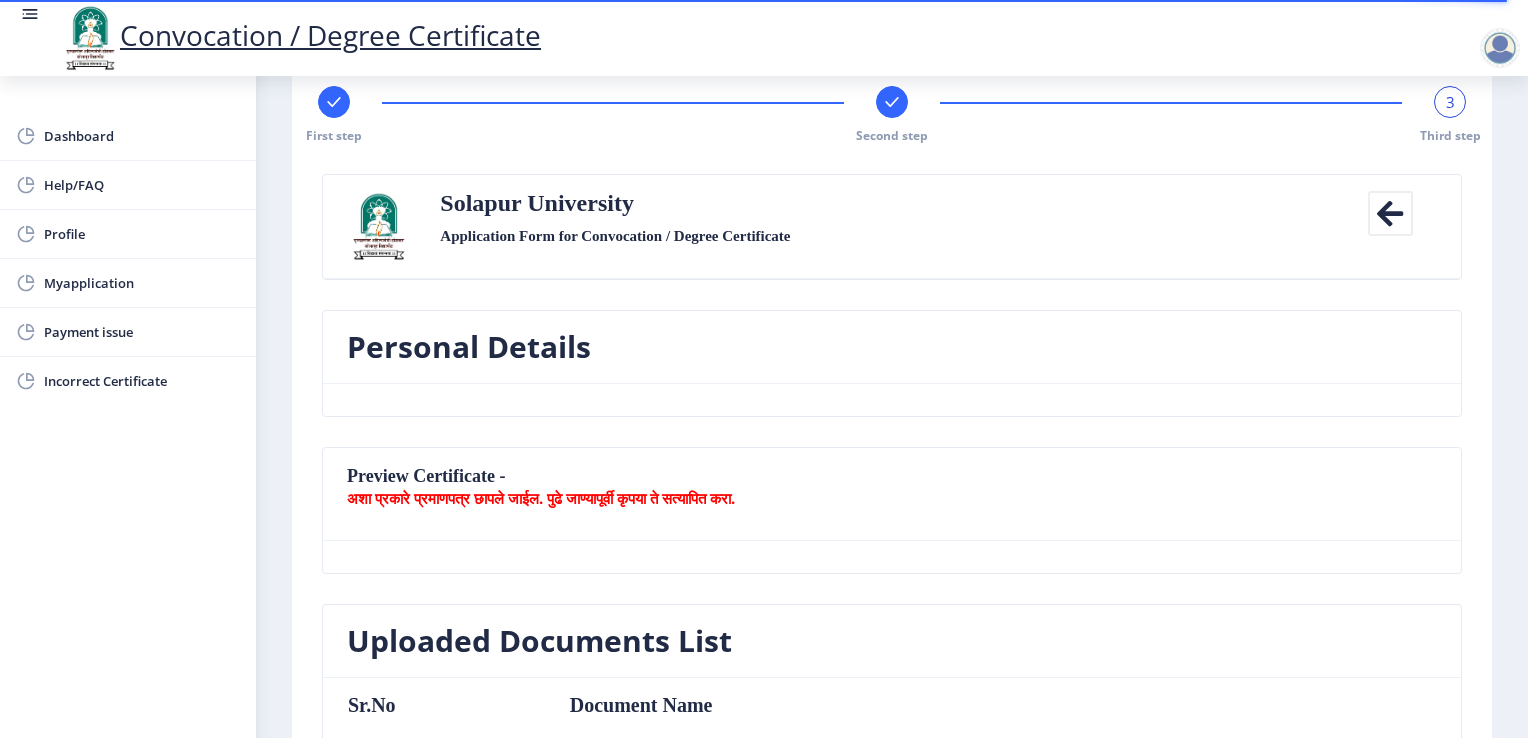 scroll, scrollTop: 0, scrollLeft: 0, axis: both 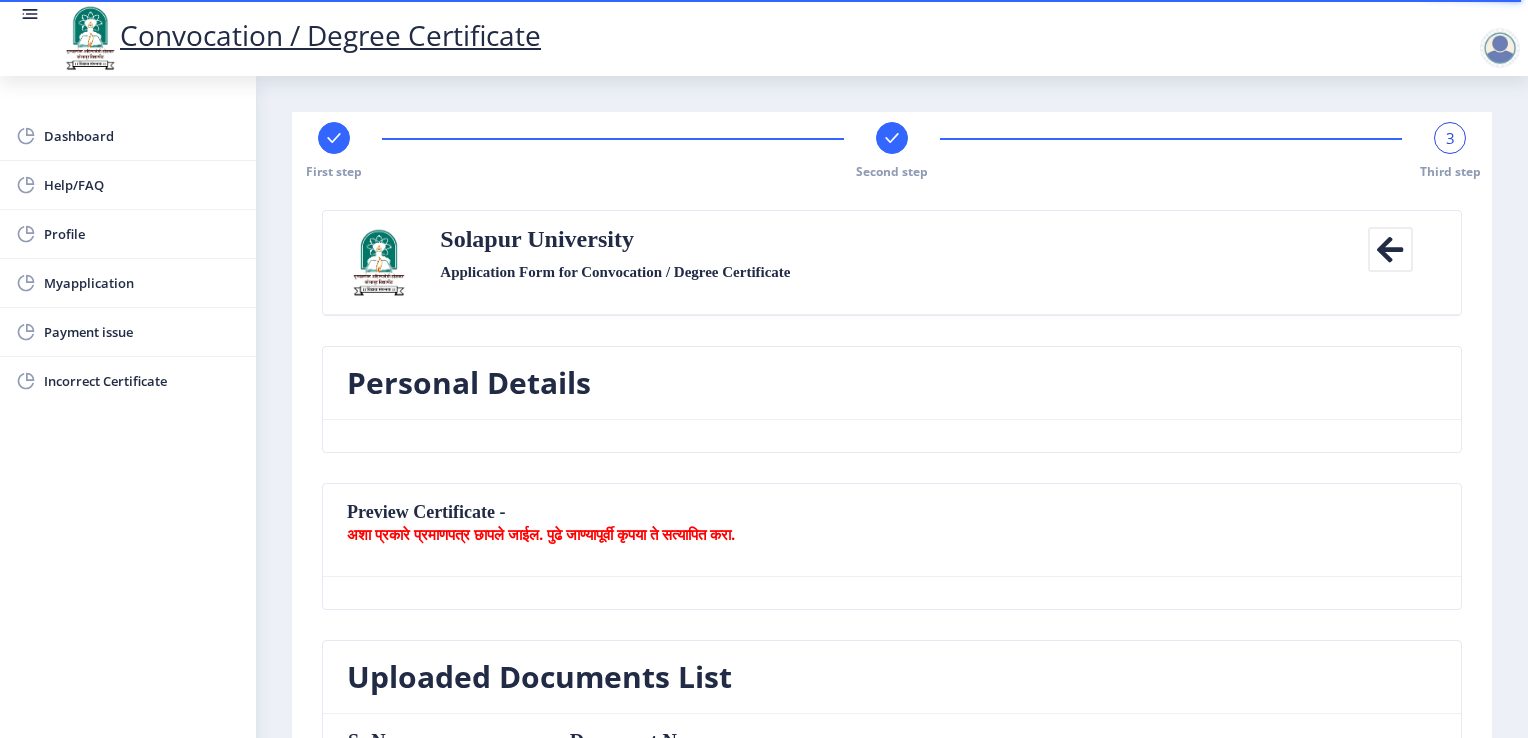 click 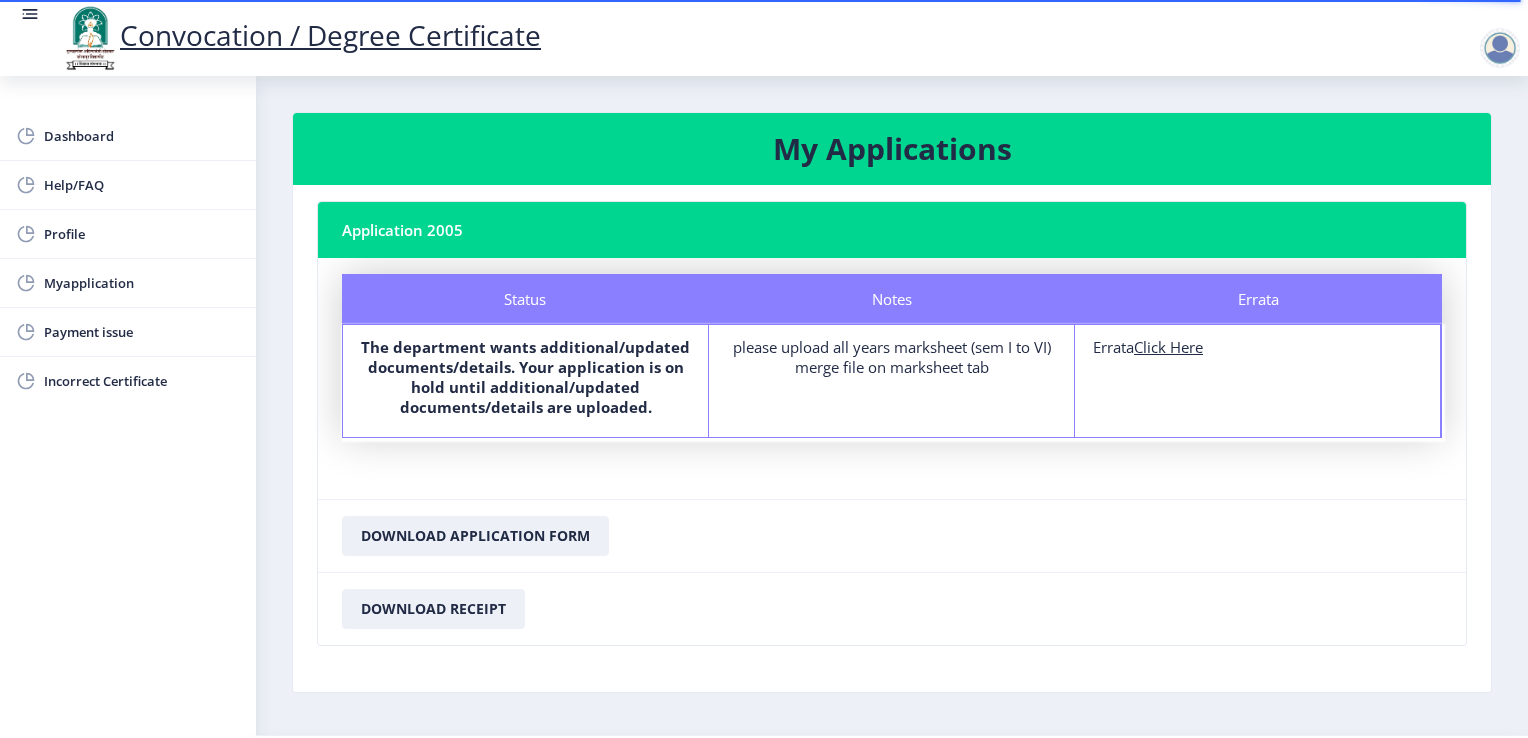 click on "Errata Errata  Click Here" 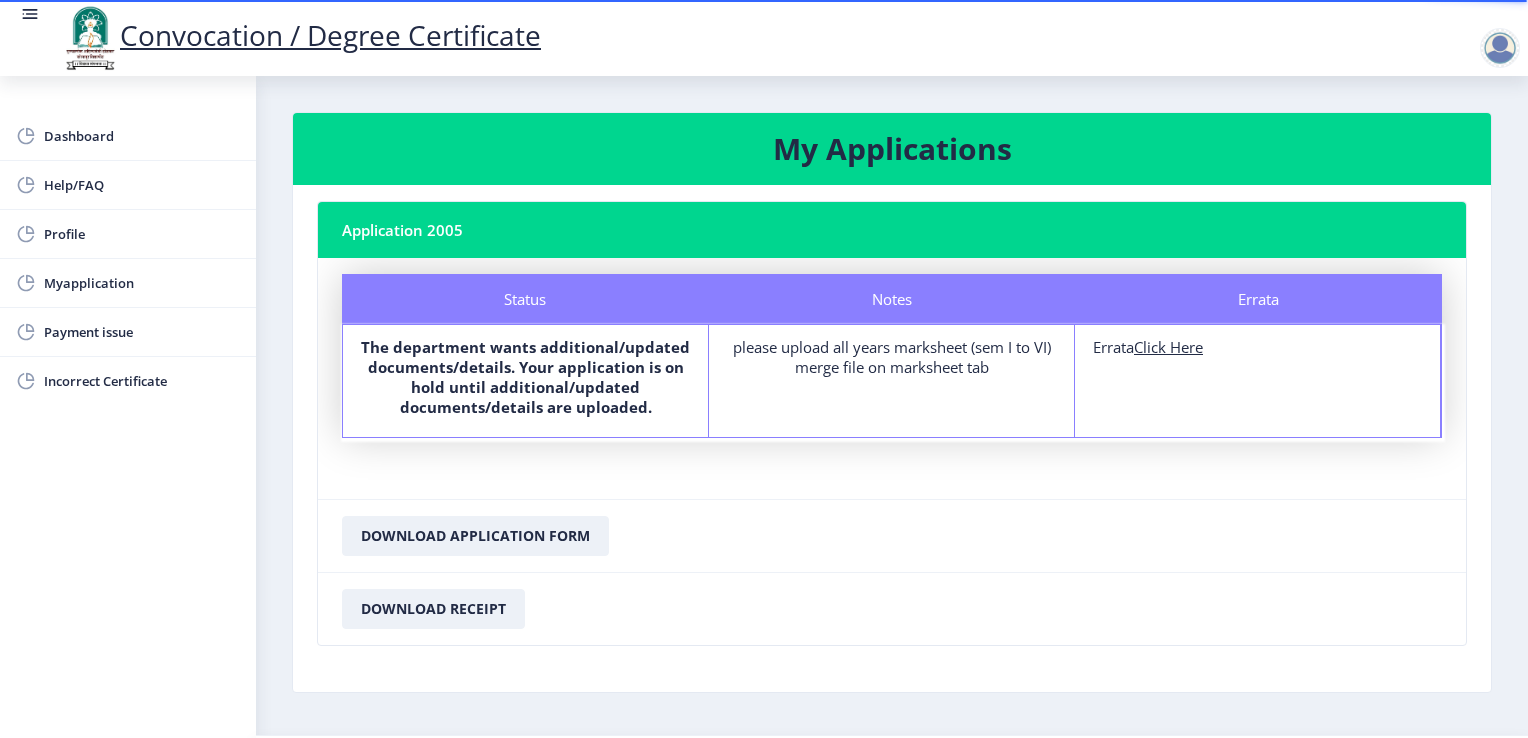 click on "Click Here" 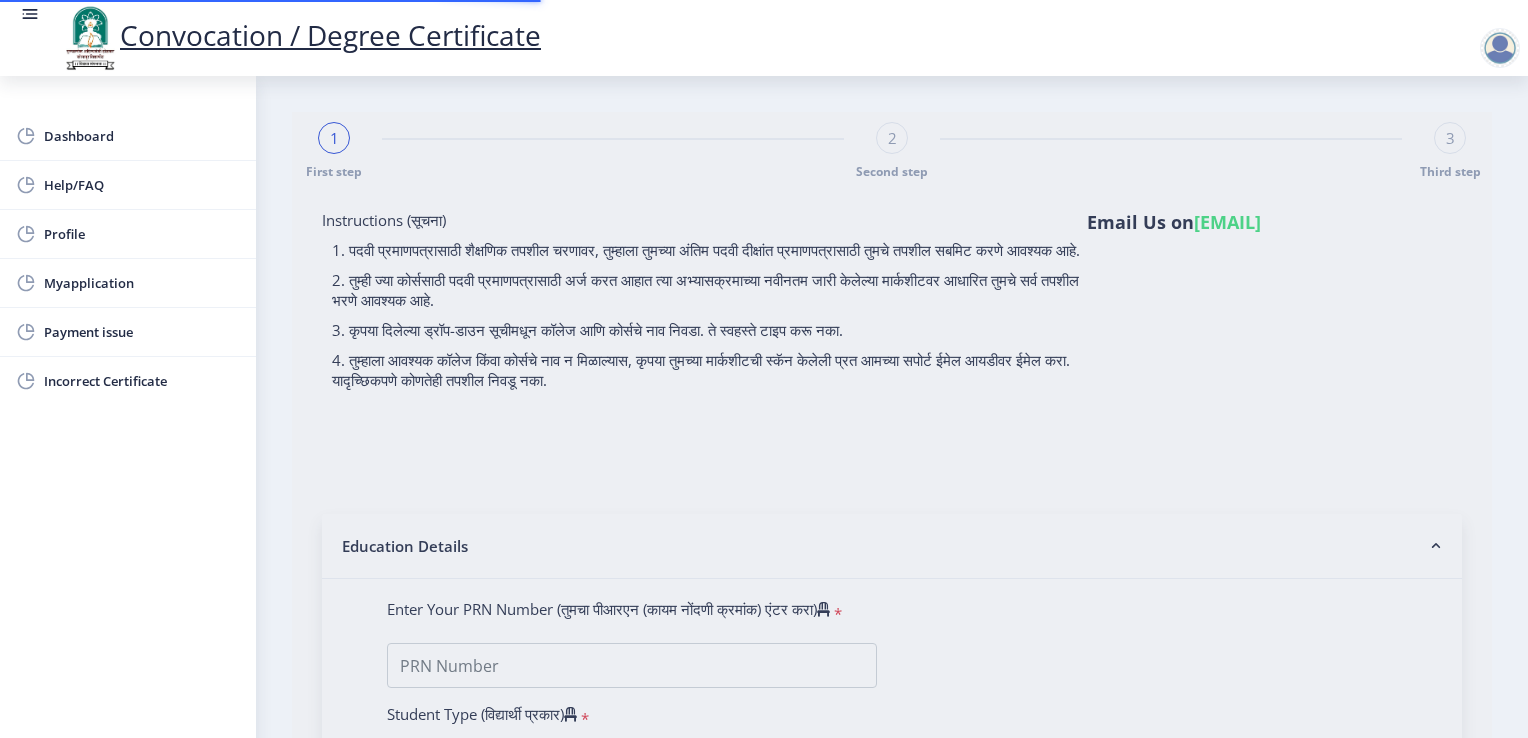 type on "[FIRST] [MIDDLE] [LAST]" 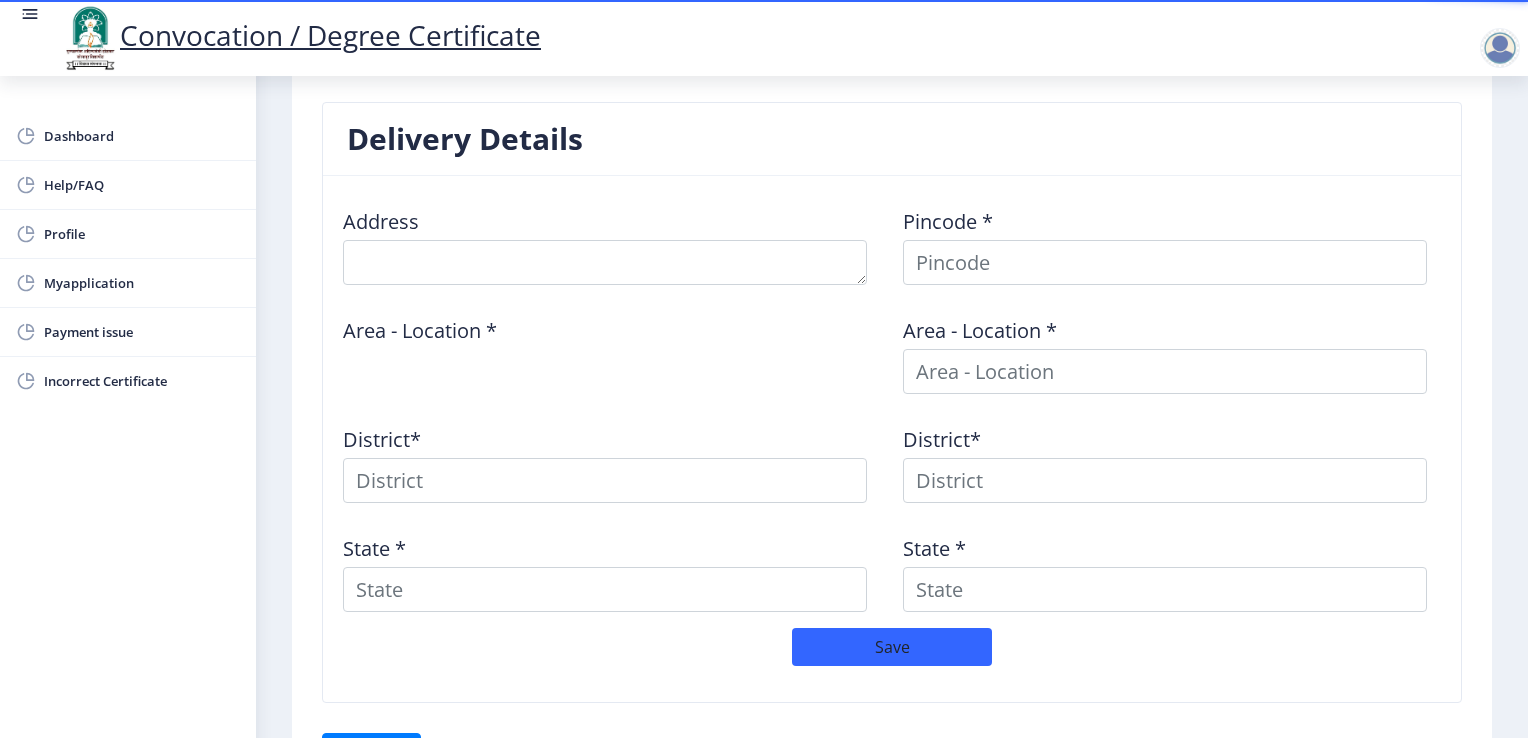 scroll, scrollTop: 868, scrollLeft: 0, axis: vertical 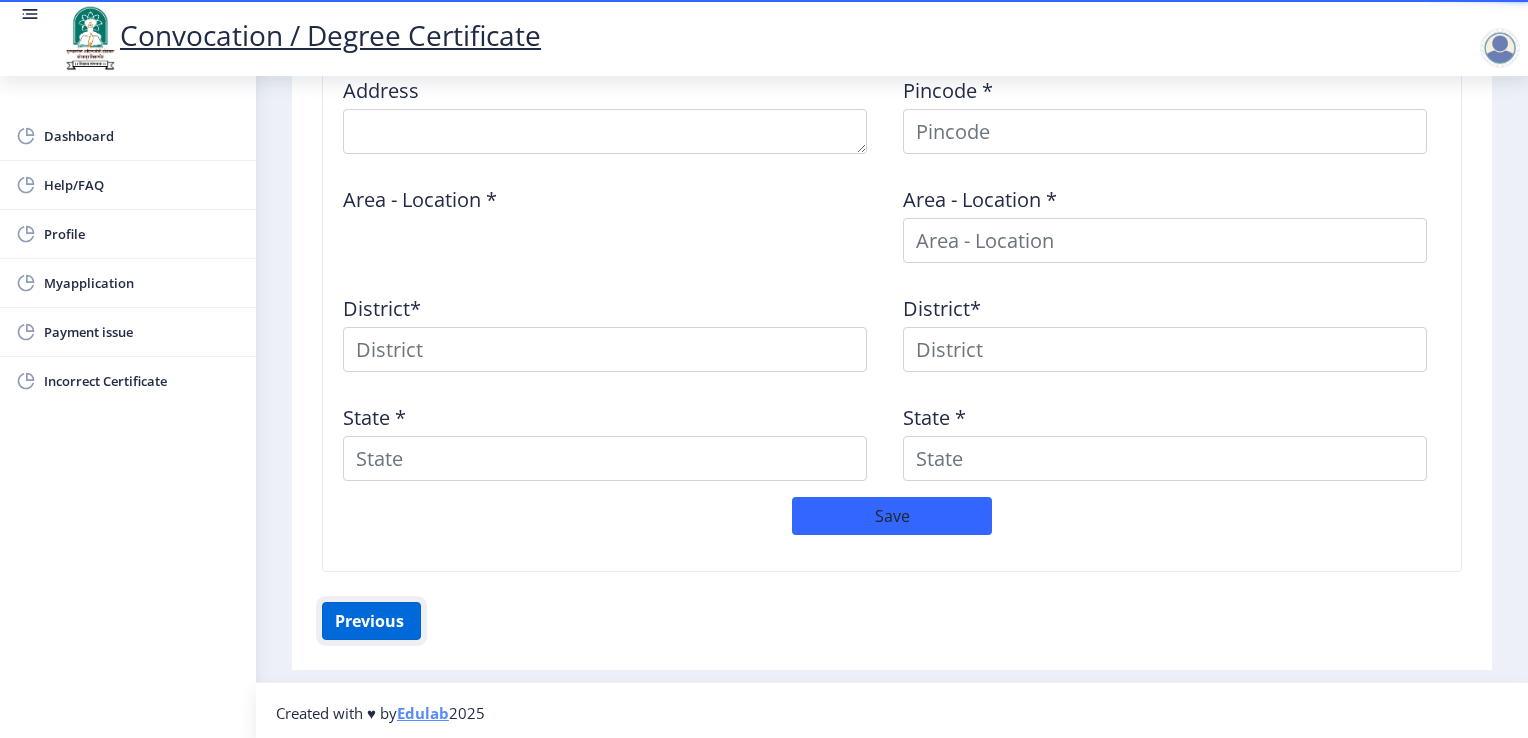 click on "Previous ‍" 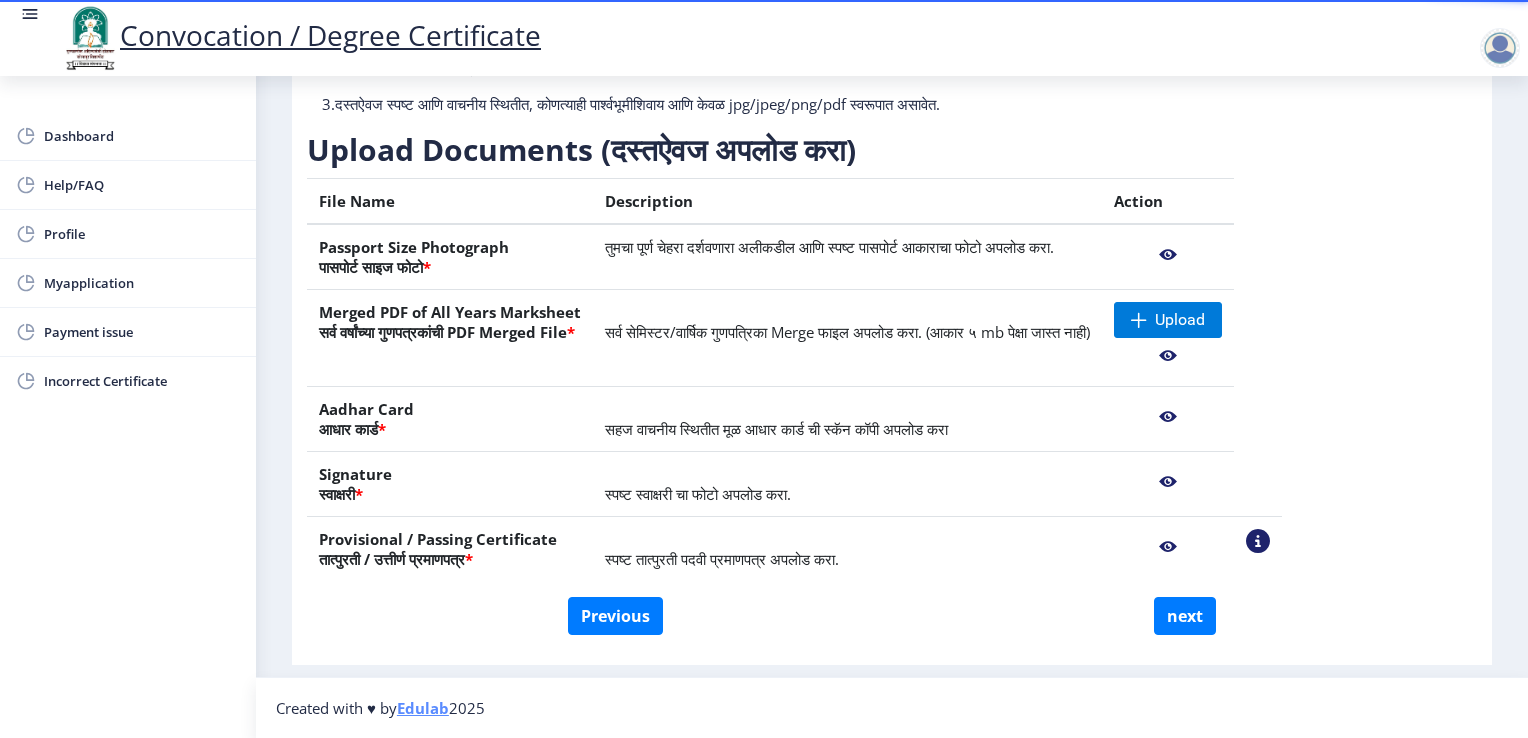 scroll, scrollTop: 260, scrollLeft: 0, axis: vertical 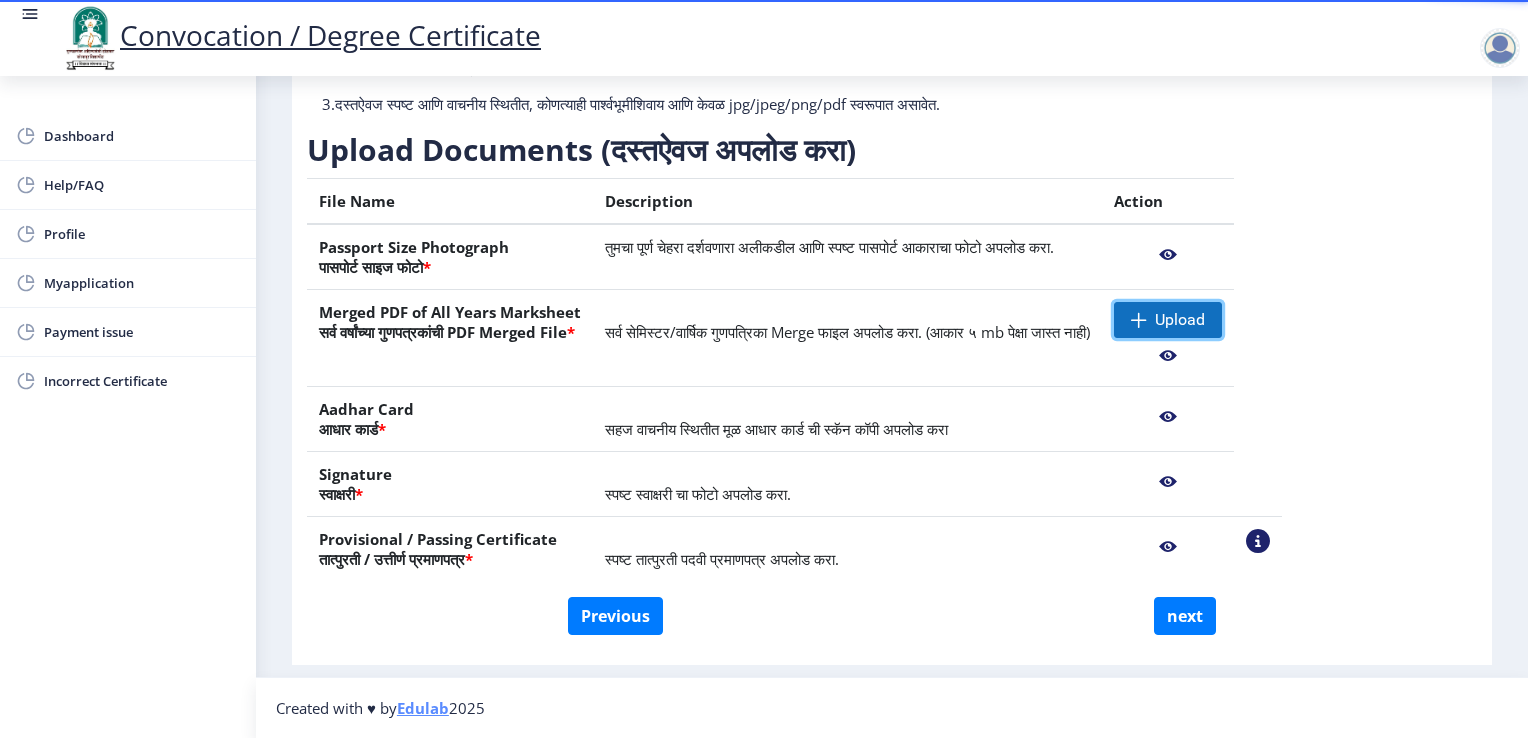 click on "Upload" 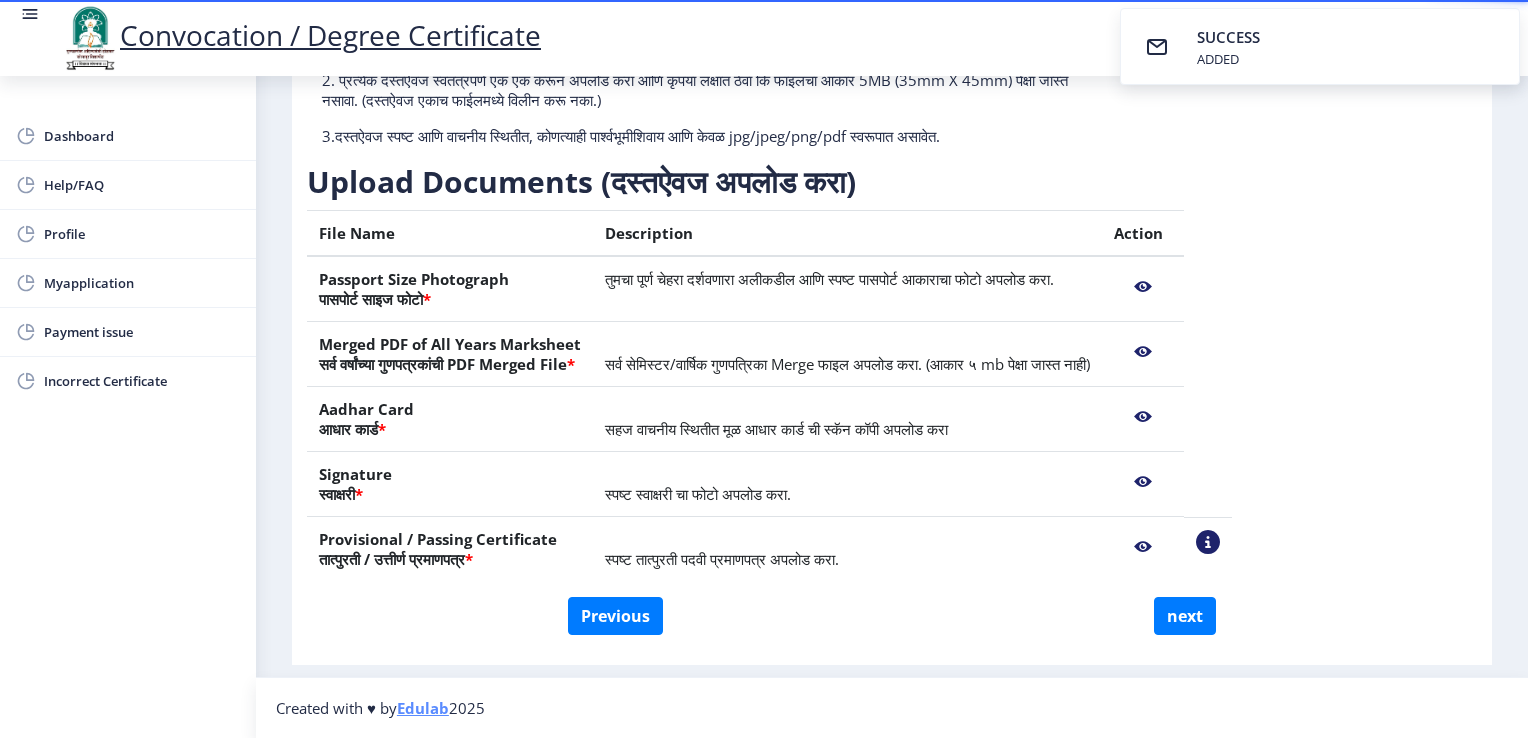 scroll, scrollTop: 229, scrollLeft: 0, axis: vertical 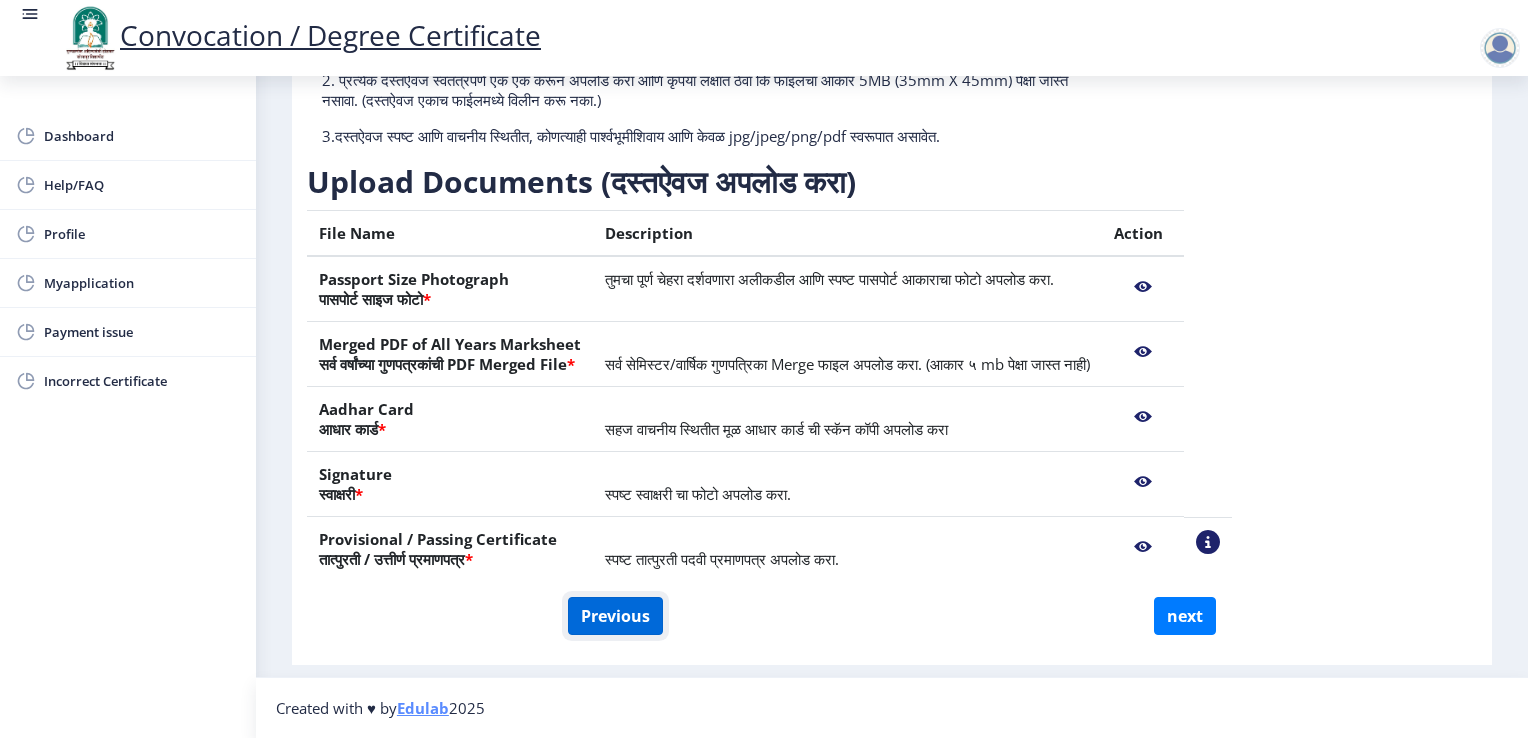 click on "Previous" 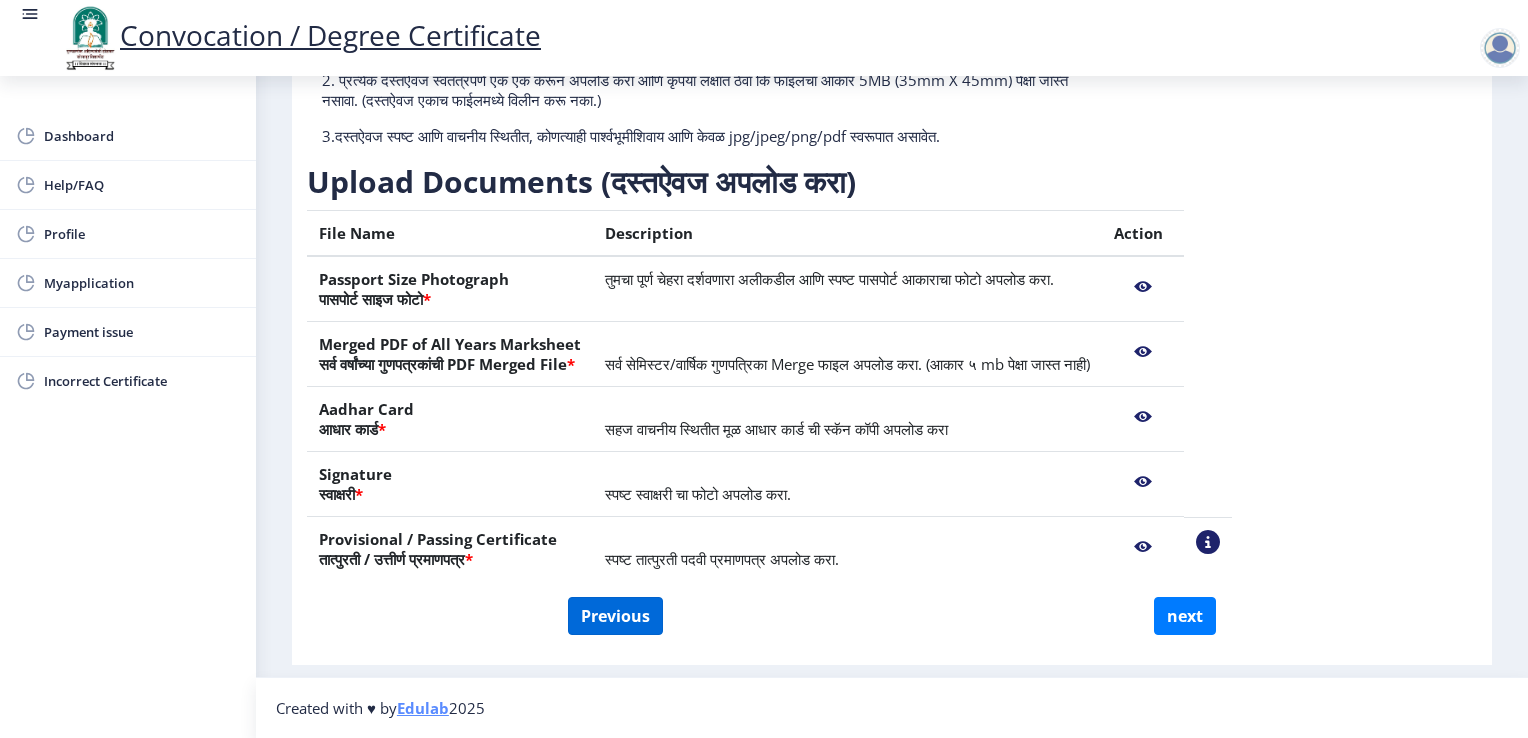 select on "Regular" 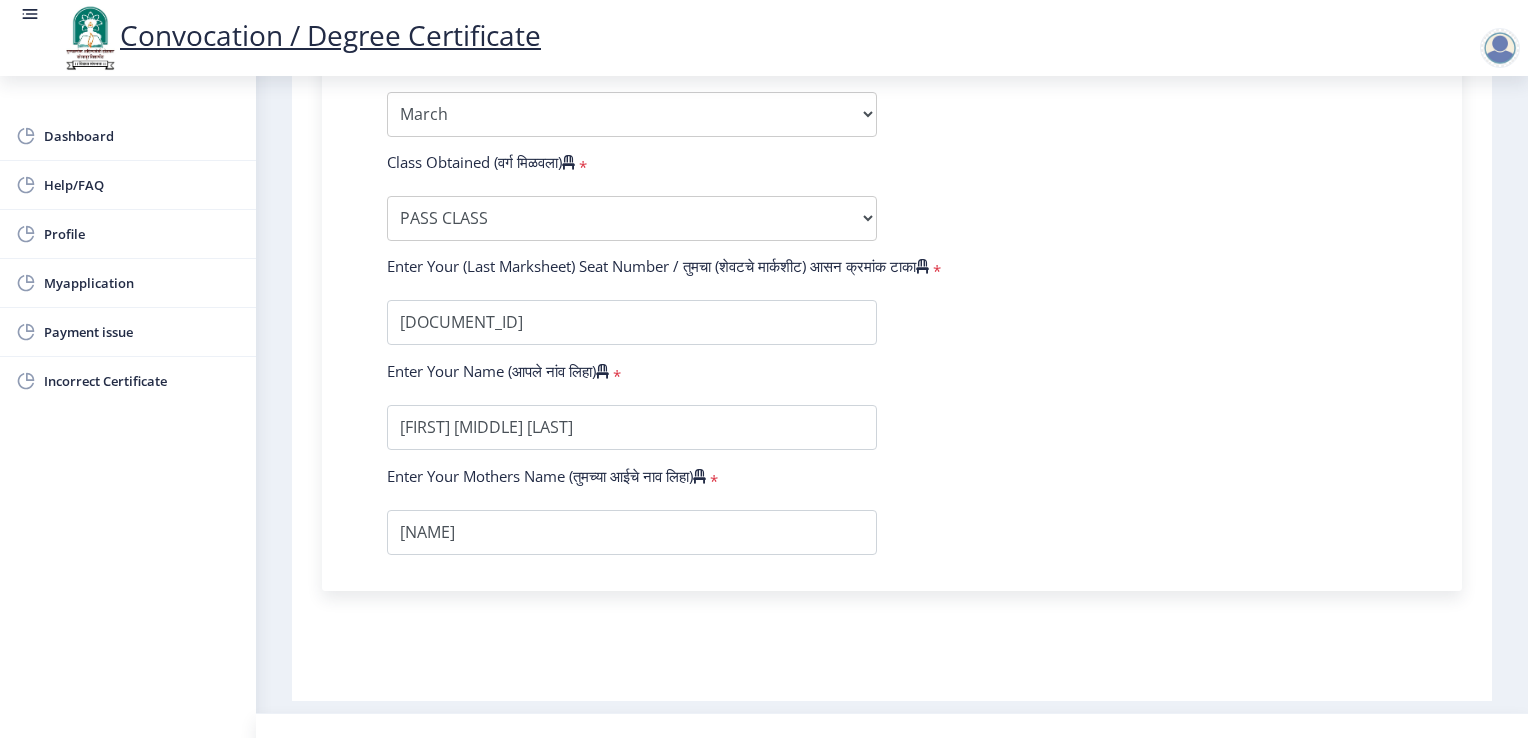 scroll, scrollTop: 1210, scrollLeft: 0, axis: vertical 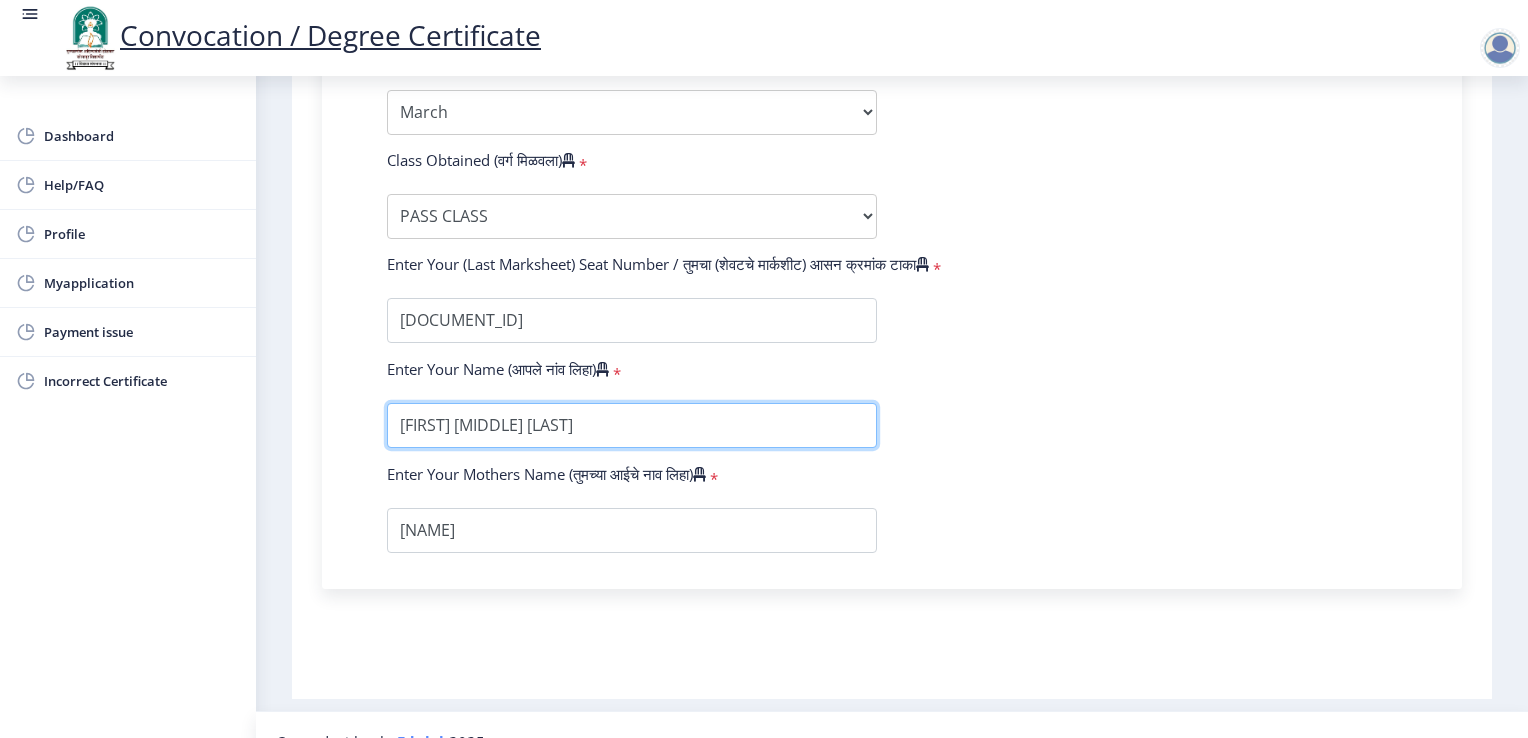 click at bounding box center [632, 425] 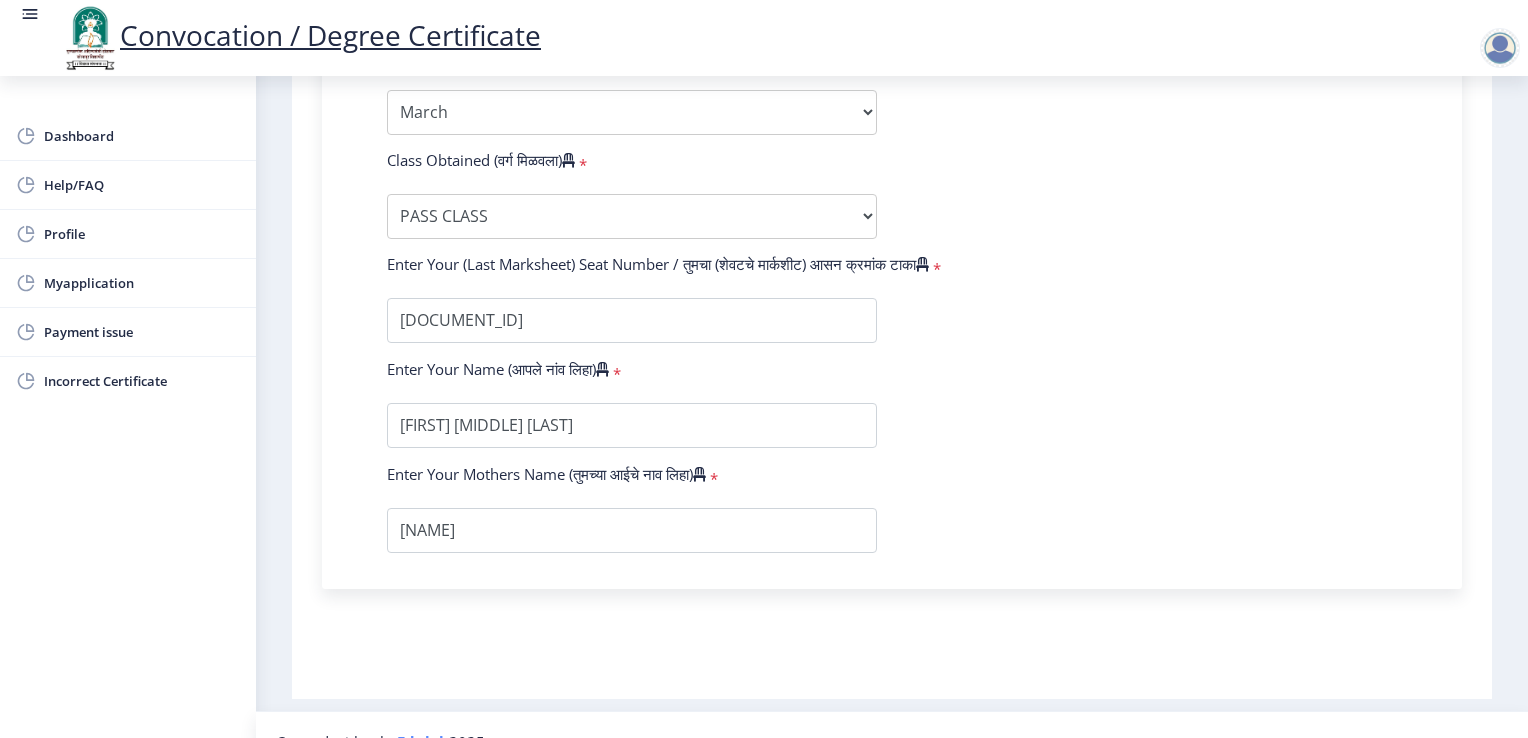 click on "Enter Your PRN Number (तुमचा पीआरएन (कायम नोंदणी क्रमांक) एंटर करा) * Student Type (विद्यार्थी प्रकार) * Select Student Type Regular External College Name(कॉलेजचे नाव) * External Department, Solapur University (KBP) Select College Name Course Name(अभ्यासक्रमाचे नाव) * Bachelor of Arts (with Credits) Select Course Name Specialization(विशेषज्ञता) * Specialization English Geography Hindi Marathi Music Sanskrit Urdu Ancient Indian History Culture & Archaeology Economics History Physical Education Political Science Psychology Sociology Kannada Philosophy Other Enter passing Year(उत्तीर्ण वर्ष प्रविष्ट करा) * 2025 2024 2023 2022 2021 2020 2019 2018 2017 2016 2015 2014 2013 2012 2011 2010 2009 2008 2007 2006 2005 2004 2003 * May" 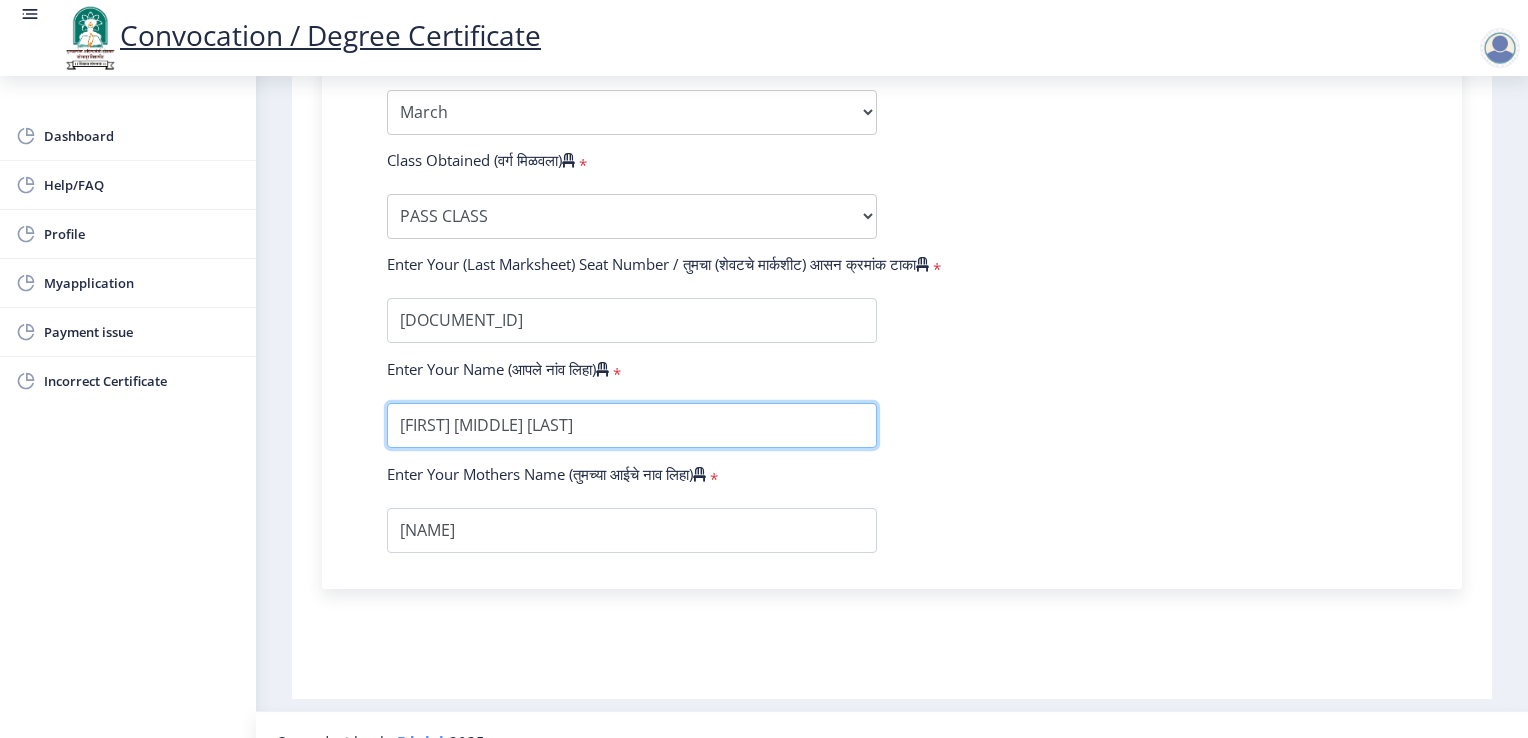 click at bounding box center (632, 425) 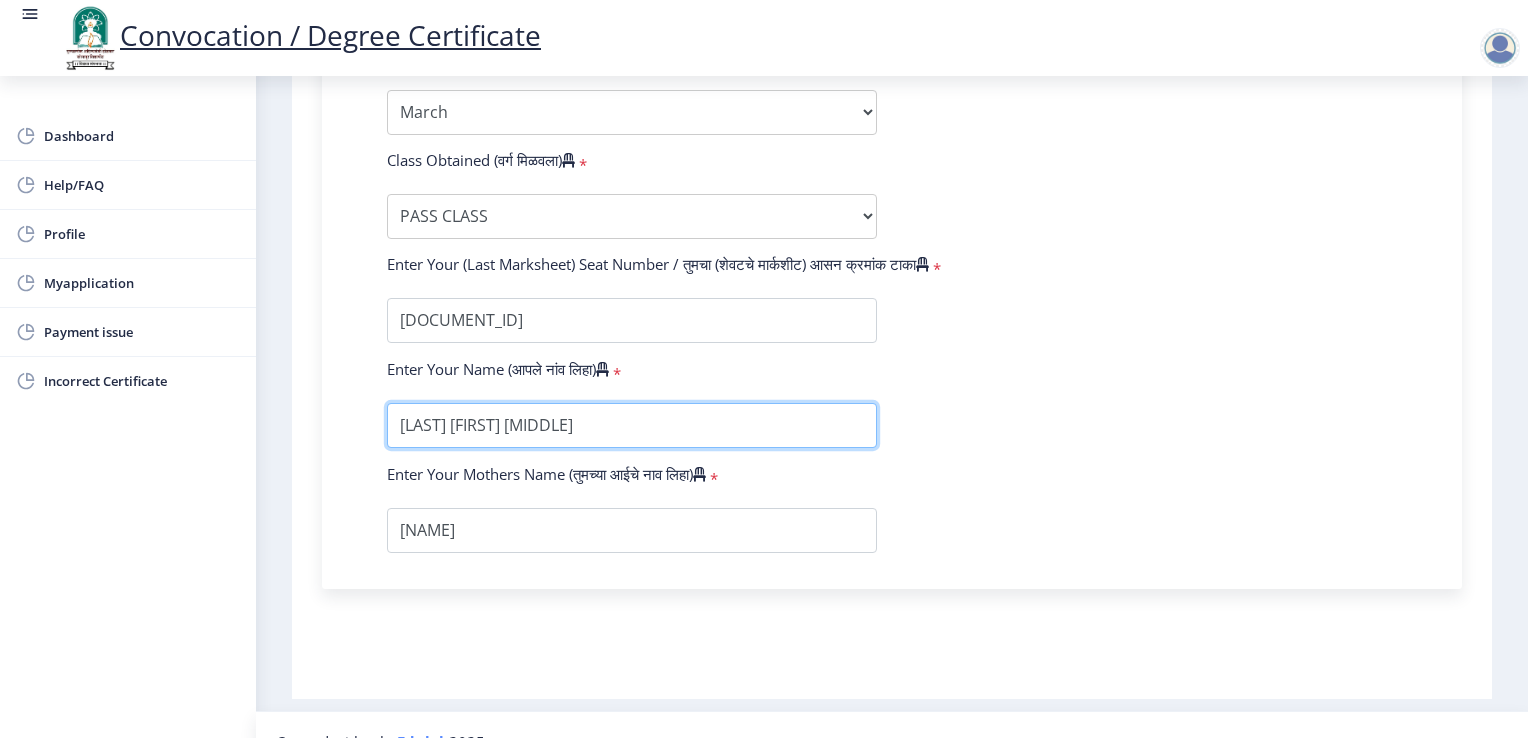 type on "[LAST] [FIRST] [MIDDLE]" 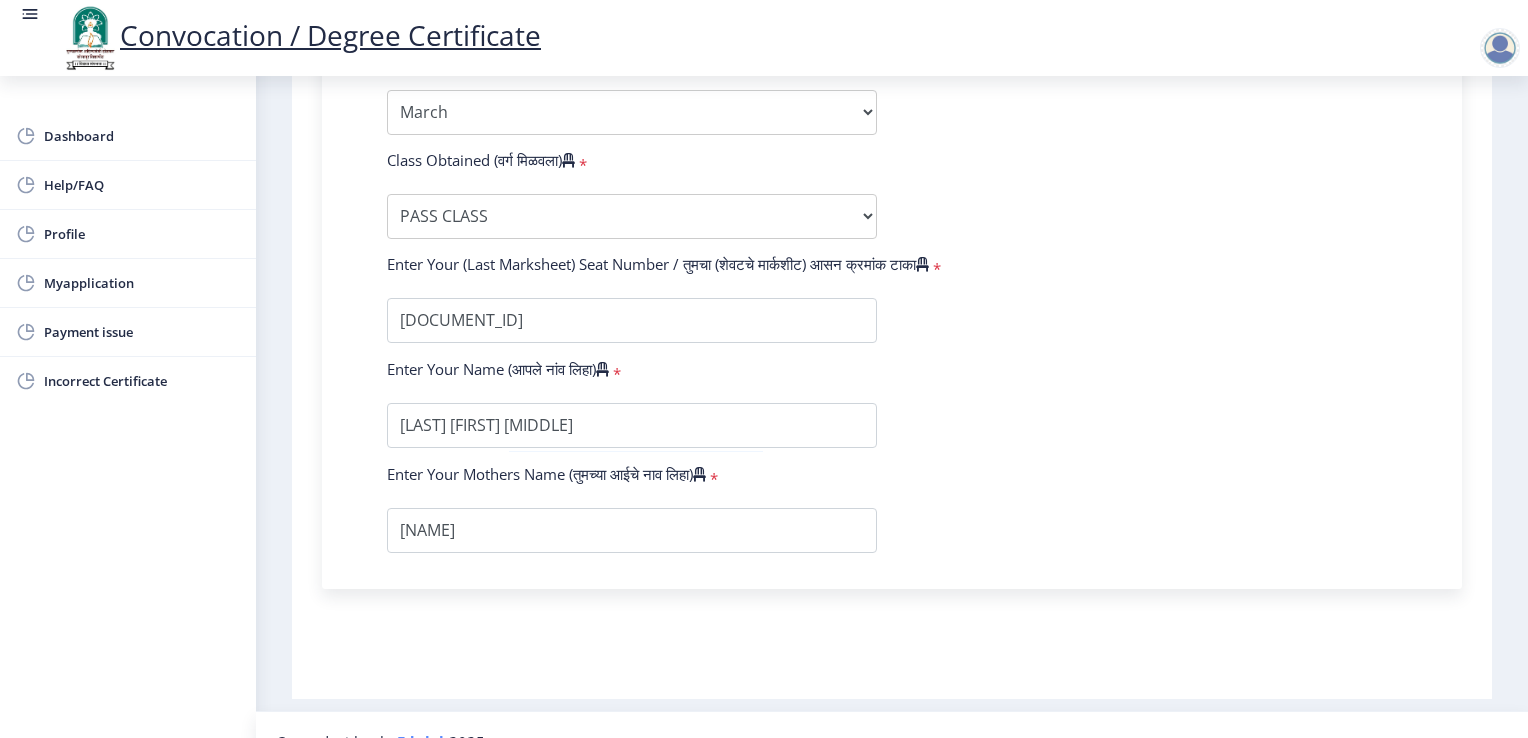click on "Enter Your PRN Number (तुमचा पीआरएन (कायम नोंदणी क्रमांक) एंटर करा) * Student Type (विद्यार्थी प्रकार) * Select Student Type Regular External College Name(कॉलेजचे नाव) * External Department, Solapur University (KBP) Select College Name Course Name(अभ्यासक्रमाचे नाव) * Bachelor of Arts (with Credits) Select Course Name Specialization(विशेषज्ञता) * Specialization English Geography Hindi Marathi Music Sanskrit Urdu Ancient Indian History Culture & Archaeology Economics History Physical Education Political Science Psychology Sociology Kannada Philosophy Other Enter passing Year(उत्तीर्ण वर्ष प्रविष्ट करा) * 2025 2024 2023 2022 2021 2020 2019 2018 2017 2016 2015 2014 2013 2012 2011 2010 2009 2008 2007 2006 2005 2004 2003 * May" 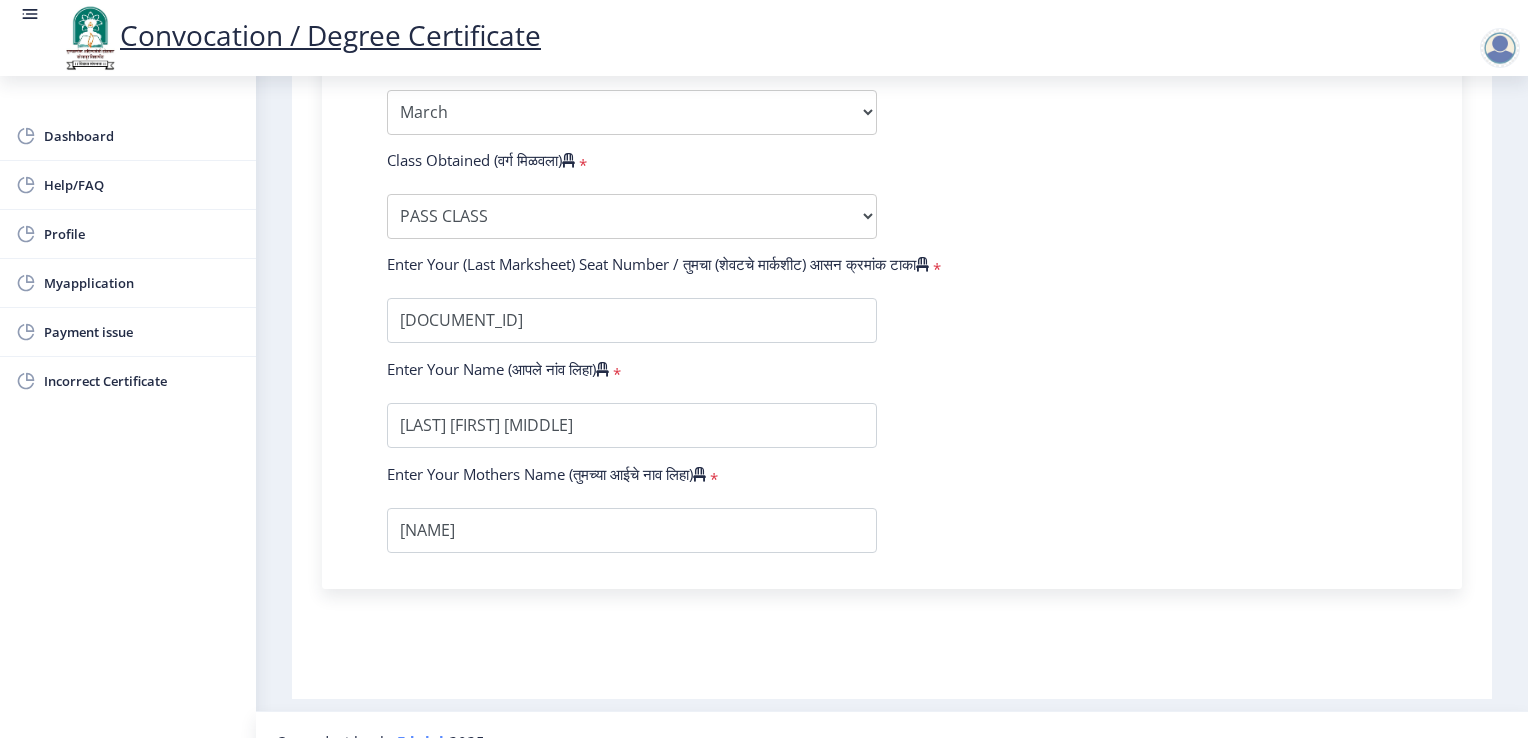 scroll, scrollTop: 564, scrollLeft: 0, axis: vertical 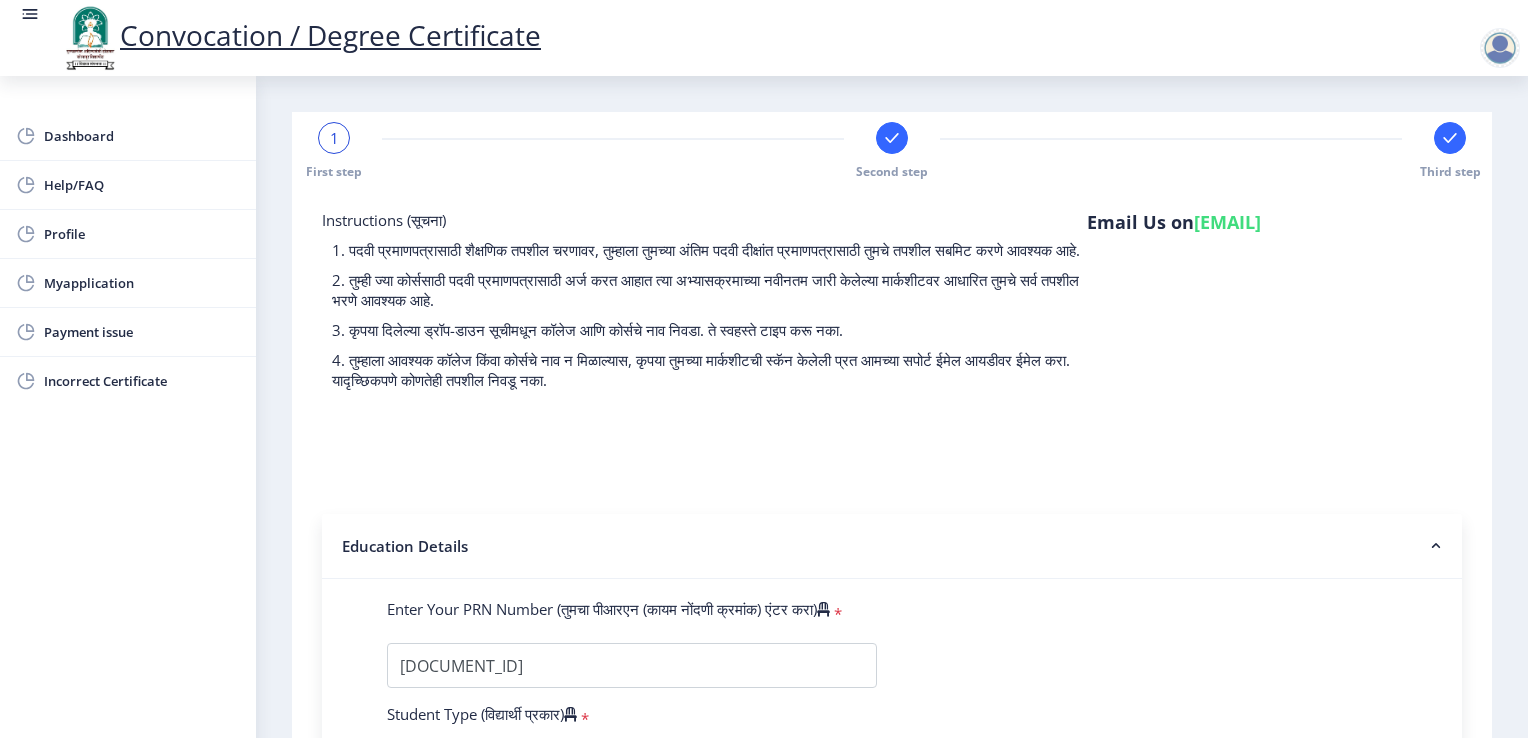 click 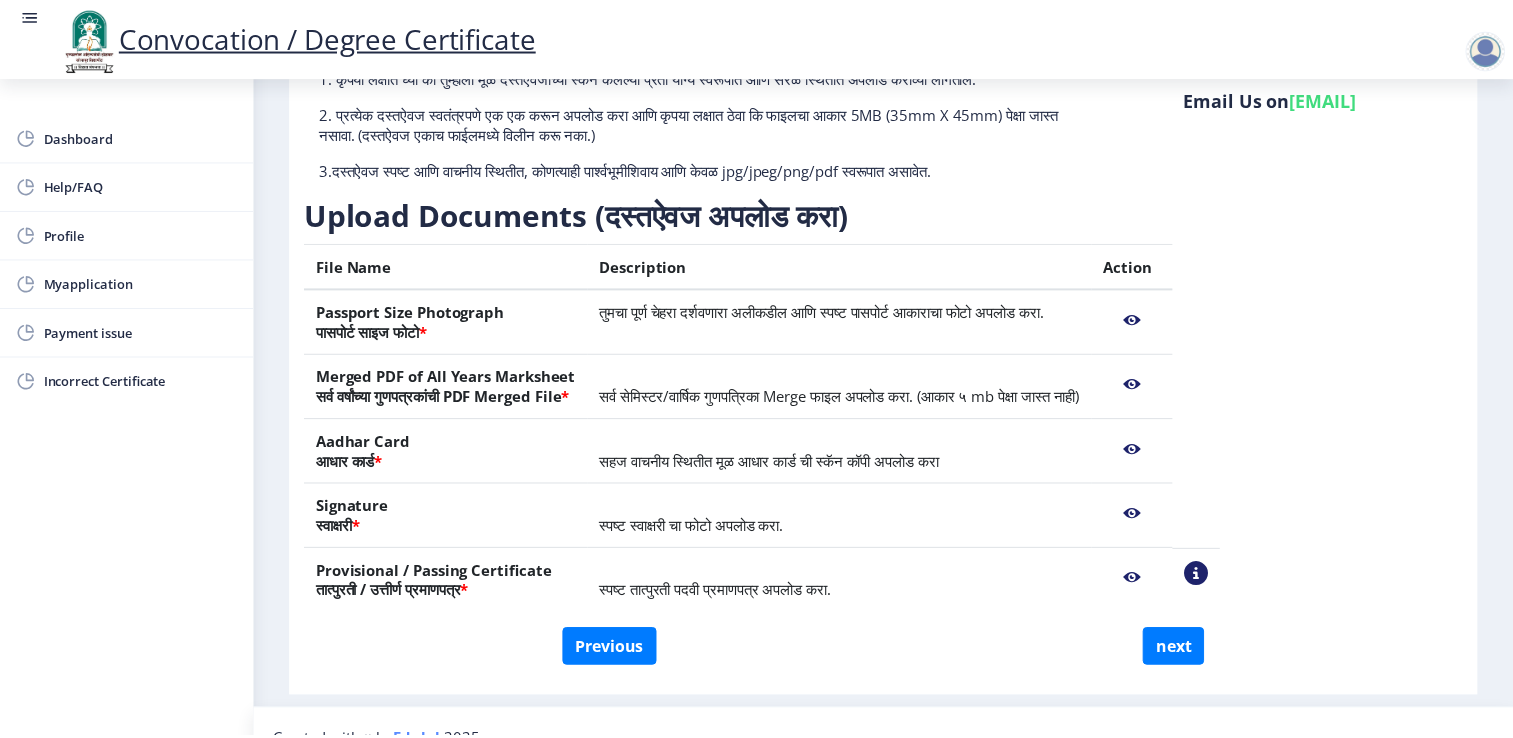 scroll, scrollTop: 229, scrollLeft: 0, axis: vertical 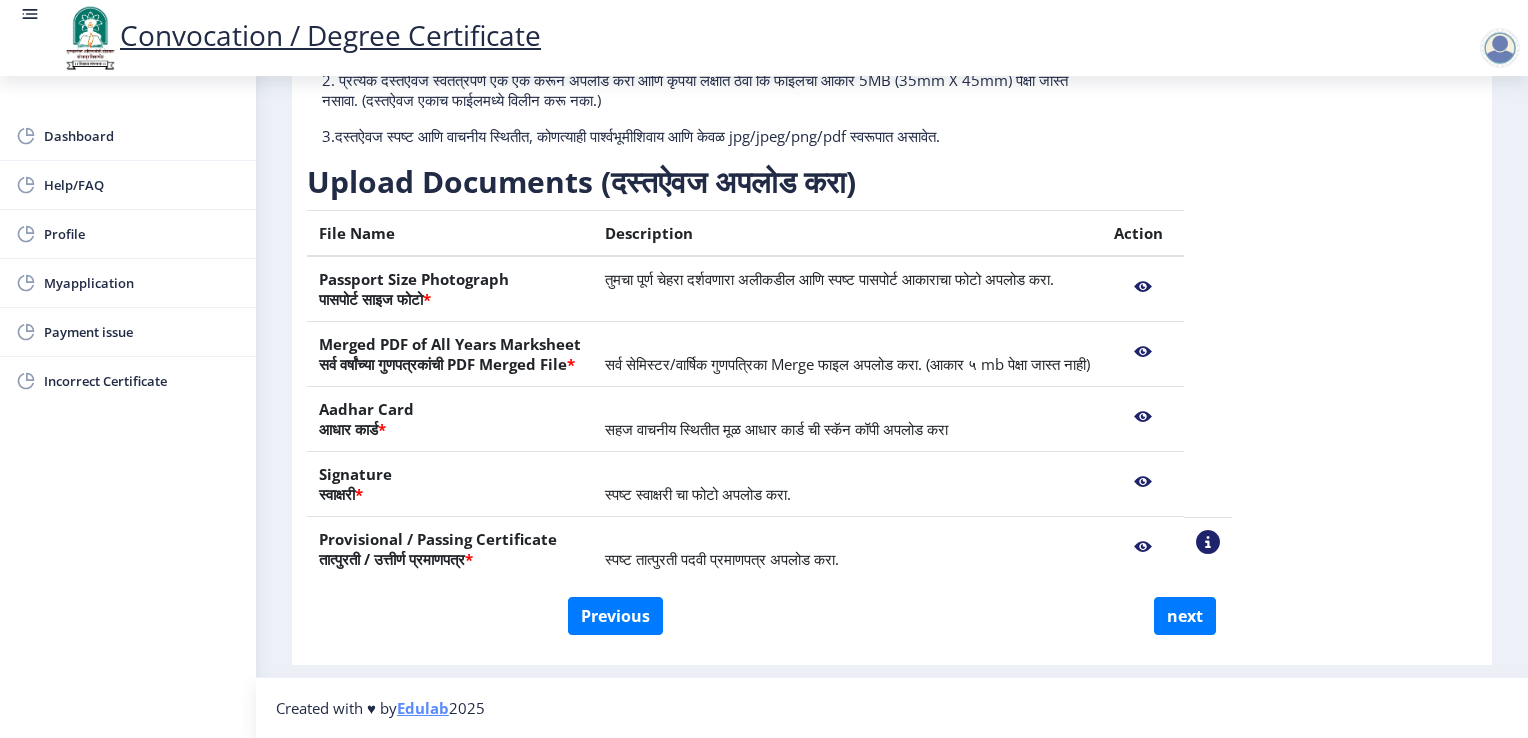 click 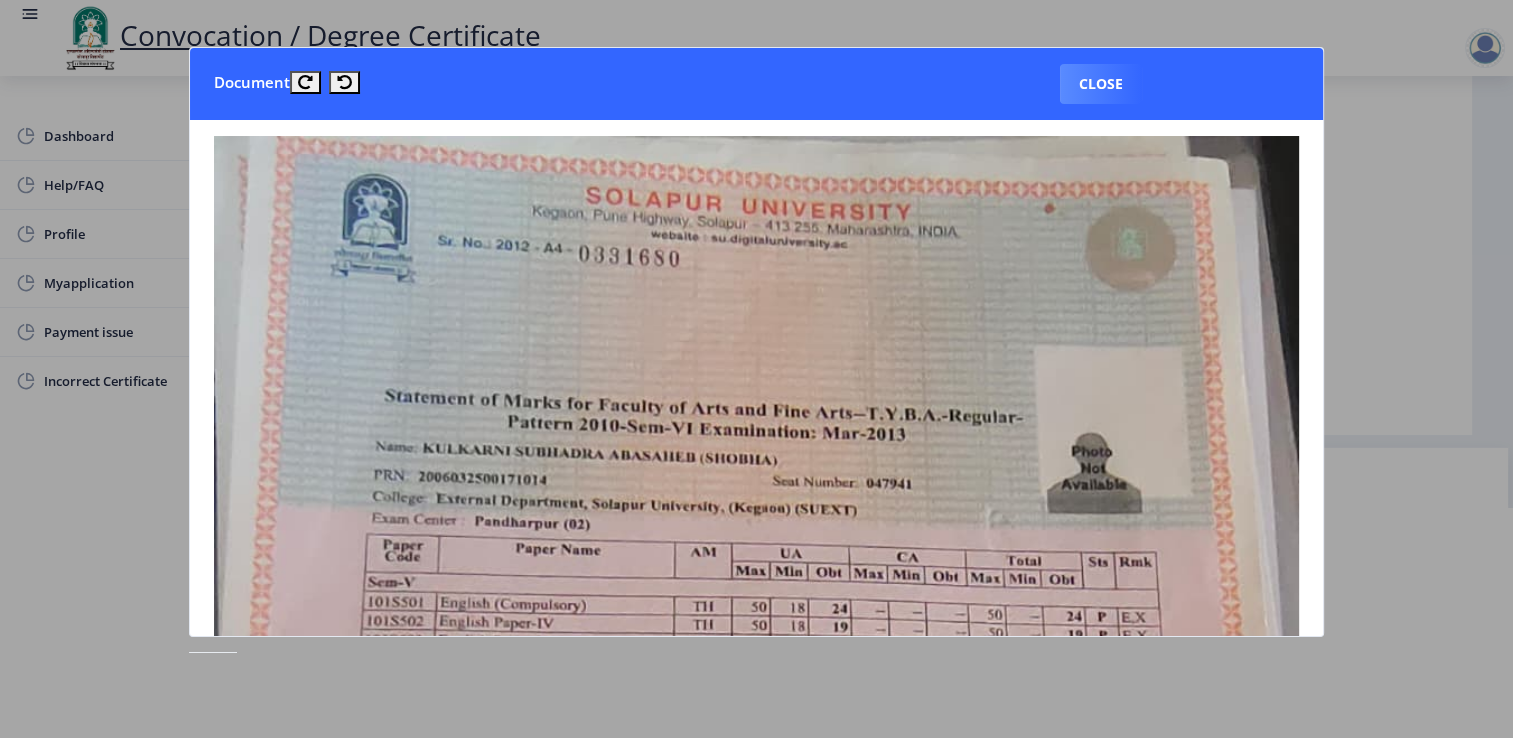 drag, startPoint x: 1323, startPoint y: 221, endPoint x: 1322, endPoint y: 329, distance: 108.00463 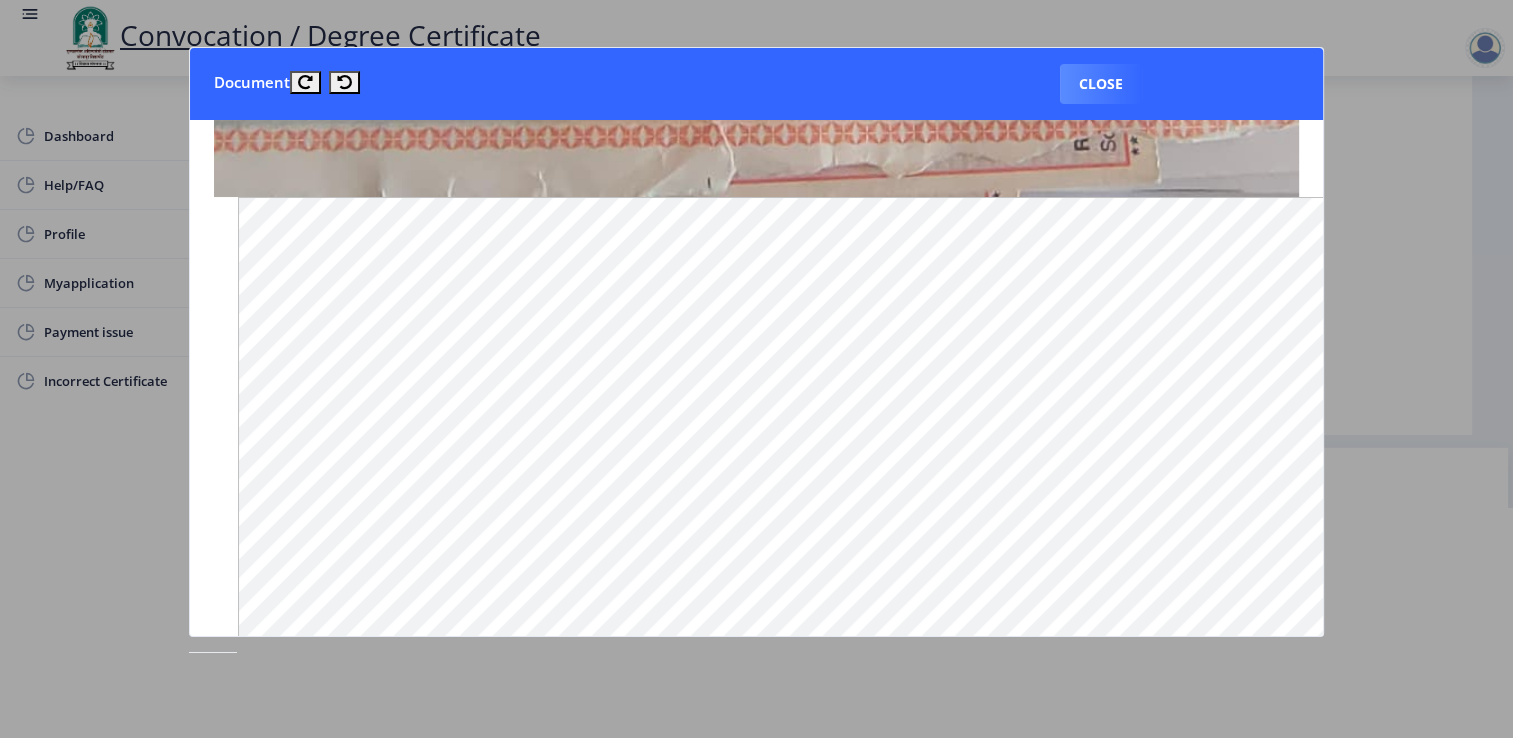scroll, scrollTop: 1380, scrollLeft: 0, axis: vertical 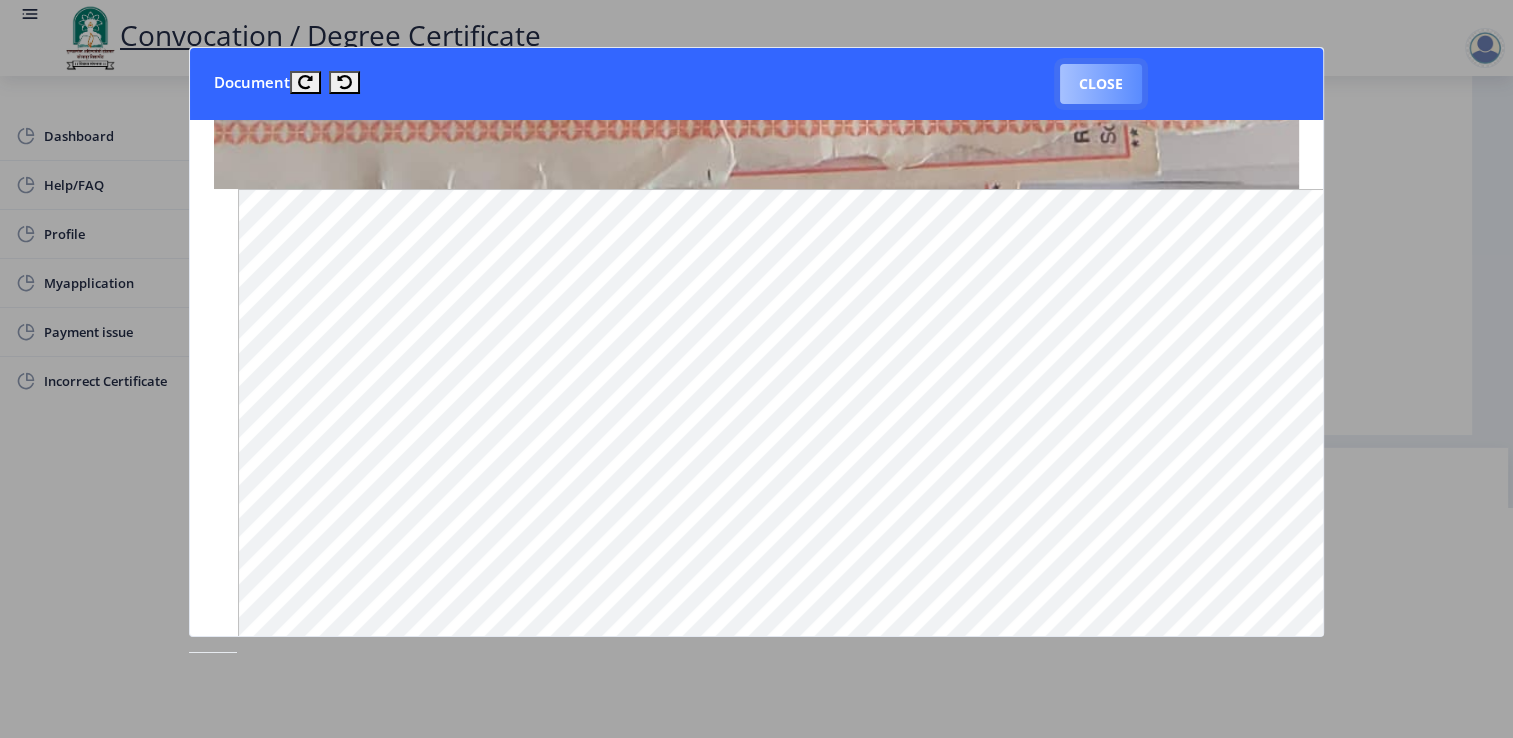 click on "Close" at bounding box center [1101, 84] 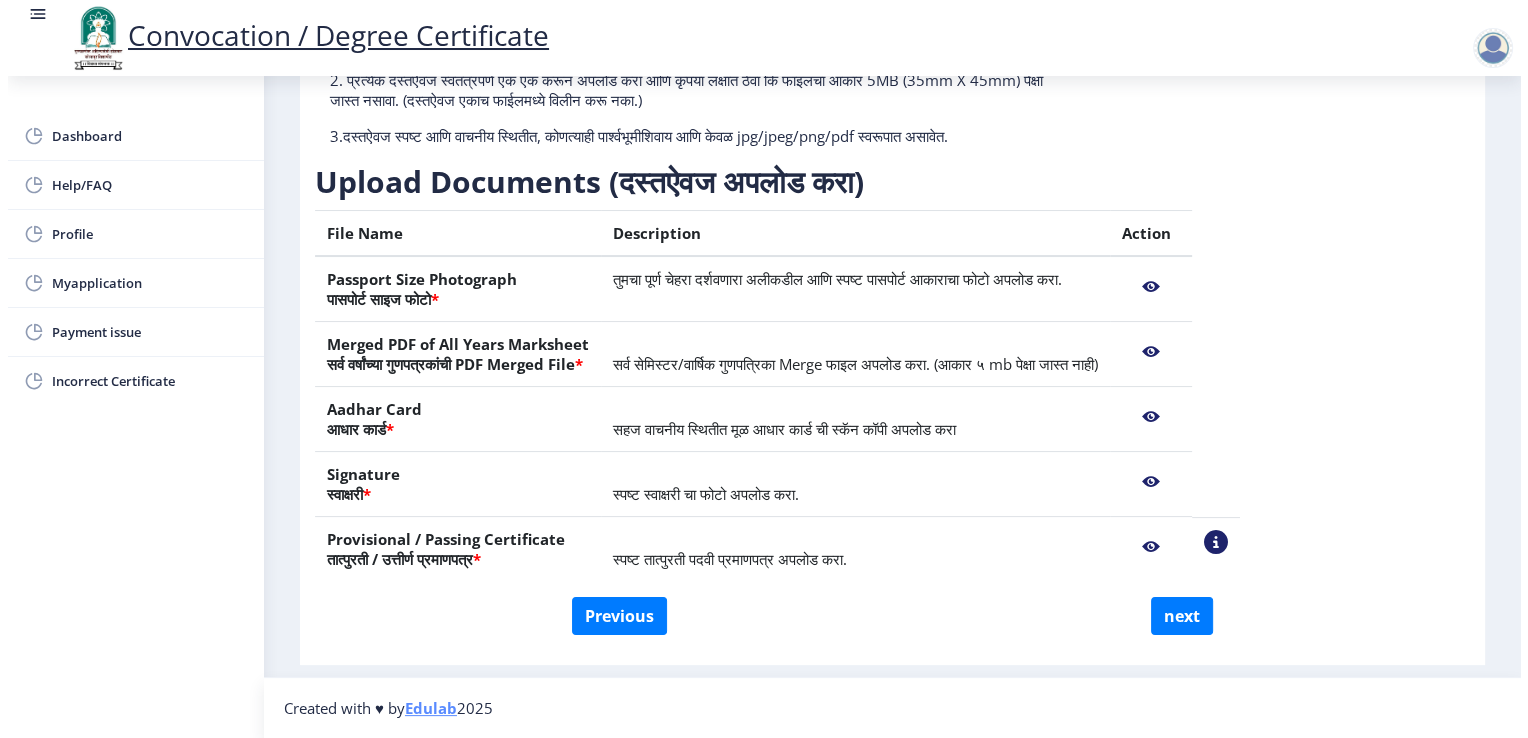 scroll, scrollTop: 34, scrollLeft: 0, axis: vertical 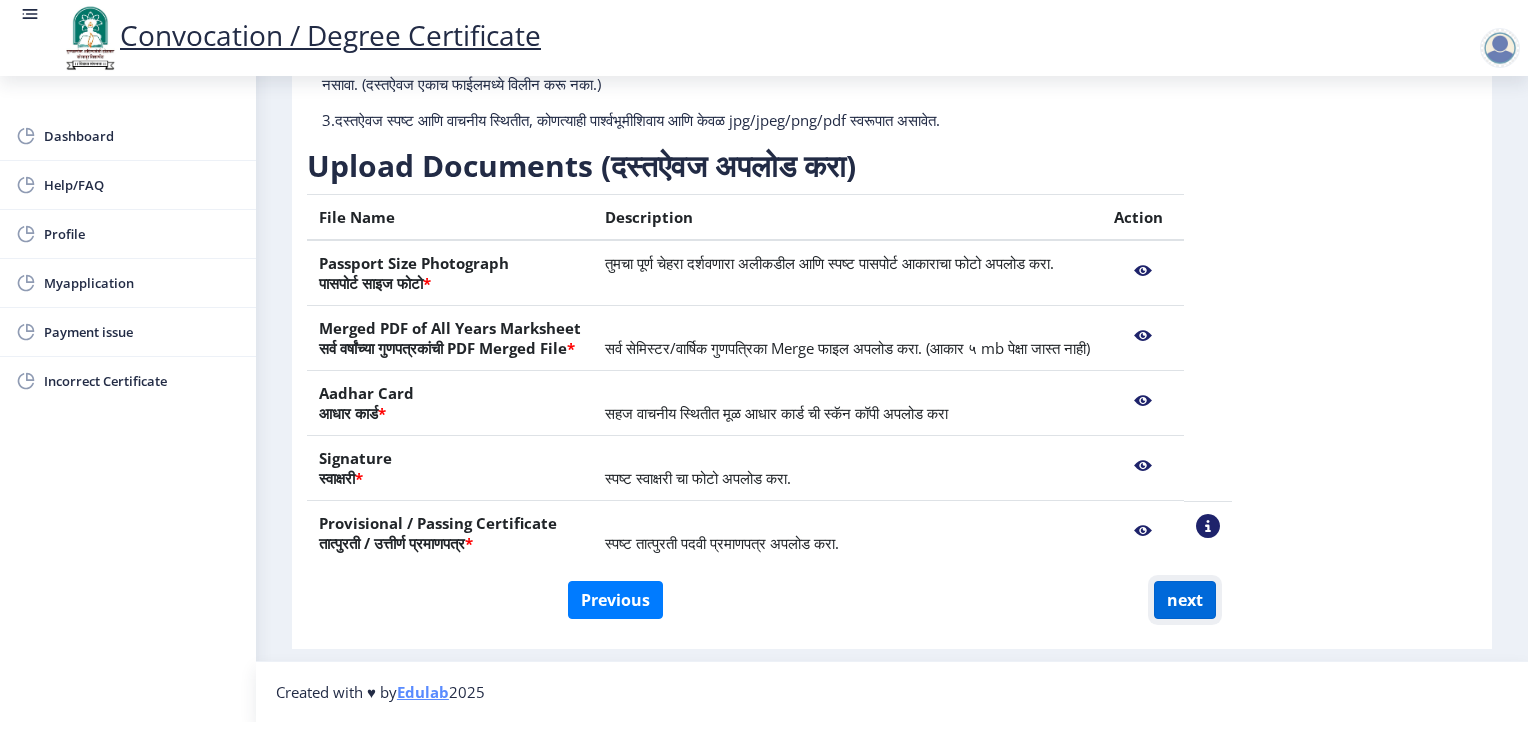 click on "next" 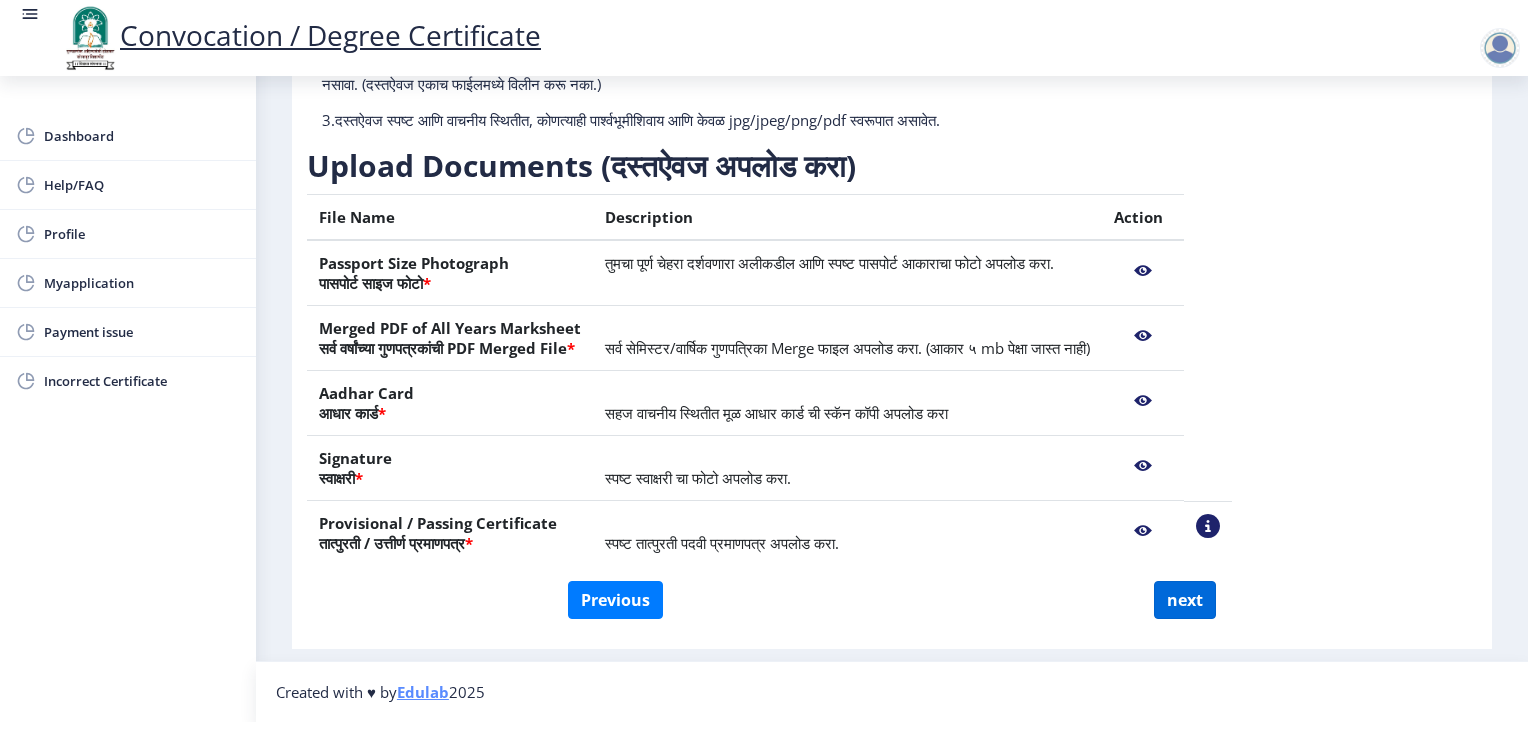 select 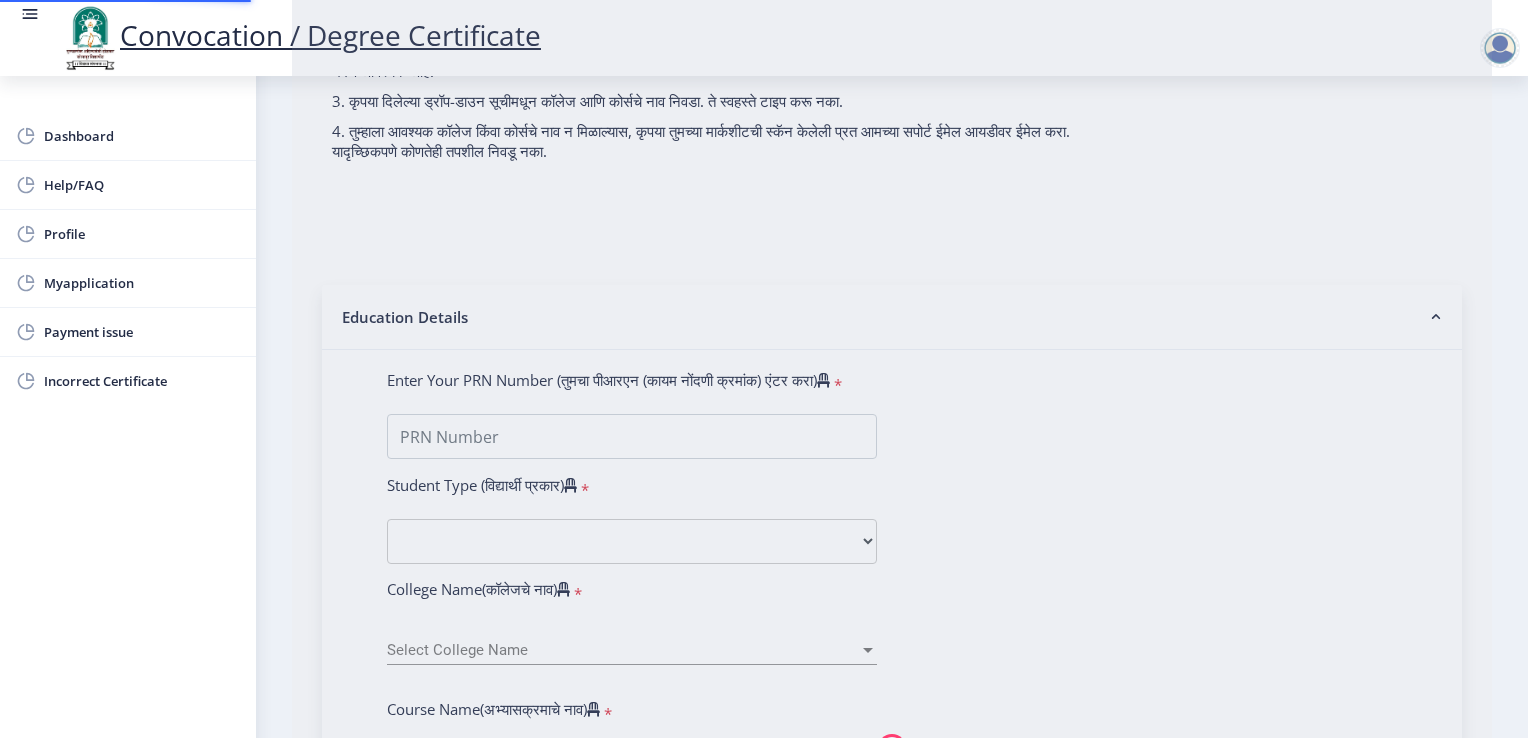 scroll, scrollTop: 0, scrollLeft: 0, axis: both 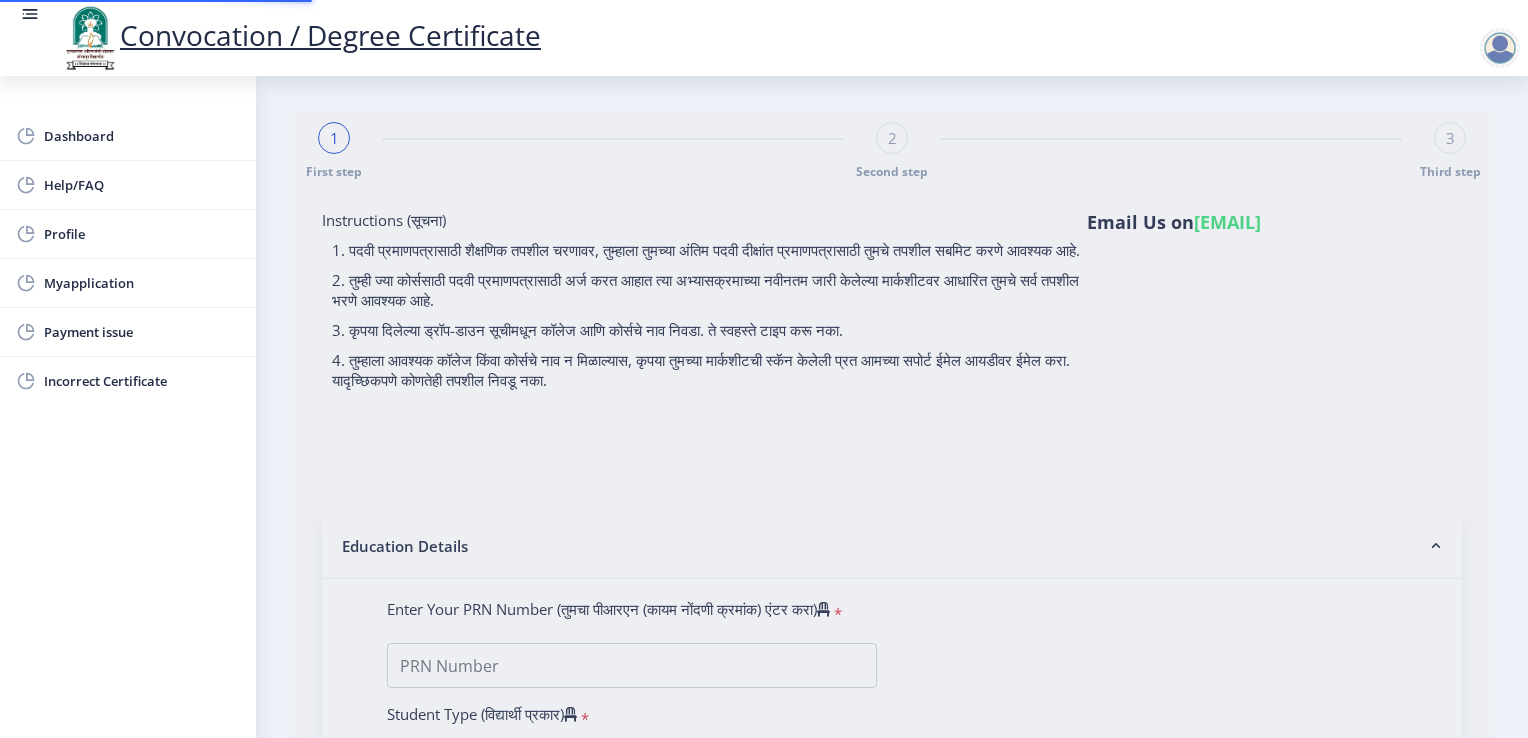 type on "[FIRST] [MIDDLE] [LAST]" 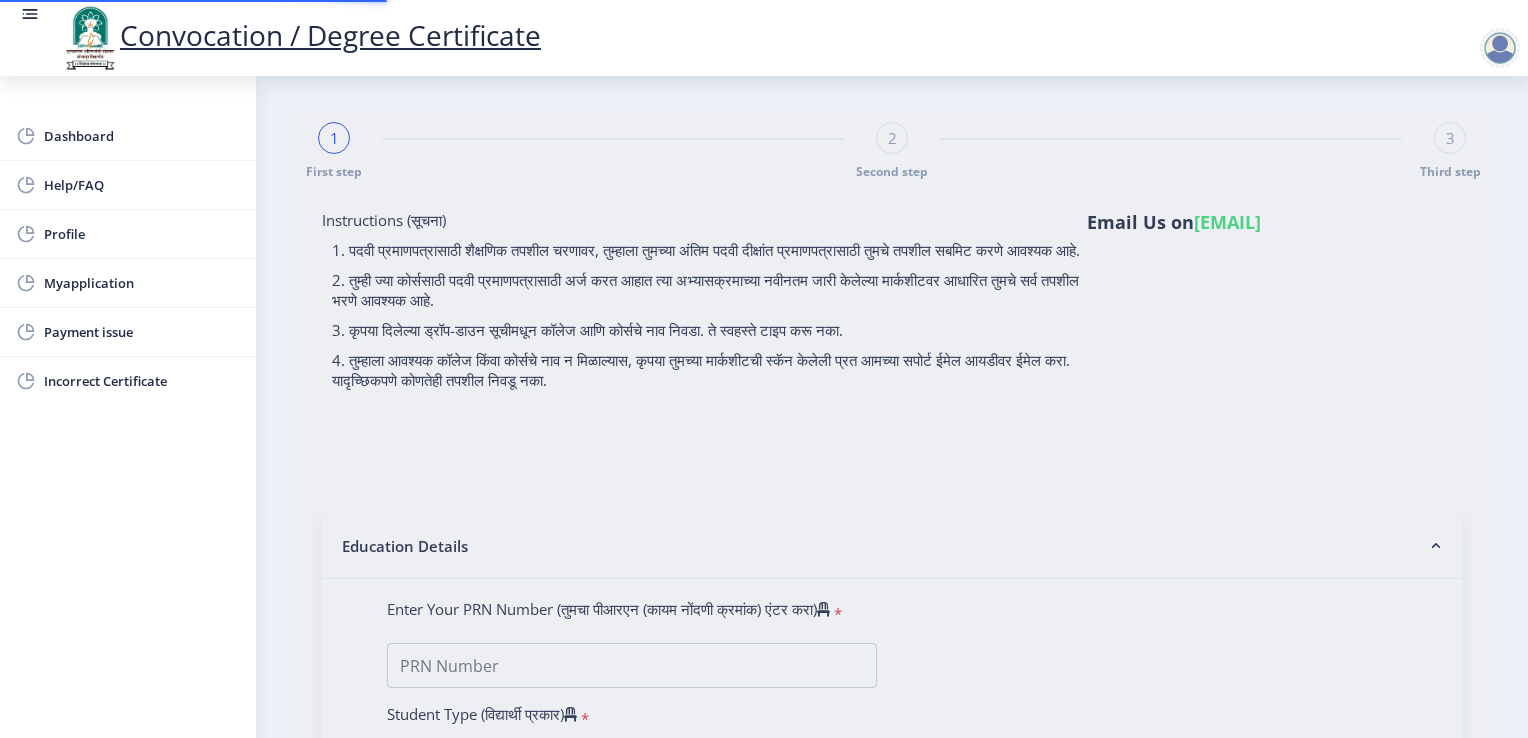 select 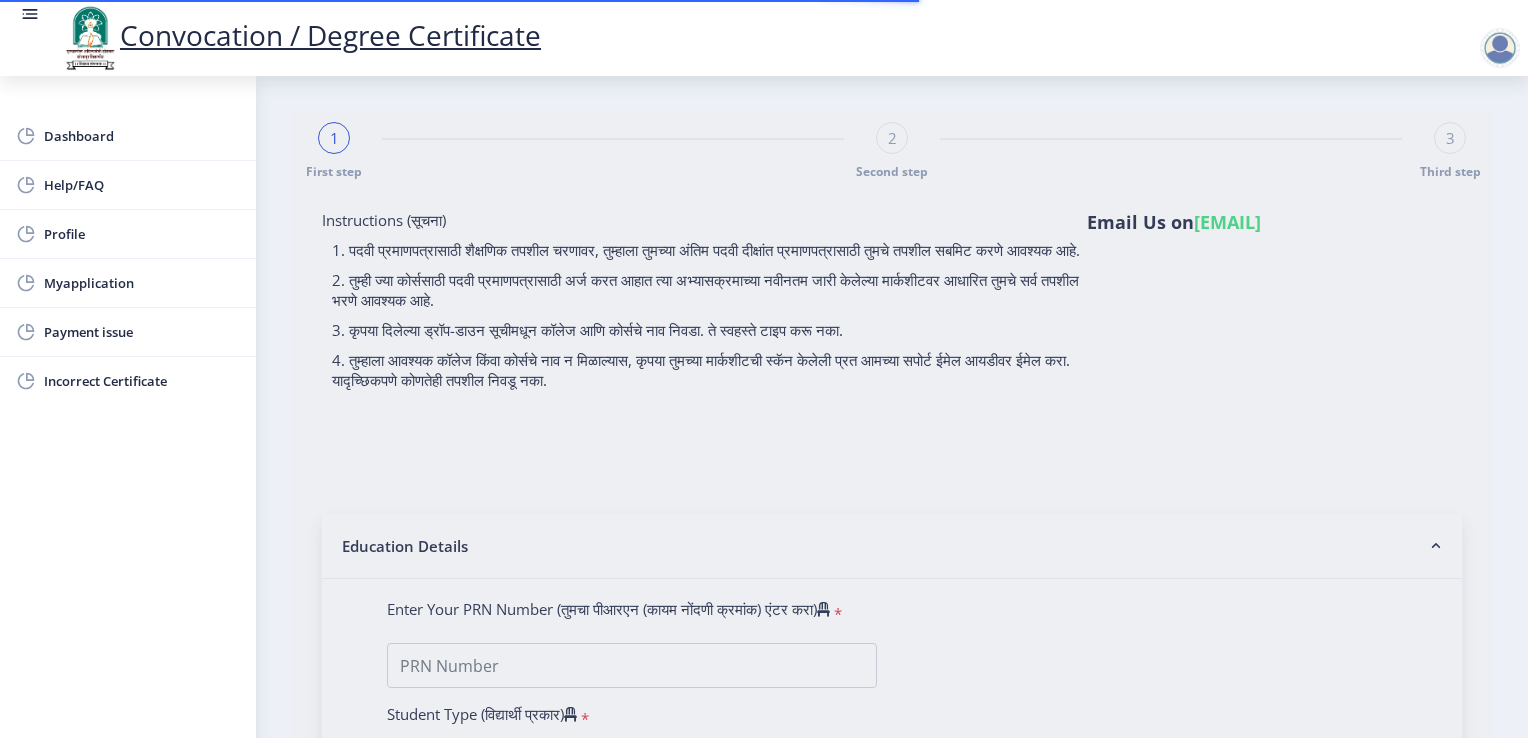 select 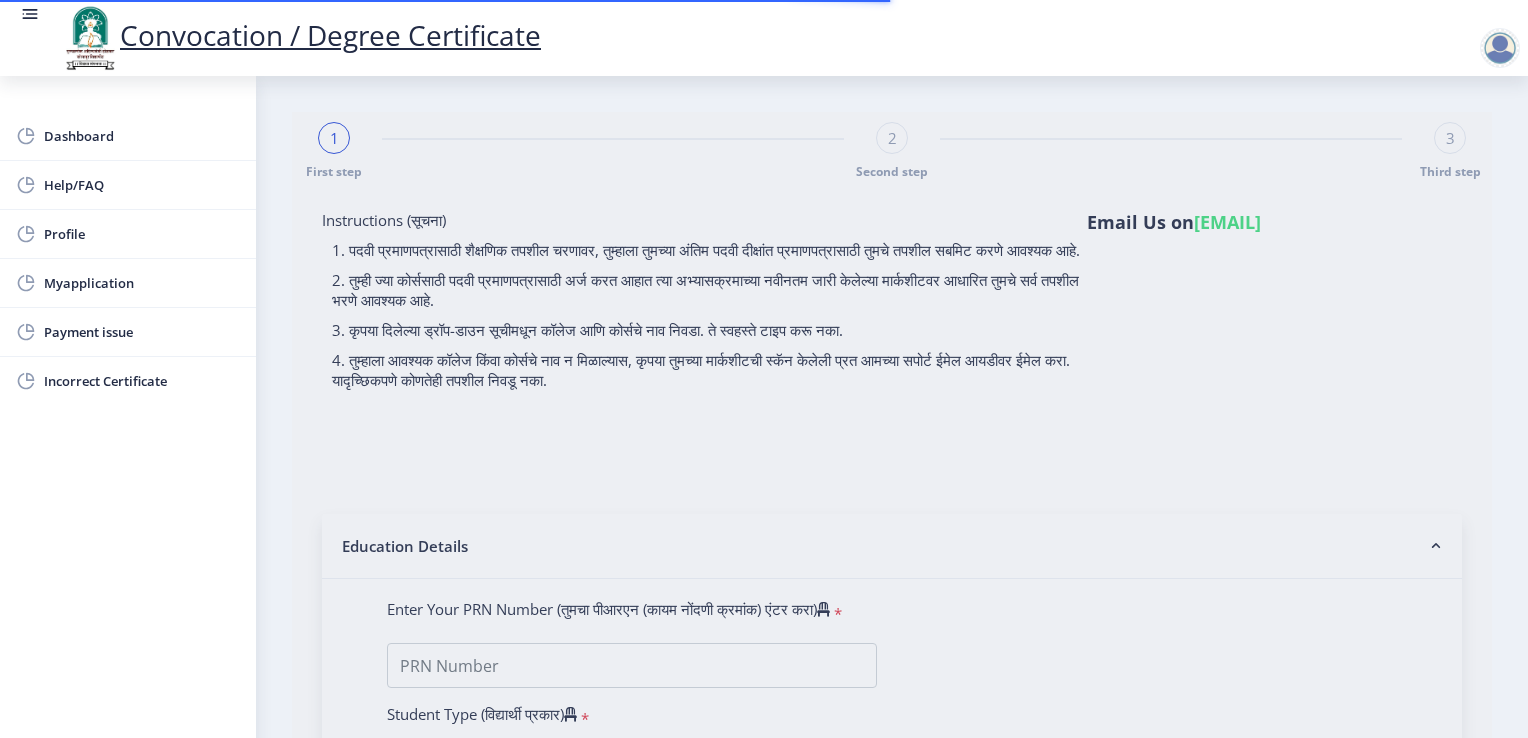 type on "[FIRST] [MIDDLE] [LAST]" 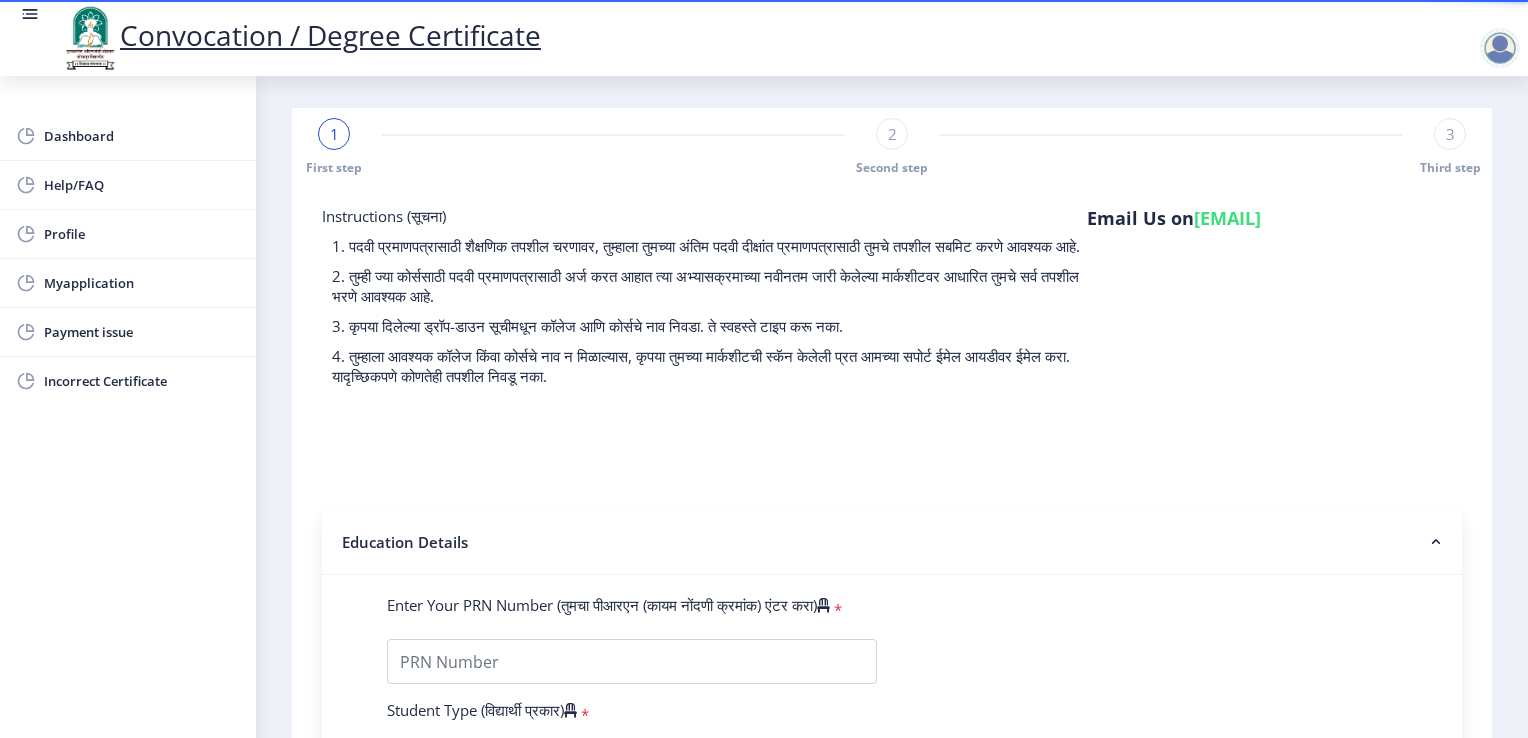 scroll, scrollTop: 0, scrollLeft: 0, axis: both 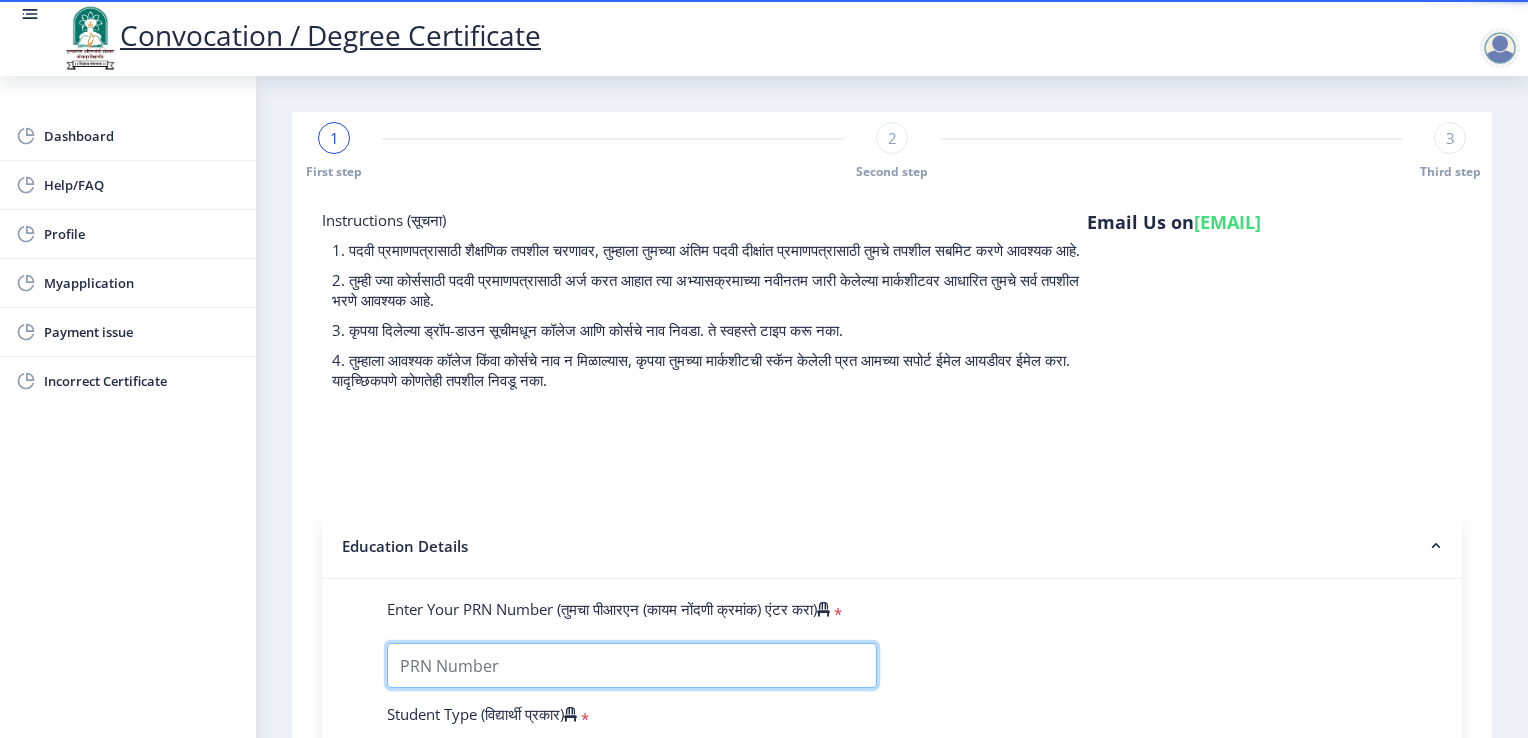 click on "Enter Your PRN Number (तुमचा पीआरएन (कायम नोंदणी क्रमांक) एंटर करा)" at bounding box center (632, 665) 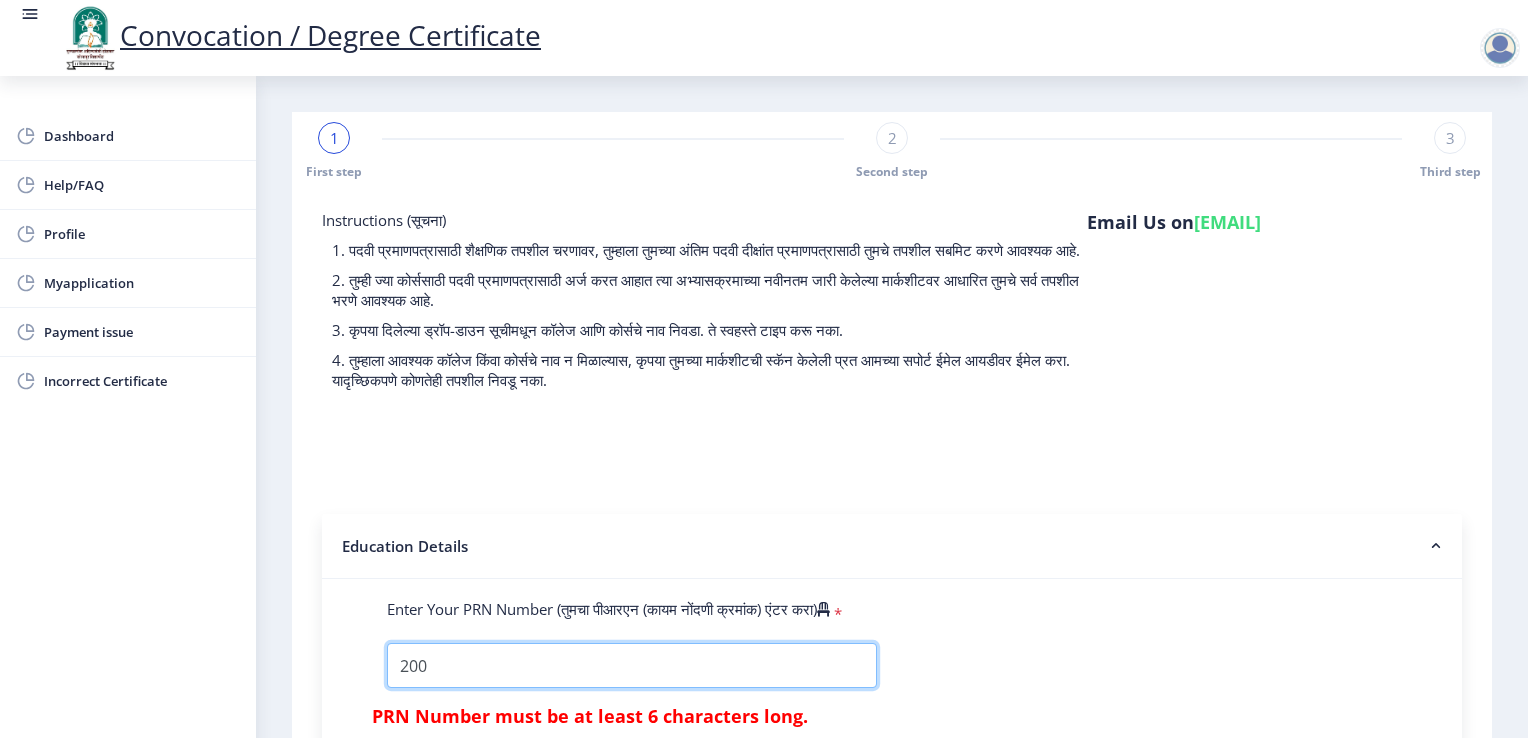 type on "[DOCUMENT_ID]" 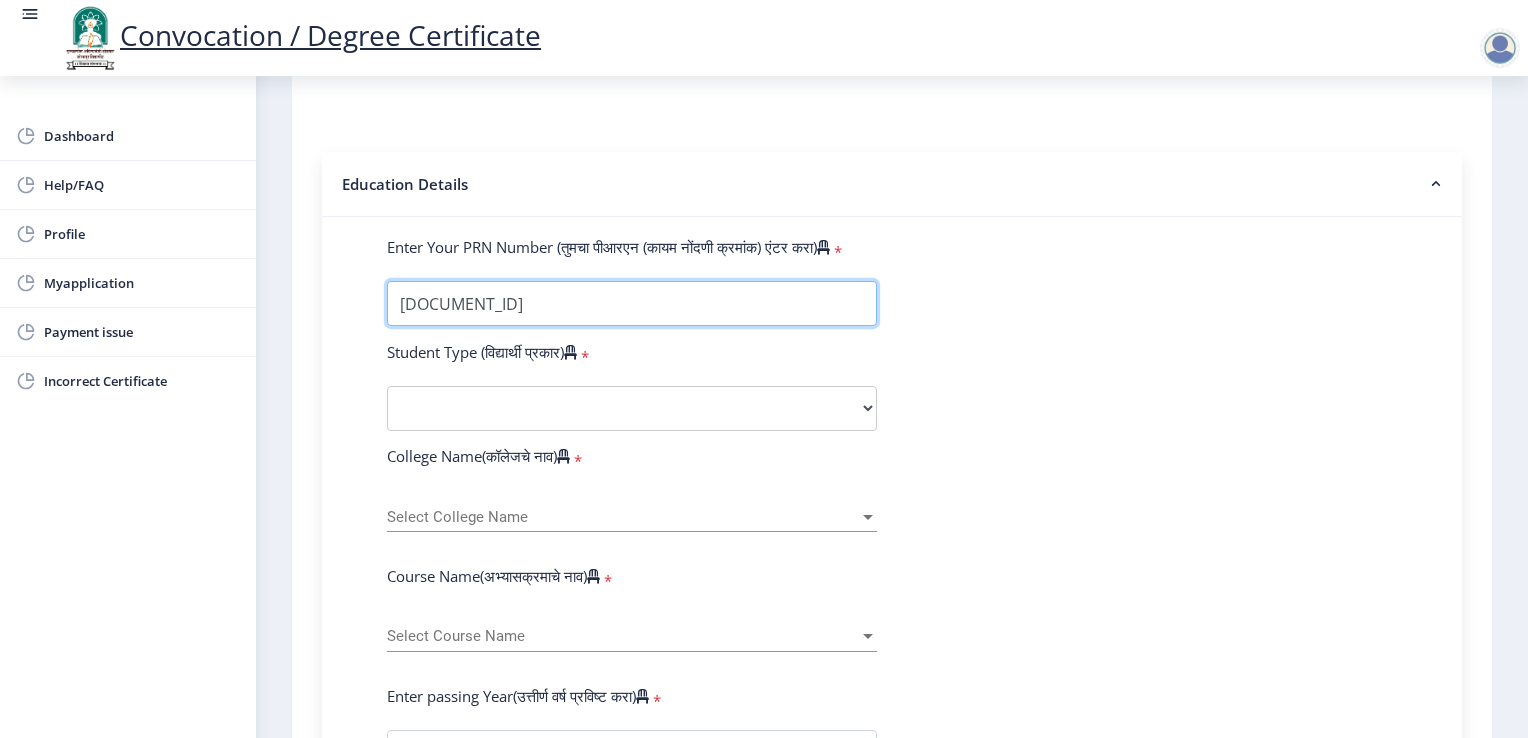 scroll, scrollTop: 366, scrollLeft: 0, axis: vertical 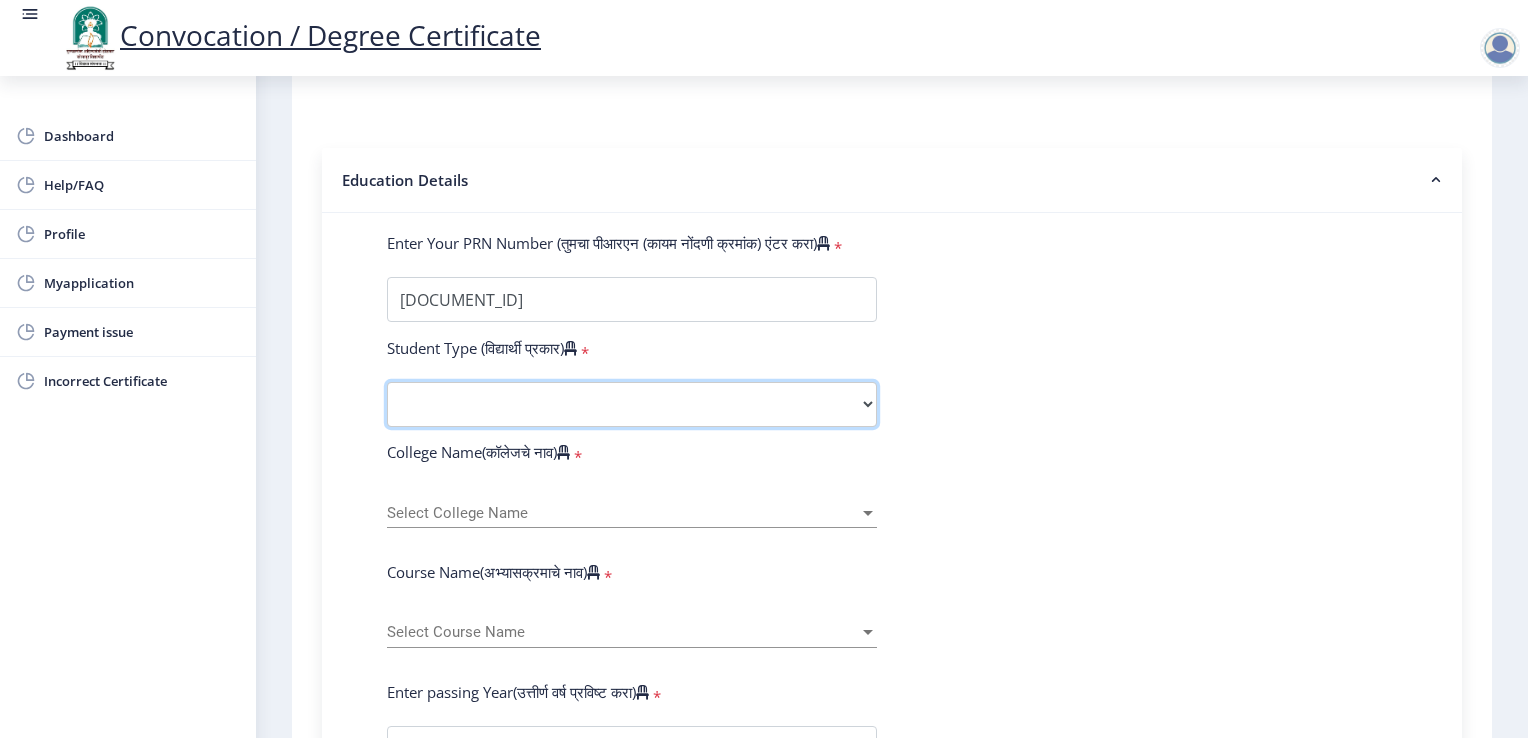 click on "Select Student Type Regular External" at bounding box center [632, 404] 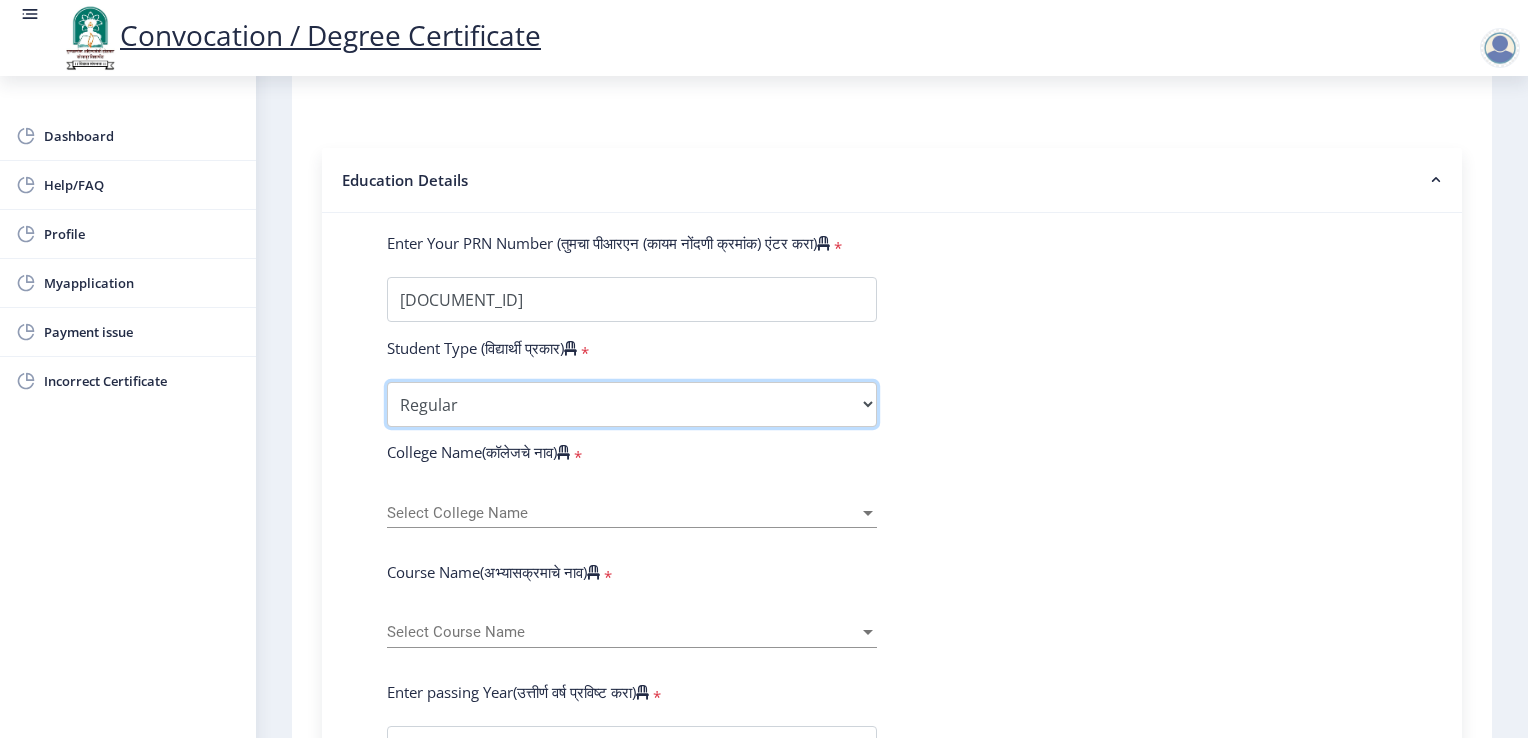 click on "Select Student Type Regular External" at bounding box center (632, 404) 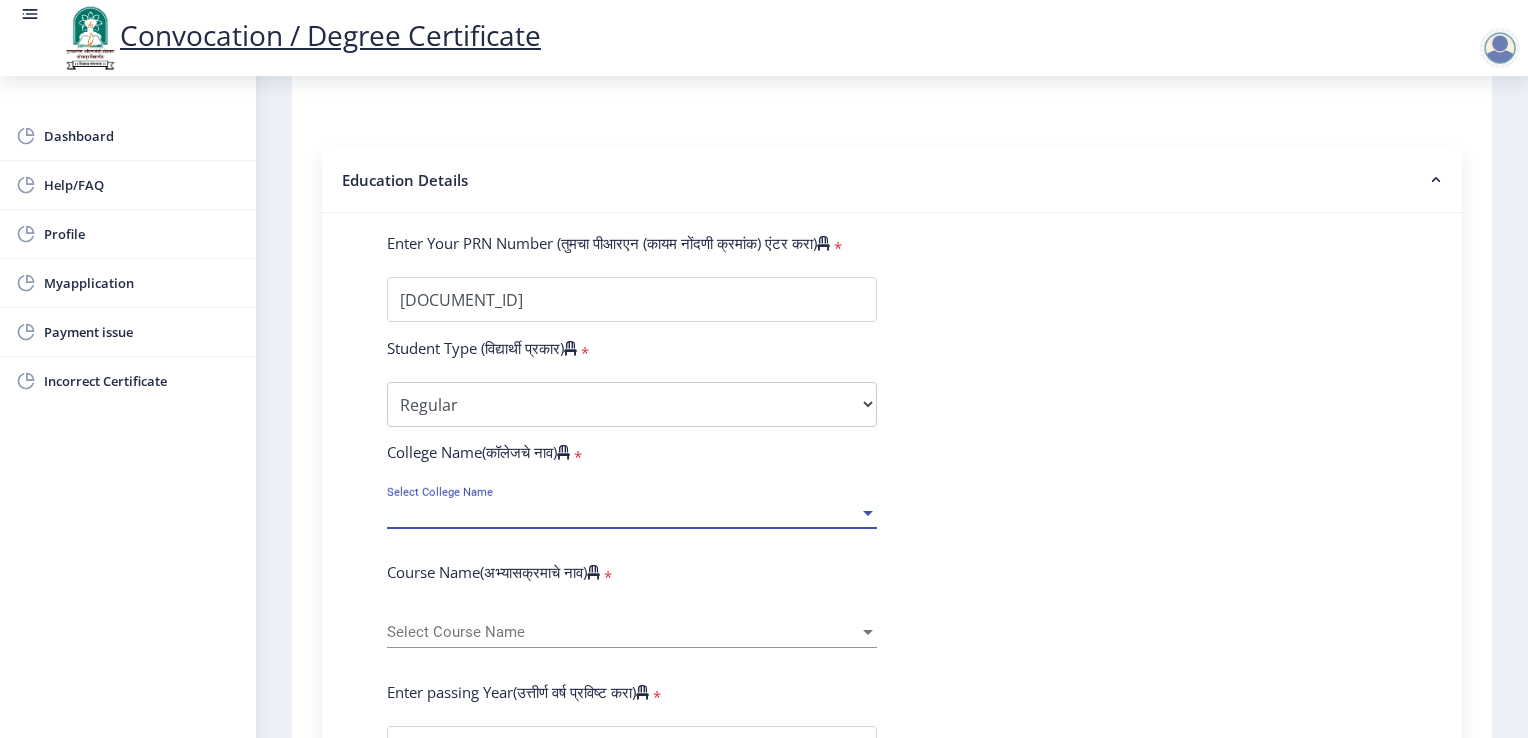 click on "Select College Name" at bounding box center [623, 513] 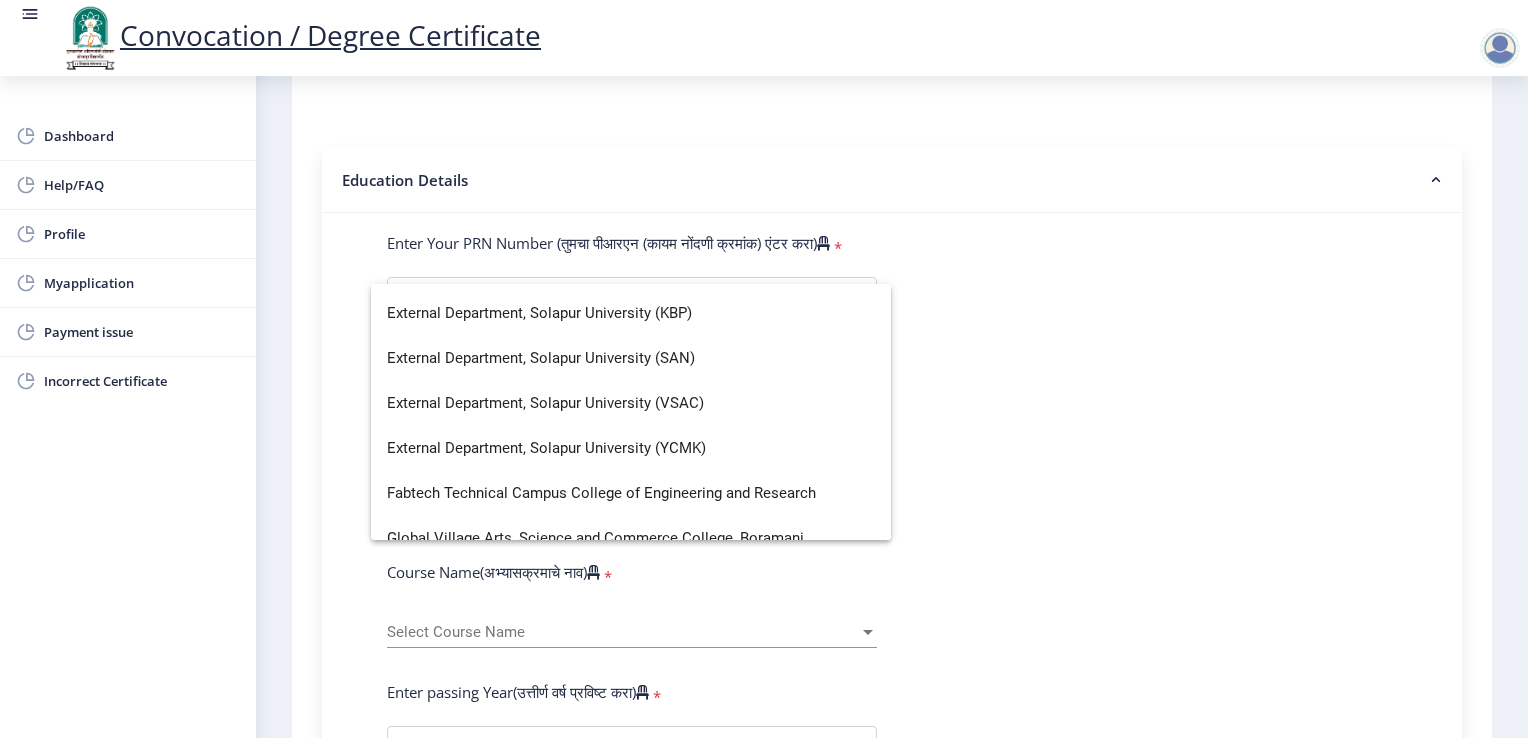 scroll, scrollTop: 1720, scrollLeft: 0, axis: vertical 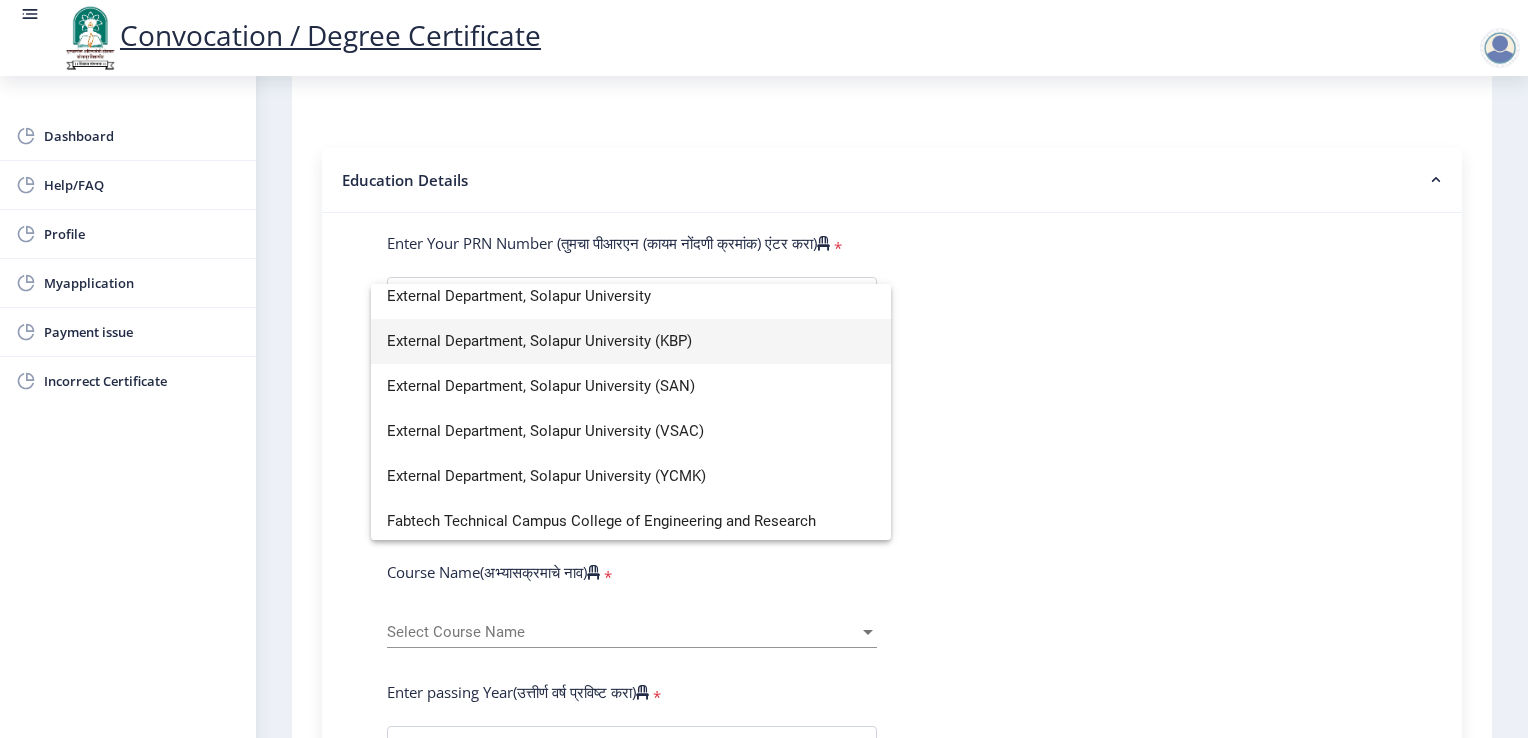 drag, startPoint x: 812, startPoint y: 342, endPoint x: 730, endPoint y: 346, distance: 82.0975 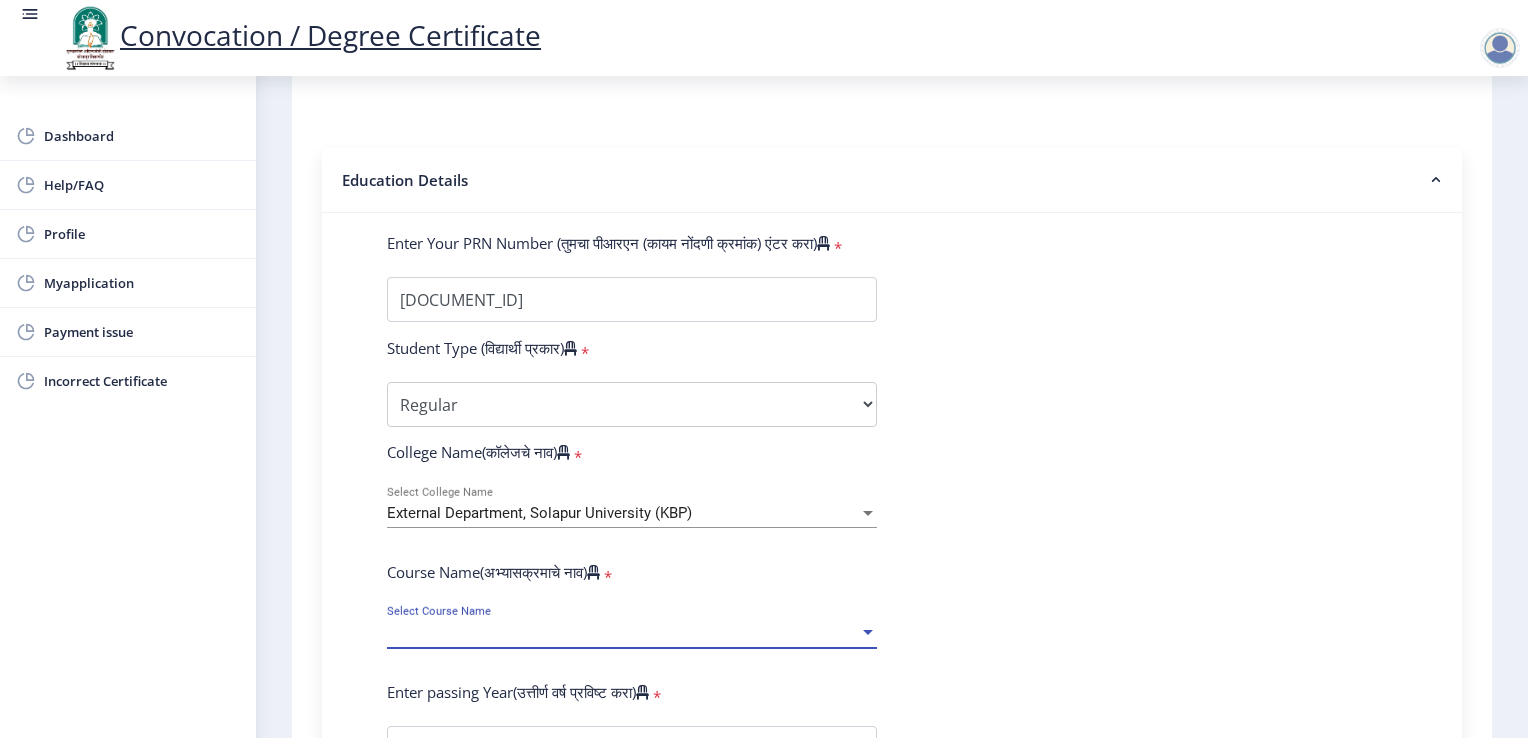 click on "Select Course Name" at bounding box center [623, 632] 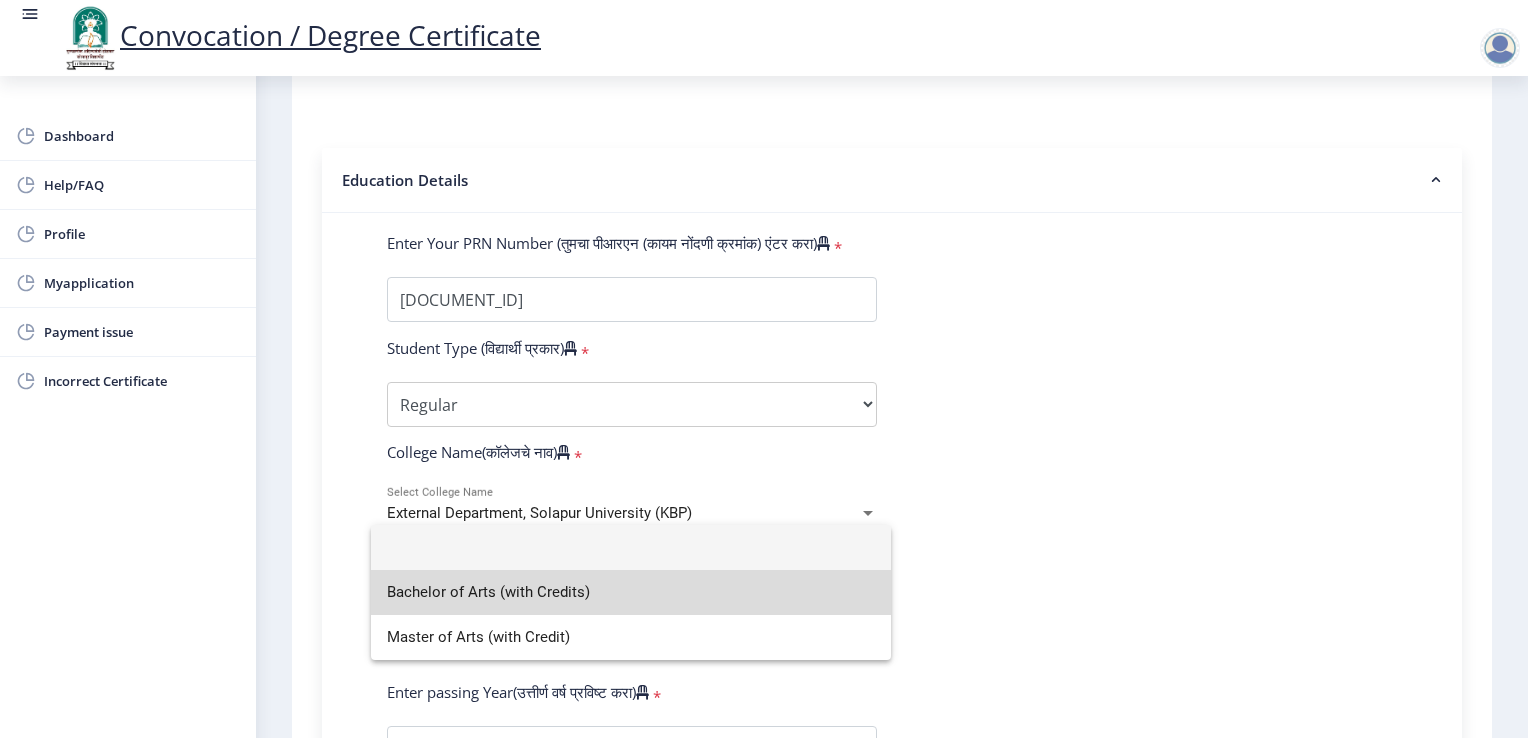click on "Bachelor of Arts (with Credits)" at bounding box center [631, 592] 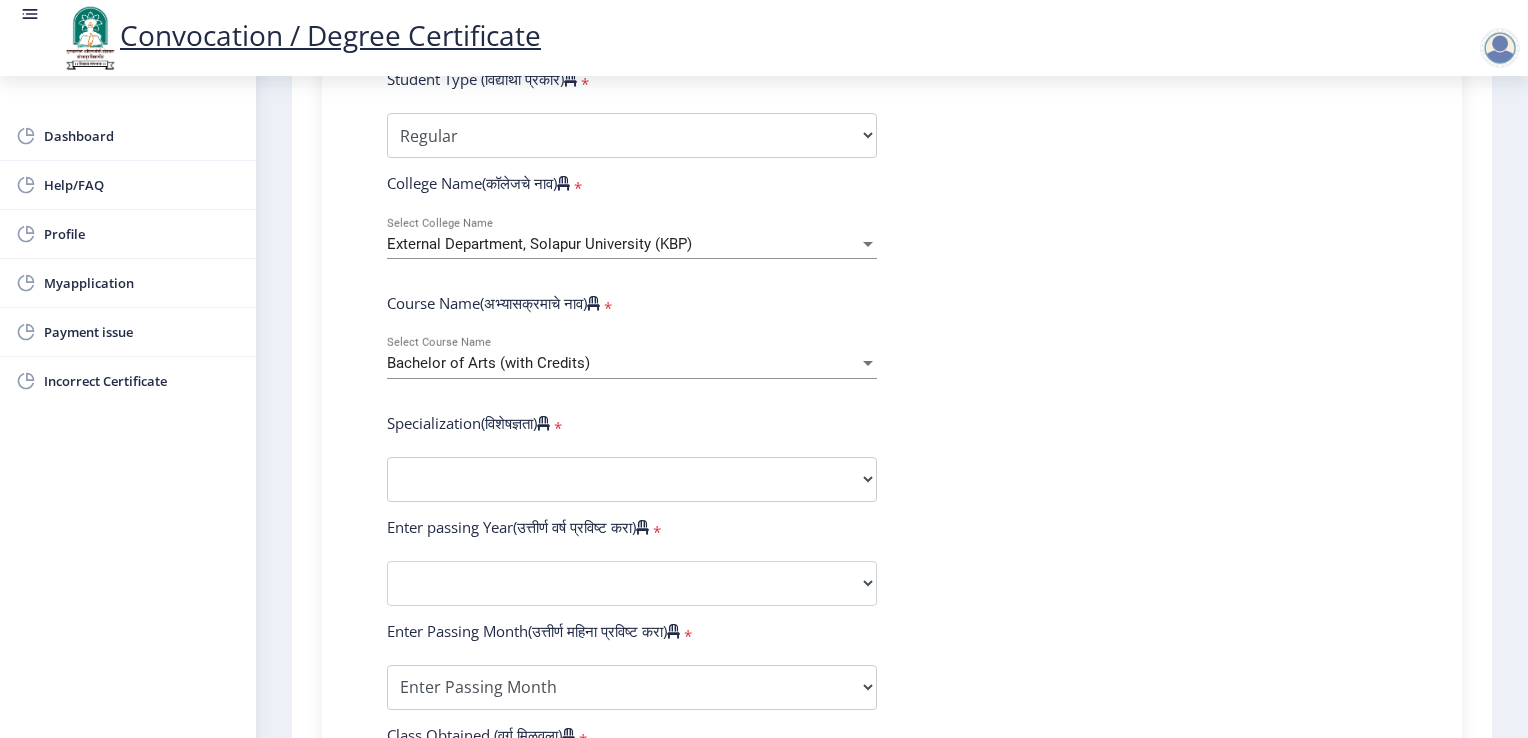 scroll, scrollTop: 640, scrollLeft: 0, axis: vertical 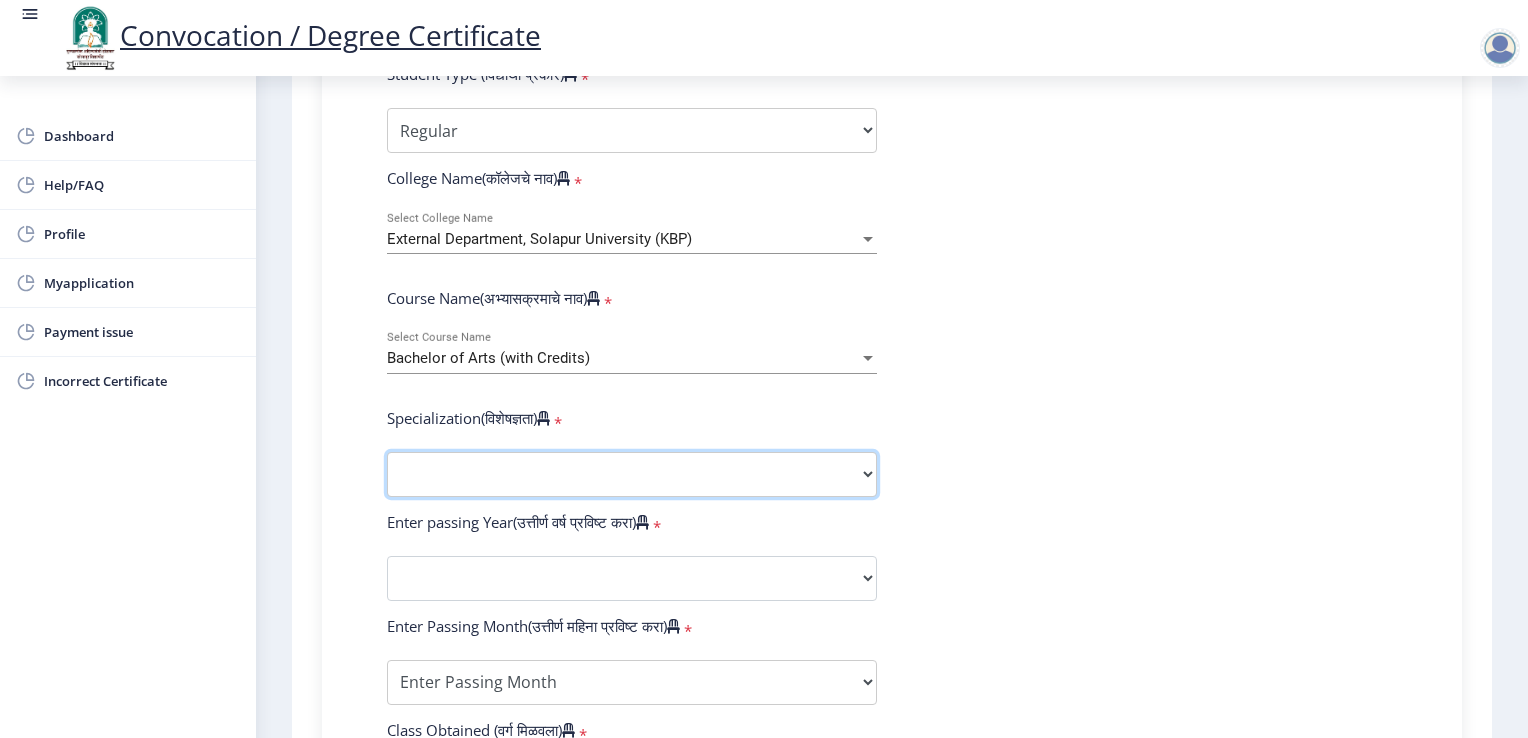 click on "Specialization English Geography Hindi Marathi Music Sanskrit Urdu Ancient Indian History Culture & Archaeology Economics History Physical Education Political Science Psychology Sociology Kannada Philosophy Other" at bounding box center (632, 474) 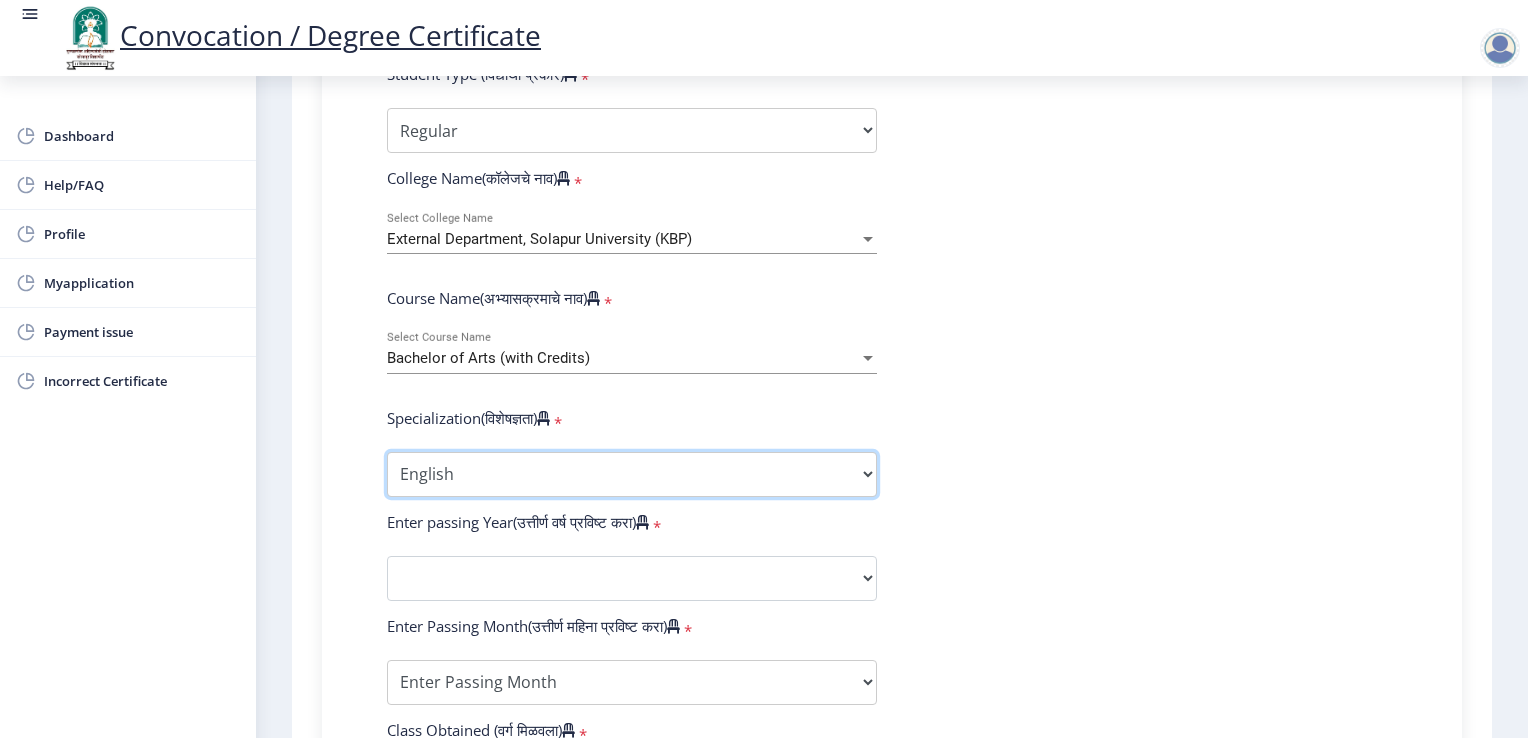 click on "Specialization English Geography Hindi Marathi Music Sanskrit Urdu Ancient Indian History Culture & Archaeology Economics History Physical Education Political Science Psychology Sociology Kannada Philosophy Other" at bounding box center [632, 474] 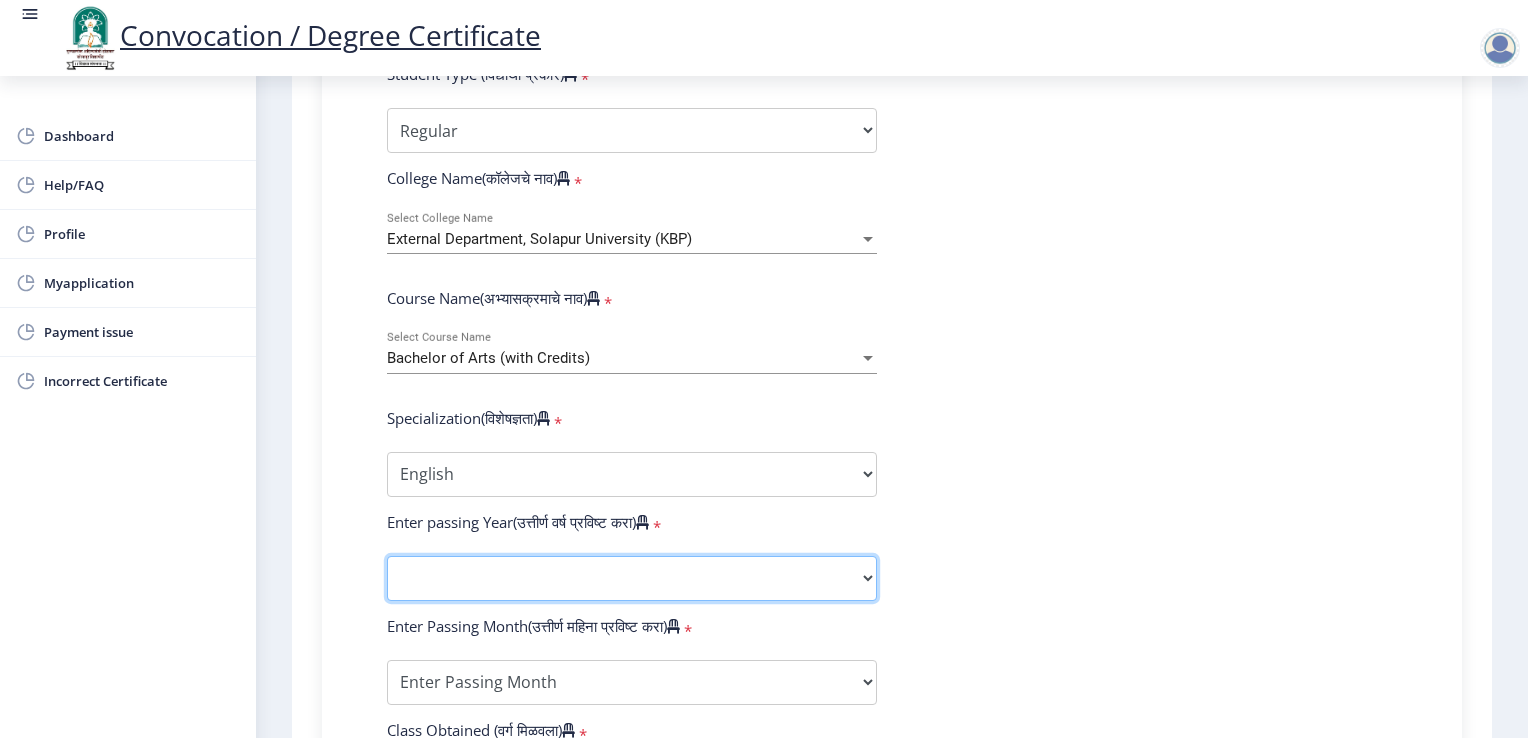 click on "2025   2024   2023   2022   2021   2020   2019   2018   2017   2016   2015   2014   2013   2012   2011   2010   2009   2008   2007   2006   2005   2004   2003   2002   2001   2000   1999   1998   1997   1996   1995   1994   1993   1992   1991   1990   1989   1988   1987   1986   1985   1984   1983   1982   1981   1980   1979   1978   1977   1976" 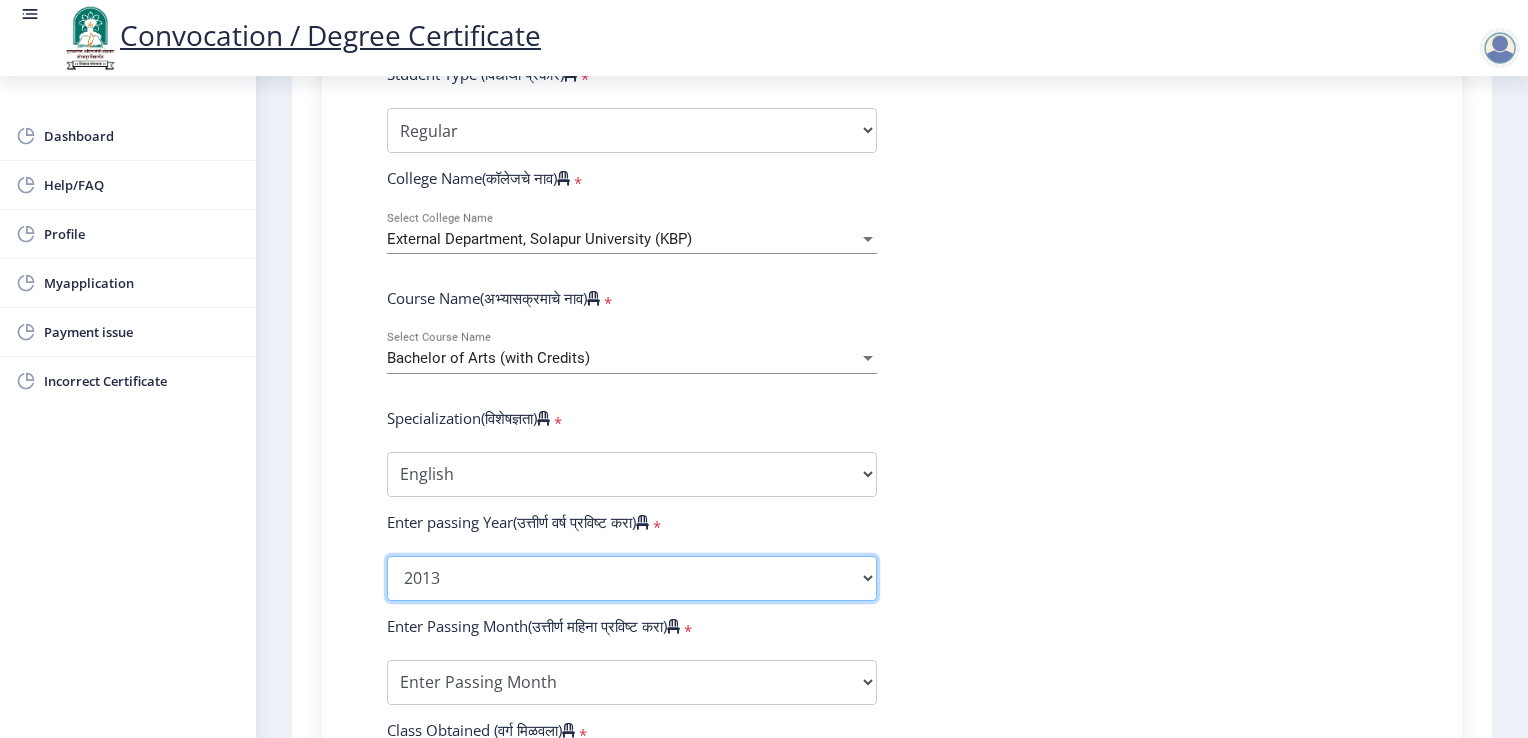 click on "2025   2024   2023   2022   2021   2020   2019   2018   2017   2016   2015   2014   2013   2012   2011   2010   2009   2008   2007   2006   2005   2004   2003   2002   2001   2000   1999   1998   1997   1996   1995   1994   1993   1992   1991   1990   1989   1988   1987   1986   1985   1984   1983   1982   1981   1980   1979   1978   1977   1976" 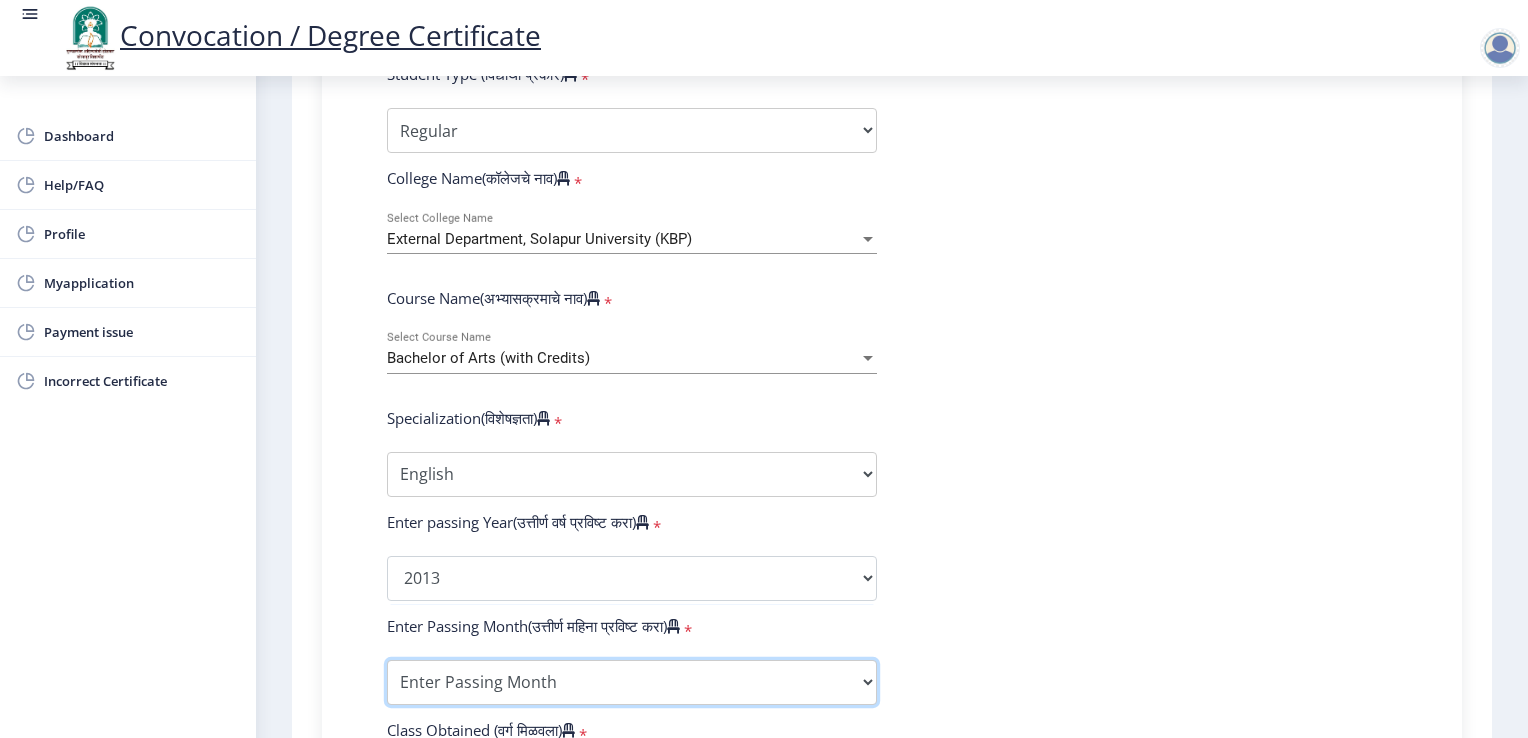 click on "Enter Passing Month March April May October November December" at bounding box center (632, 682) 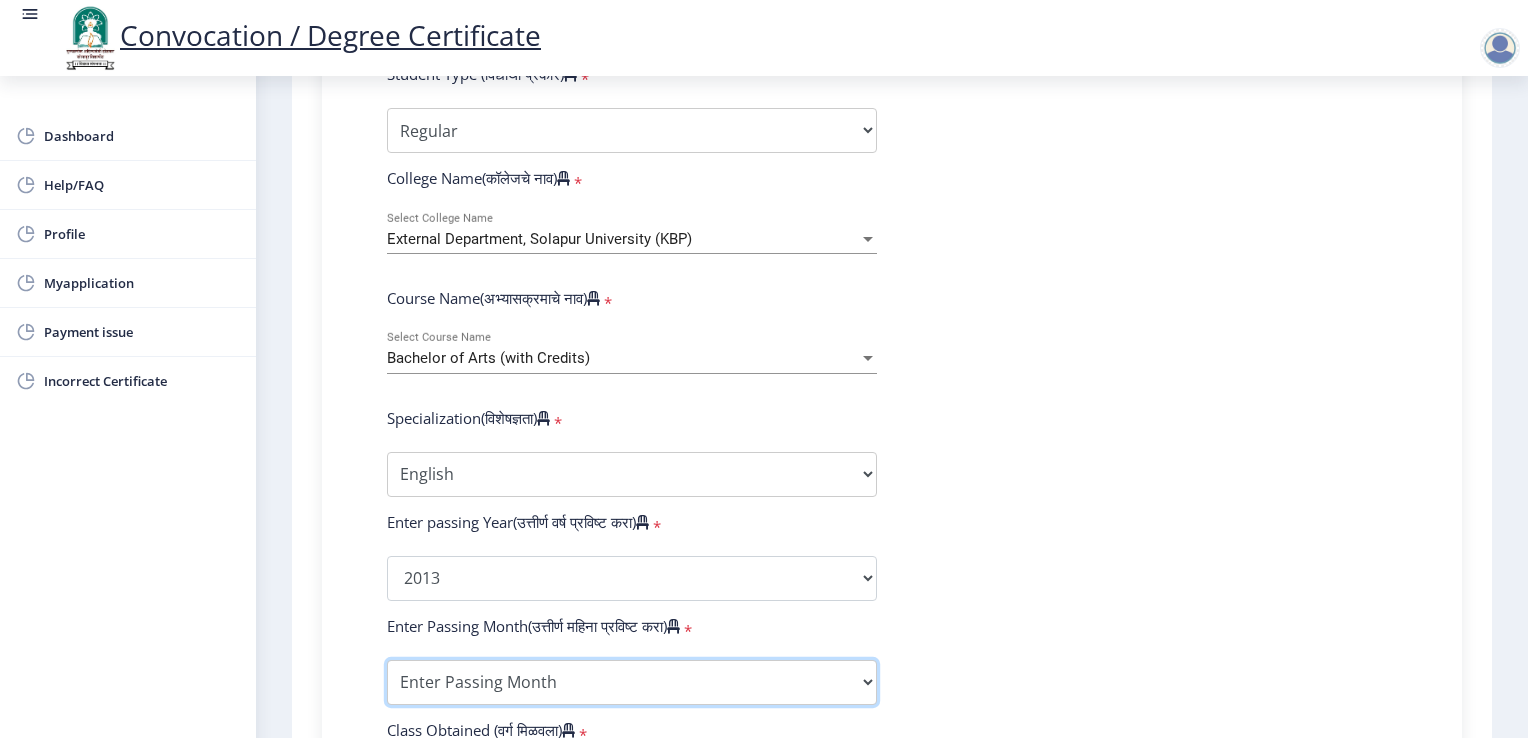 select on "March" 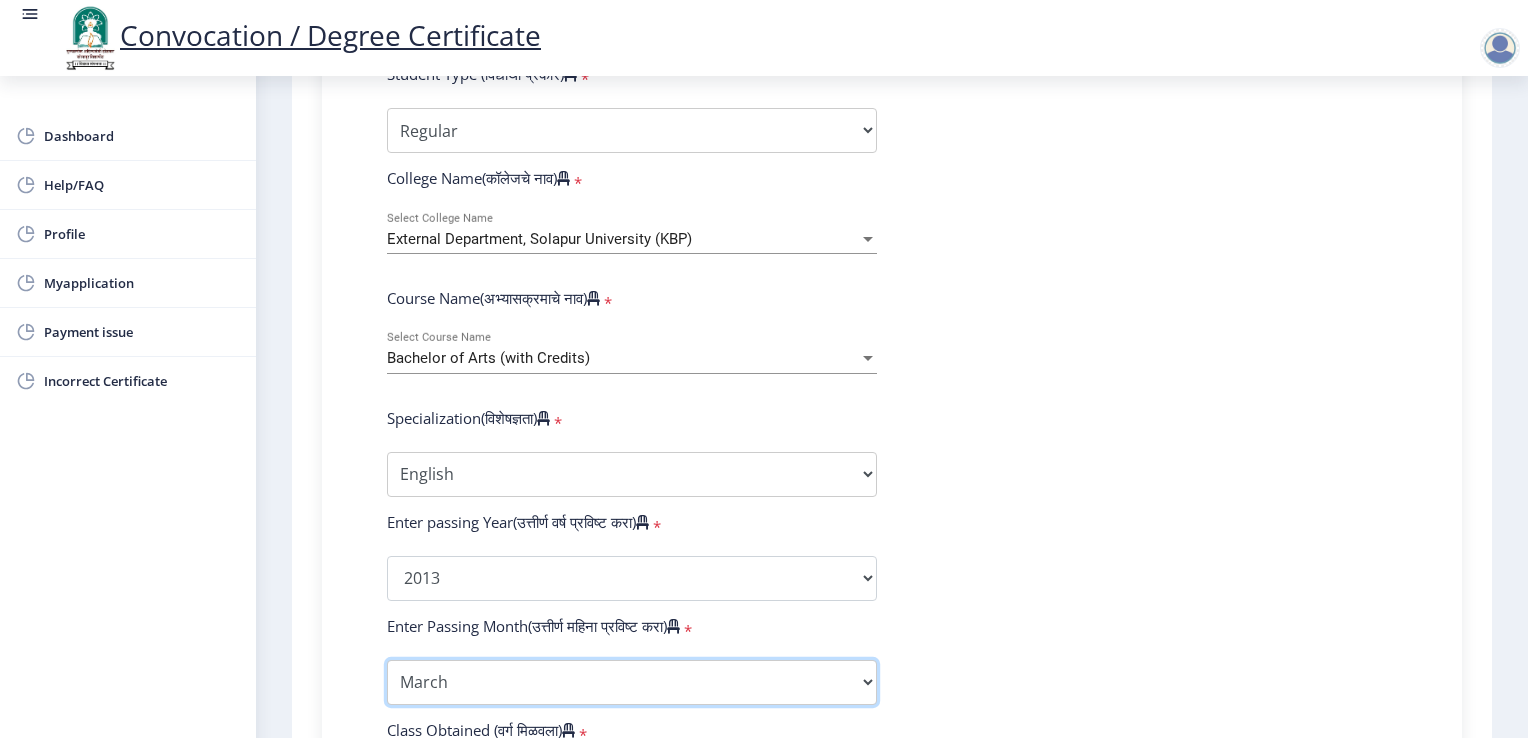click on "Enter Passing Month March April May October November December" at bounding box center (632, 682) 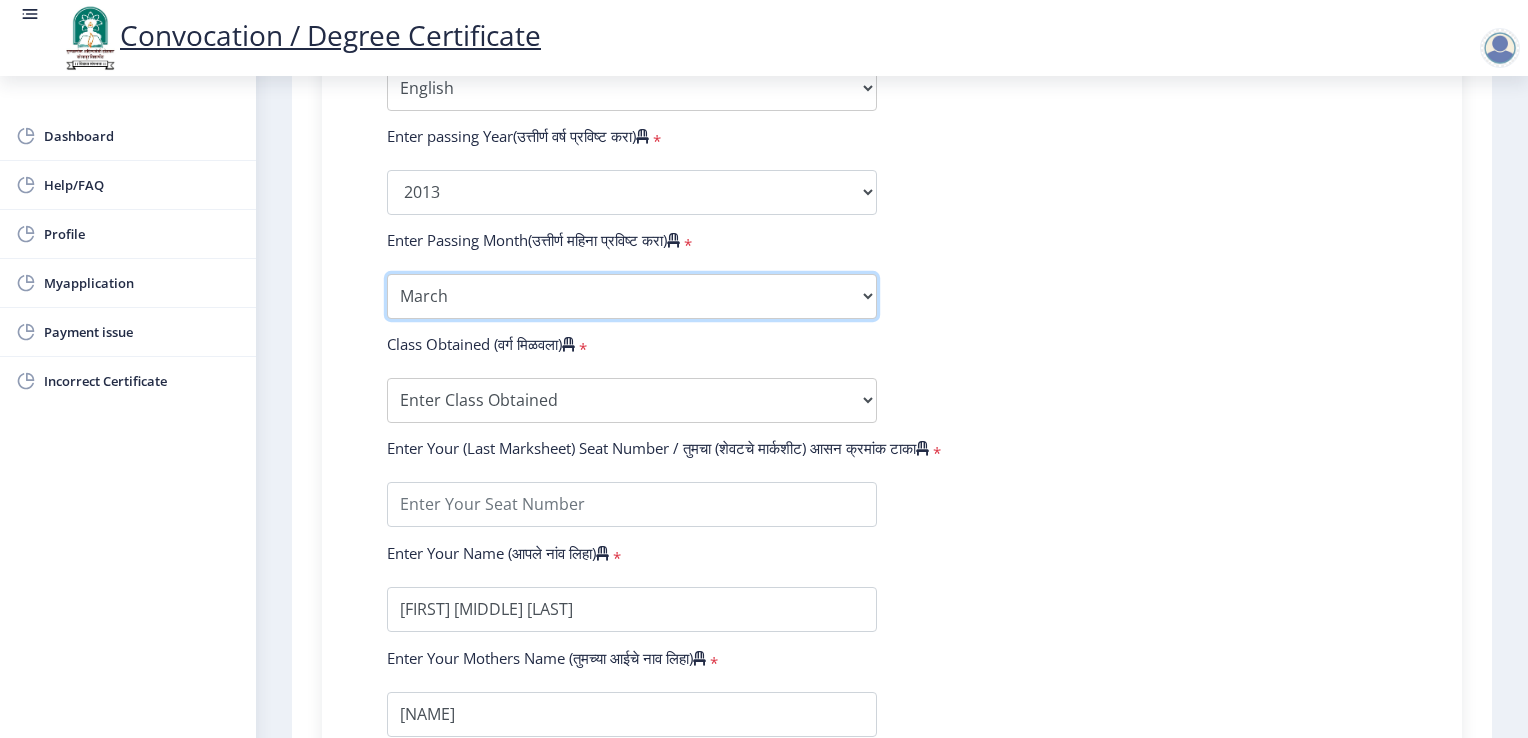 scroll, scrollTop: 1039, scrollLeft: 0, axis: vertical 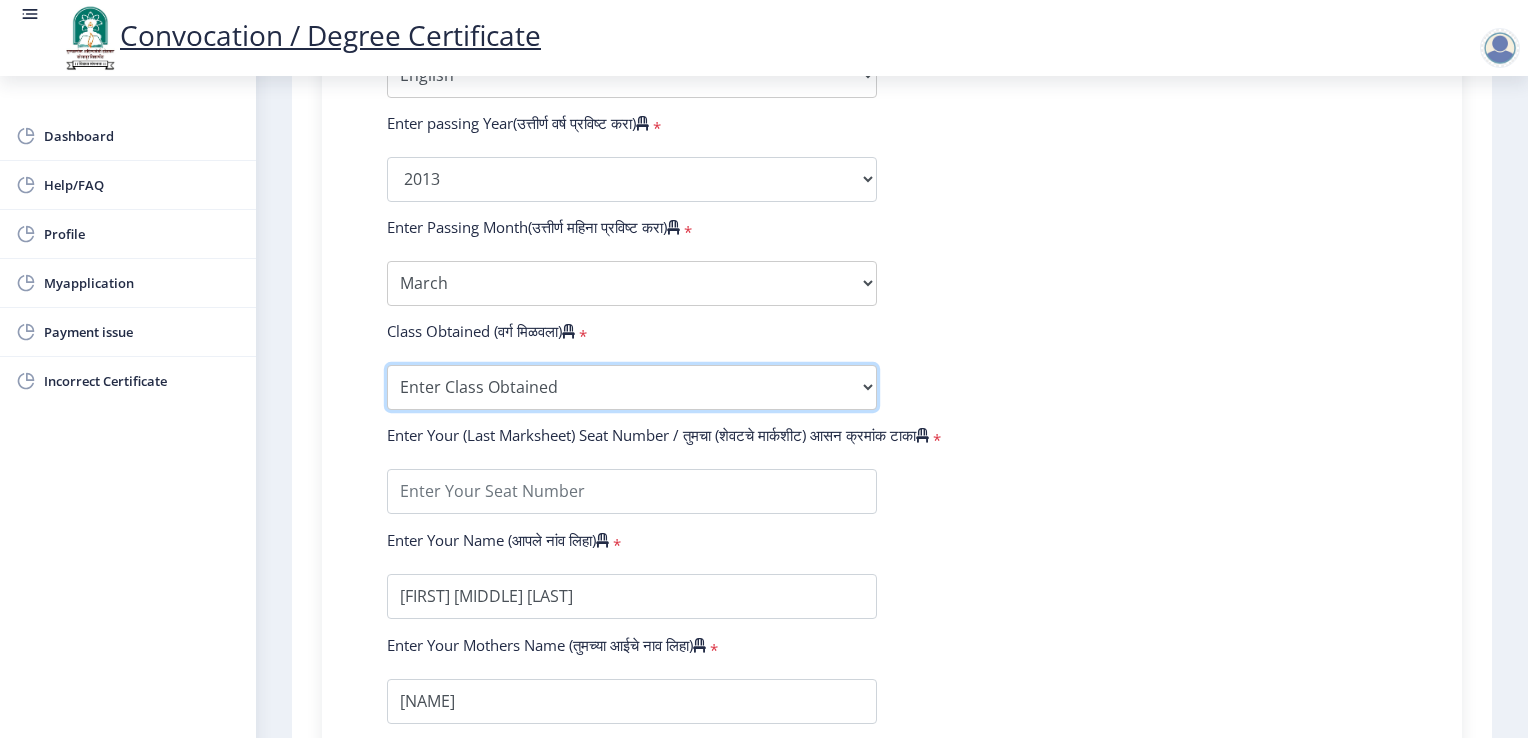 click on "Enter Class Obtained FIRST CLASS WITH DISTINCTION FIRST CLASS HIGHER SECOND CLASS SECOND CLASS PASS CLASS Grade O Grade A+ Grade A Grade B+ Grade B Grade C+ Grade C Grade D Grade E" at bounding box center [632, 387] 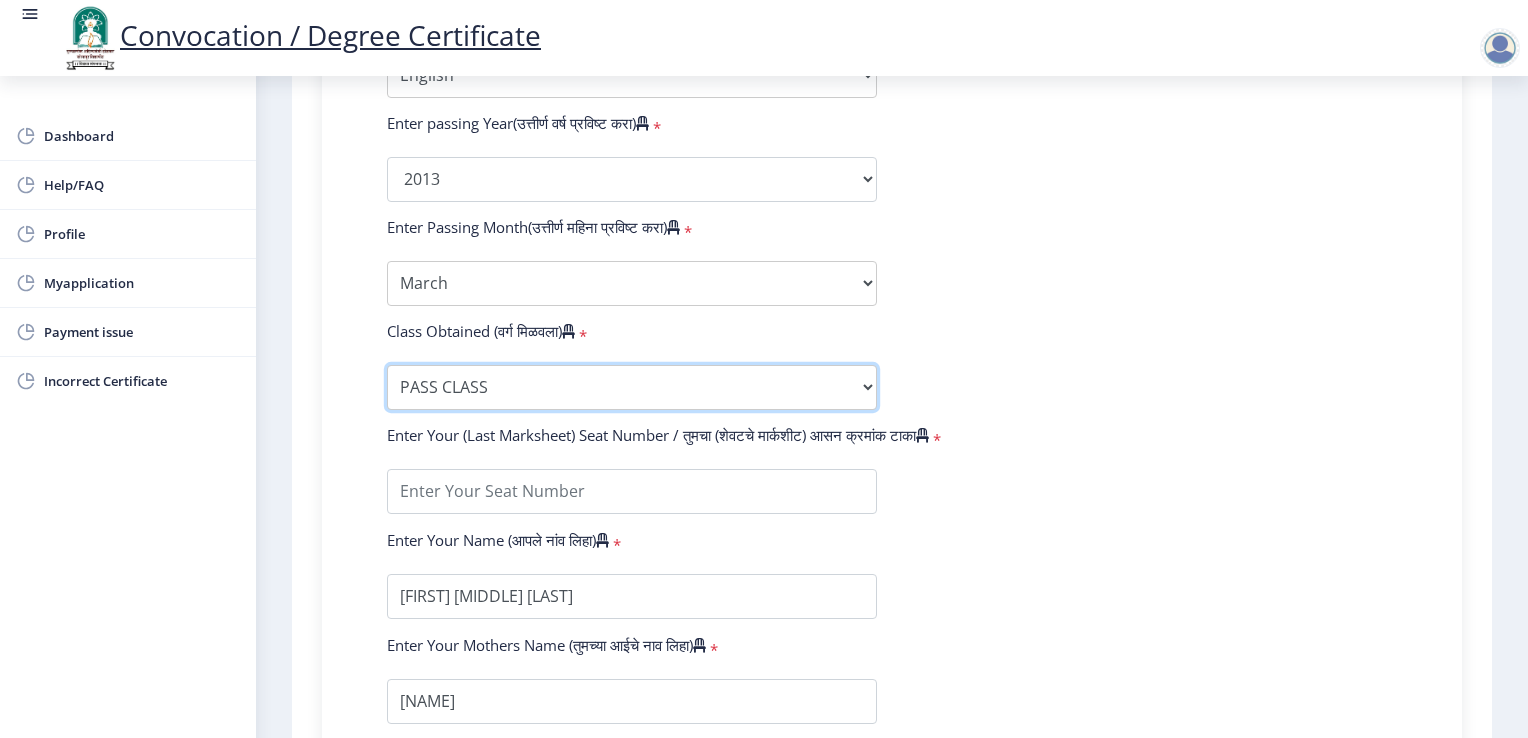 click on "Enter Class Obtained FIRST CLASS WITH DISTINCTION FIRST CLASS HIGHER SECOND CLASS SECOND CLASS PASS CLASS Grade O Grade A+ Grade A Grade B+ Grade B Grade C+ Grade C Grade D Grade E" at bounding box center (632, 387) 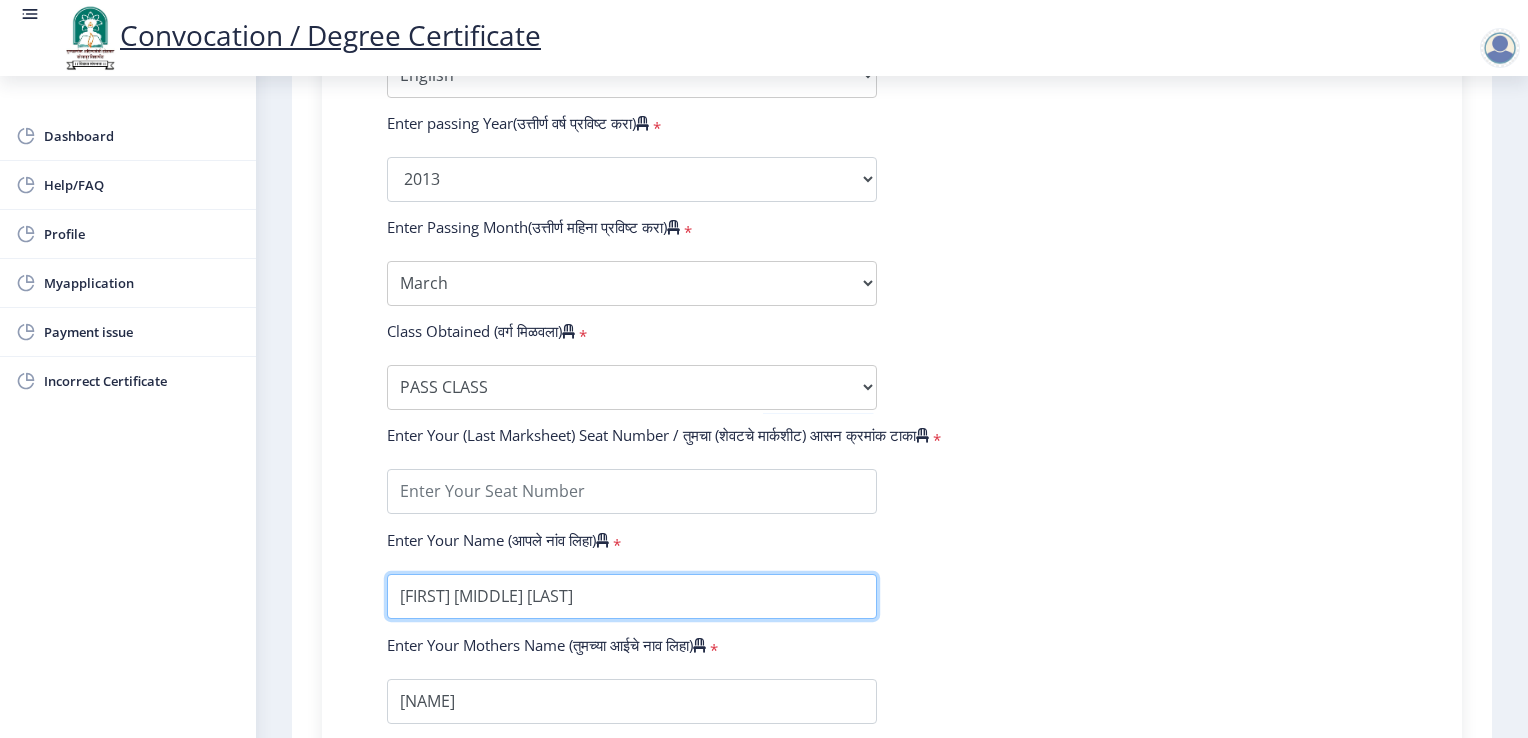 drag, startPoint x: 401, startPoint y: 614, endPoint x: 677, endPoint y: 618, distance: 276.029 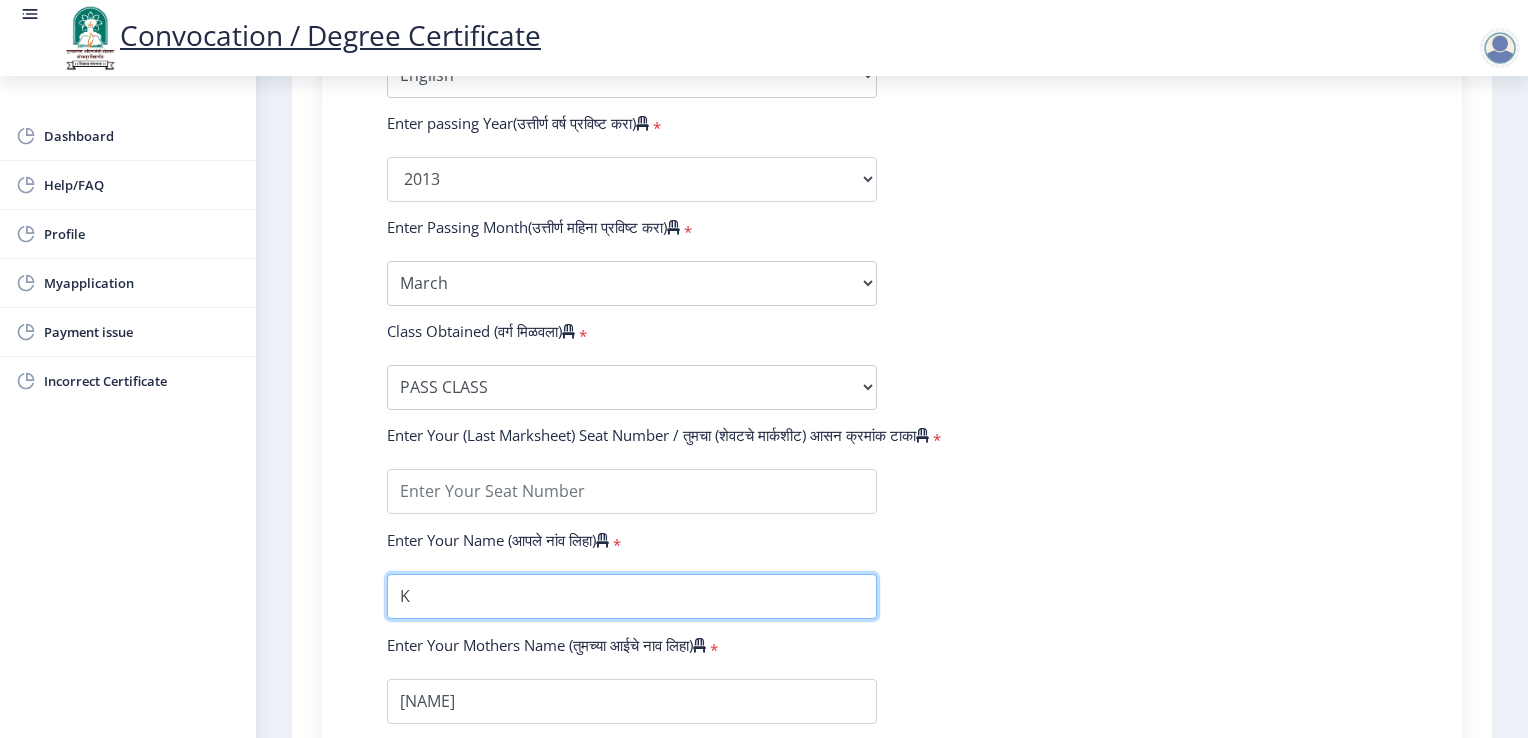 type on "[LAST] [FIRST] [MIDDLE]" 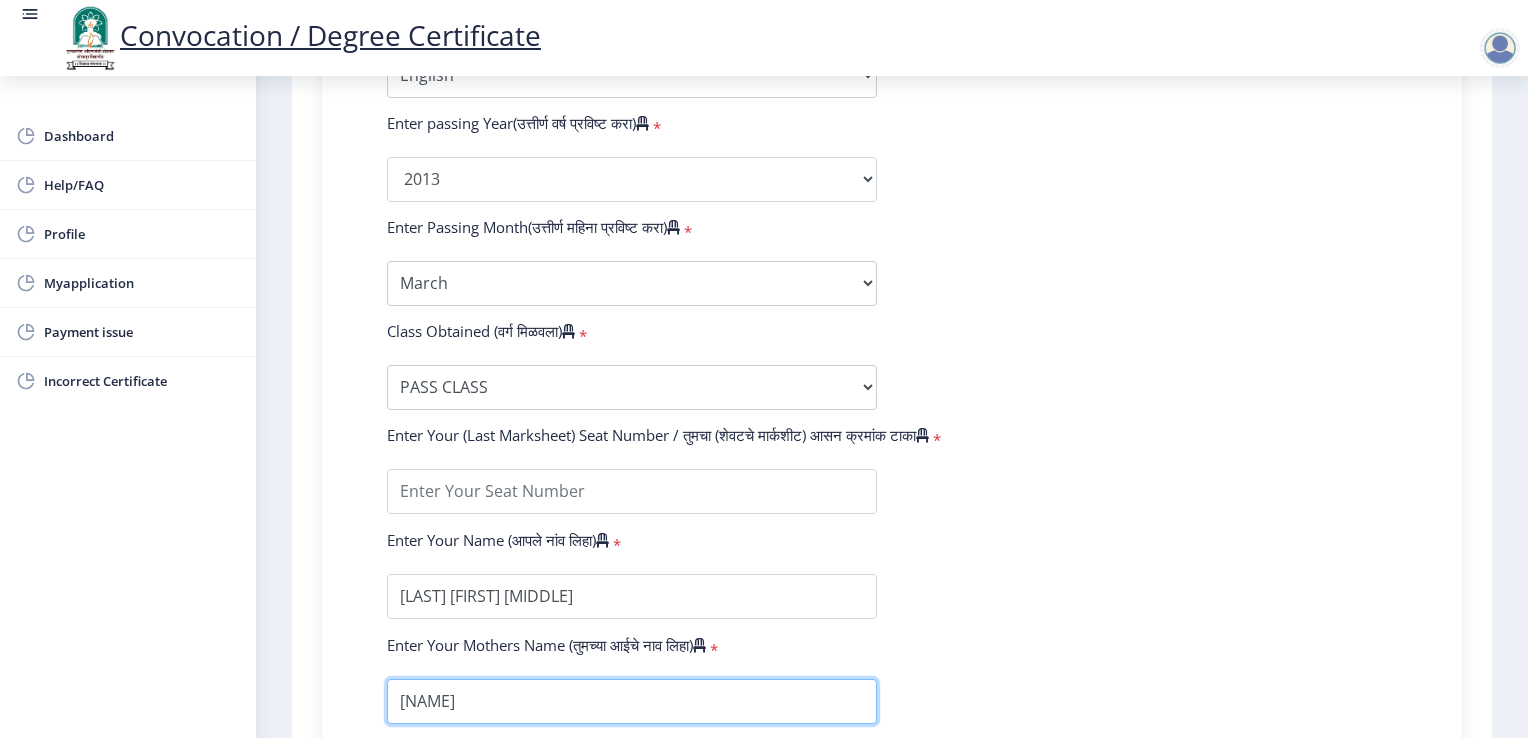 scroll, scrollTop: 1043, scrollLeft: 0, axis: vertical 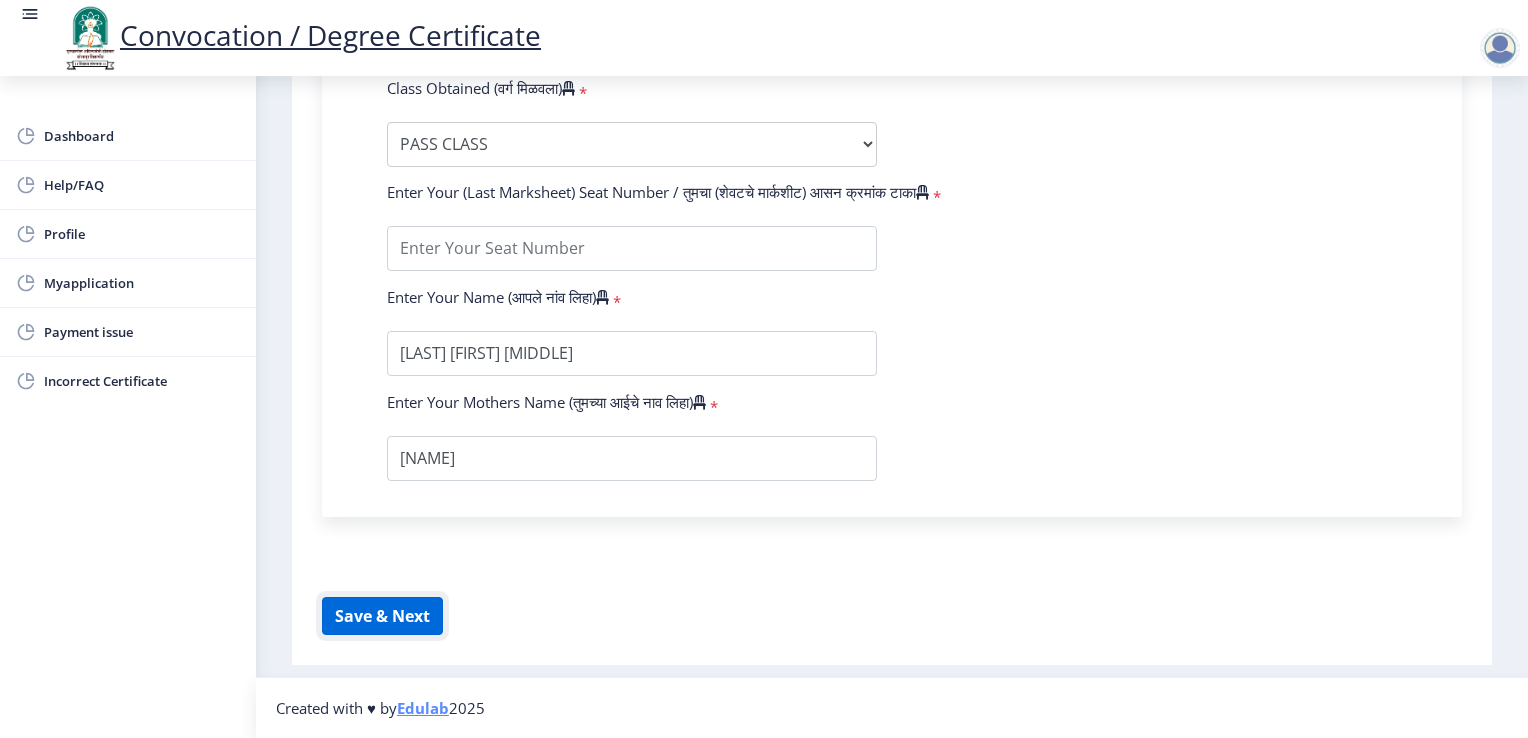 click on "Save & Next" 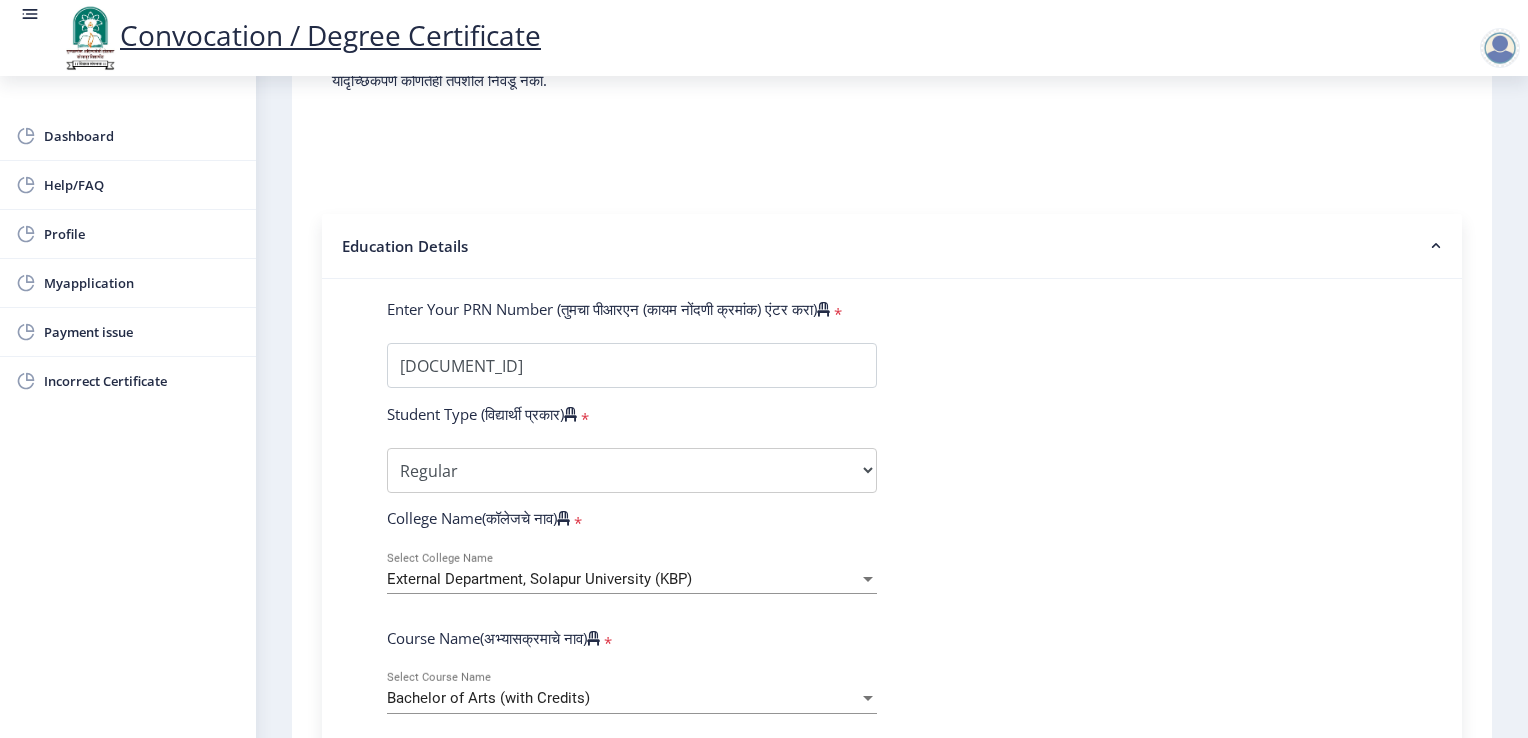 scroll, scrollTop: 264, scrollLeft: 0, axis: vertical 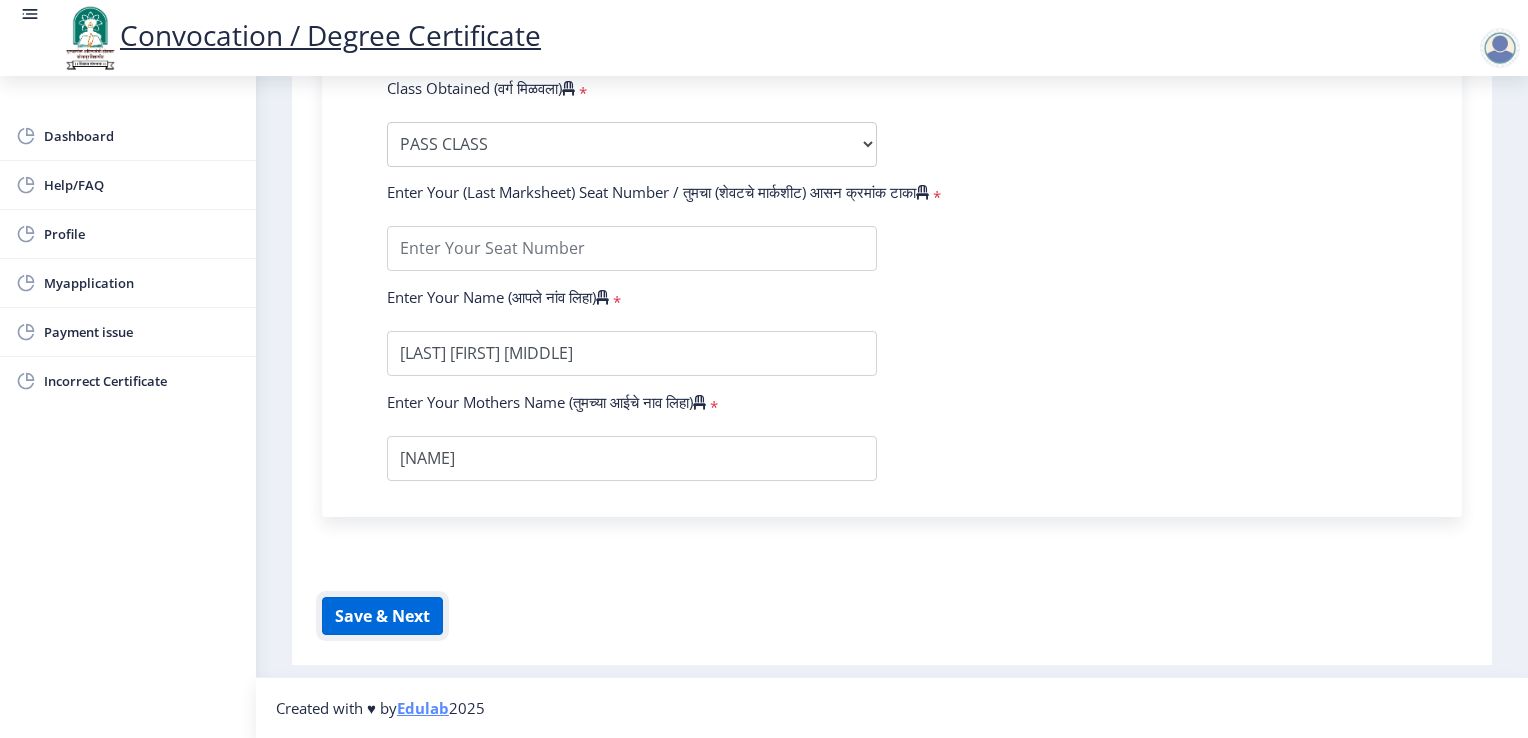 click on "Save & Next" 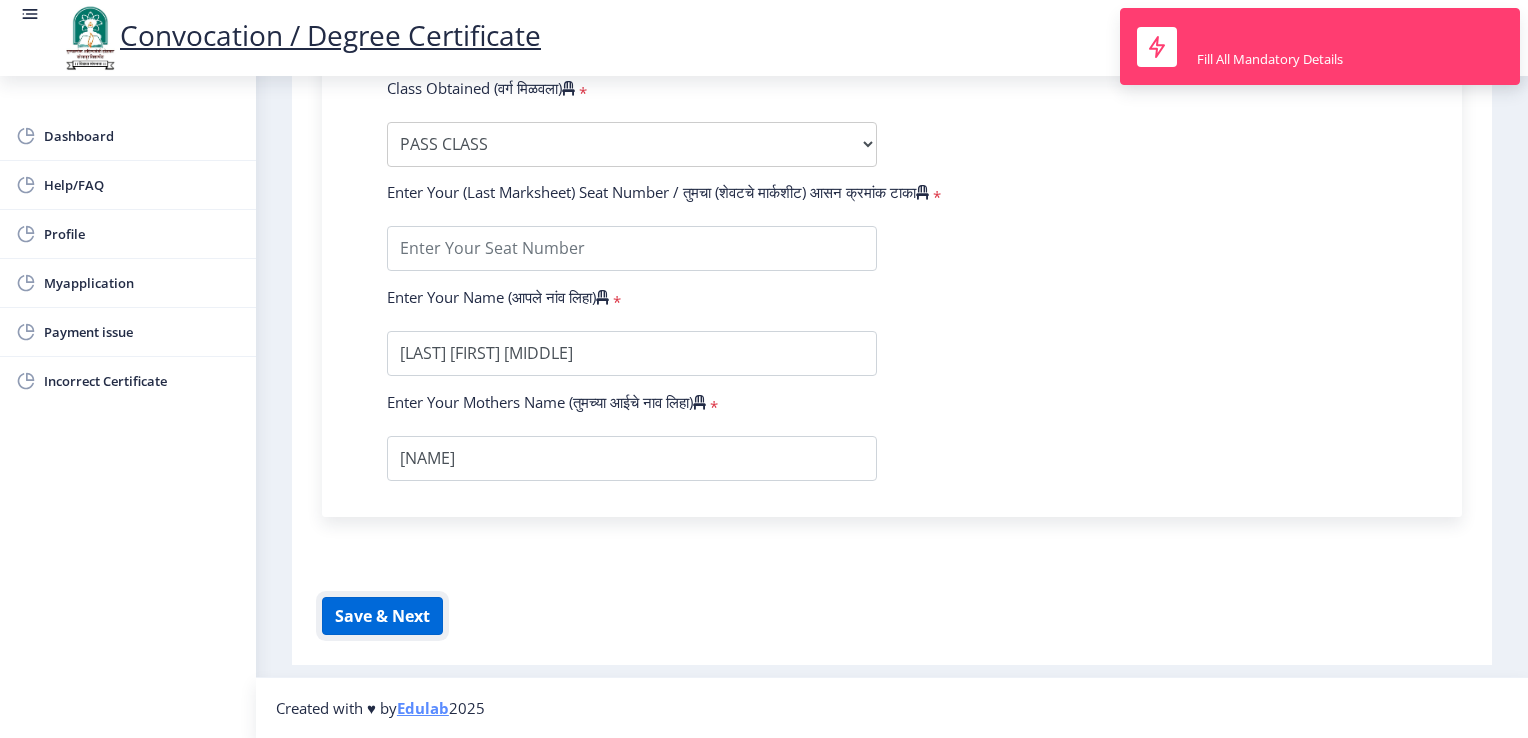 click on "Save & Next" 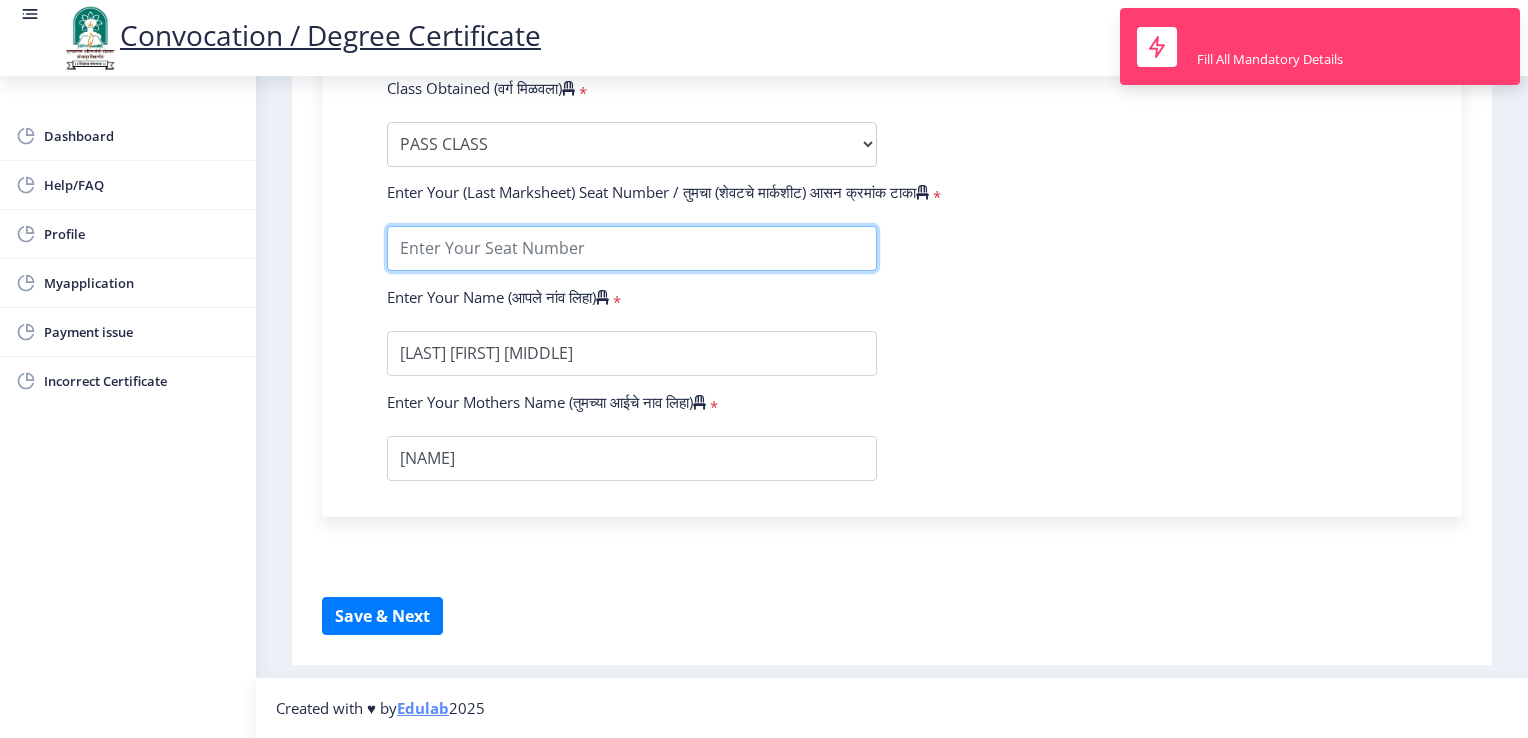 click at bounding box center (632, 248) 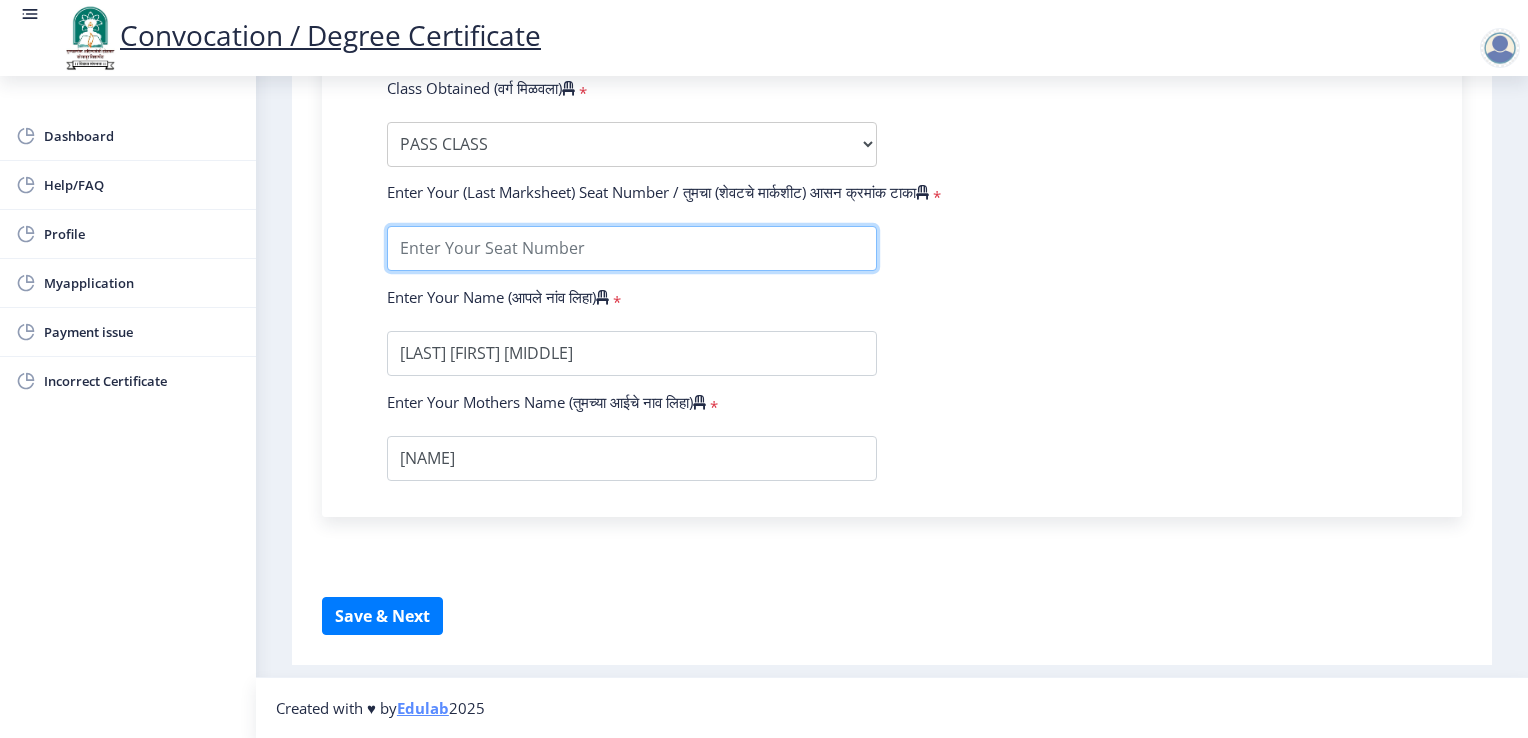 type on "[DOCUMENT_ID]" 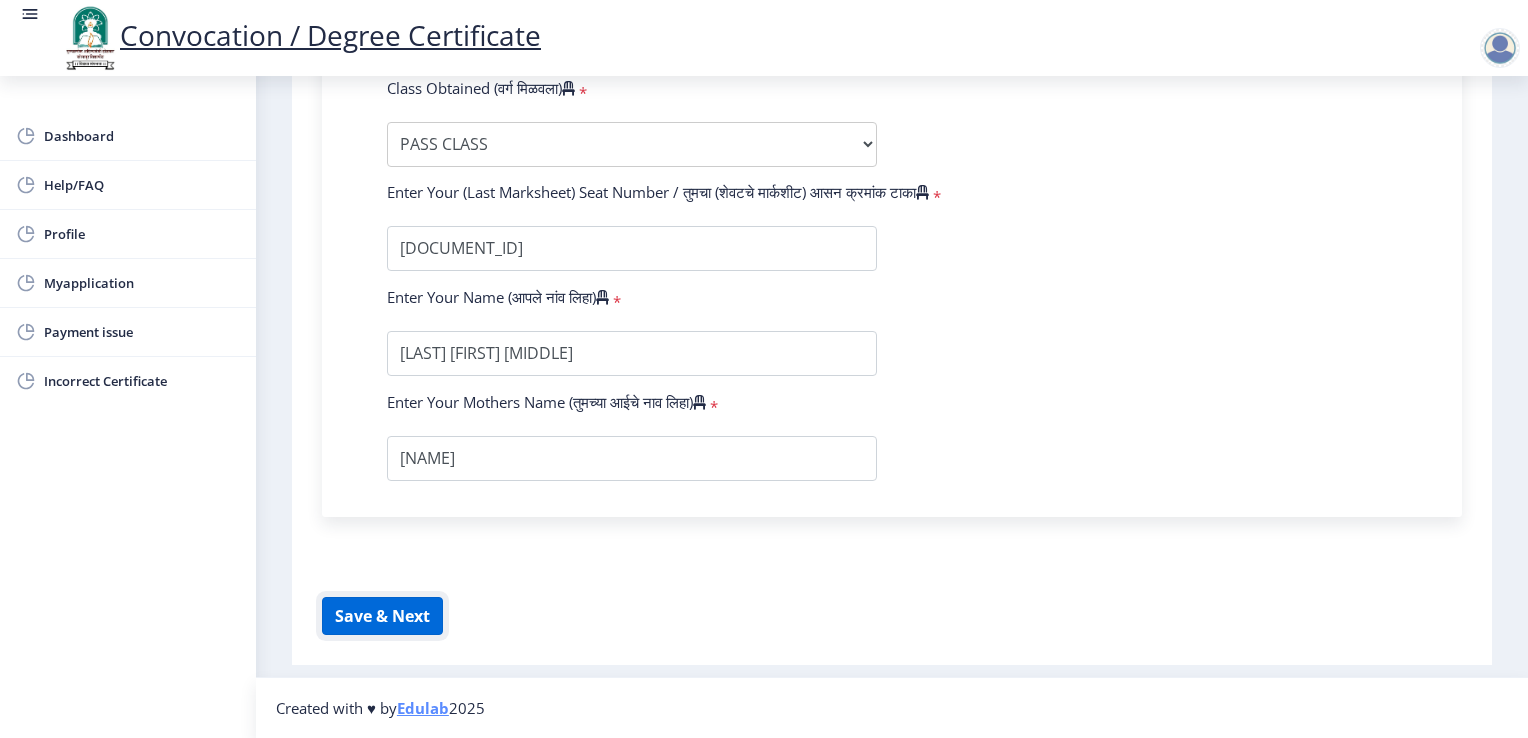 click on "Save & Next" 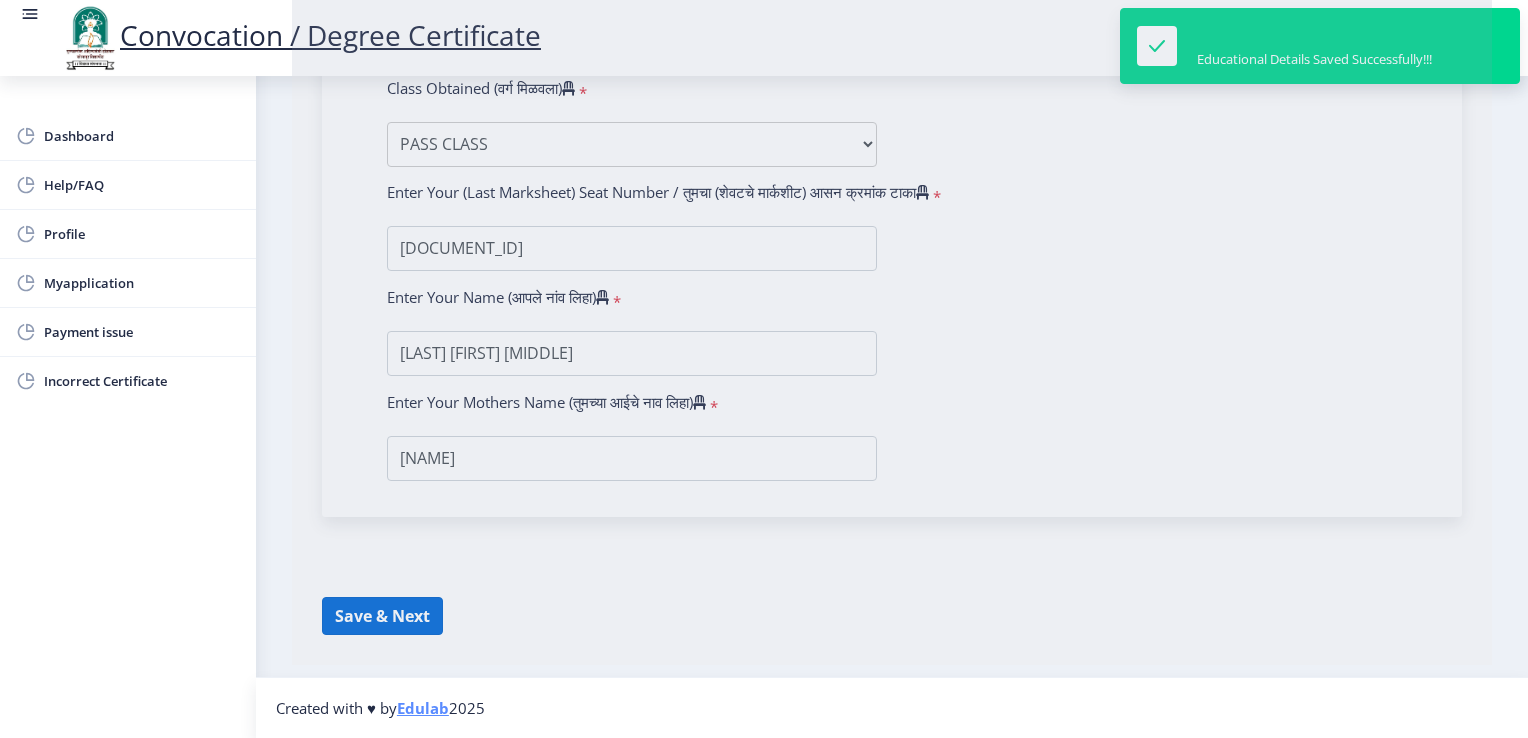 select 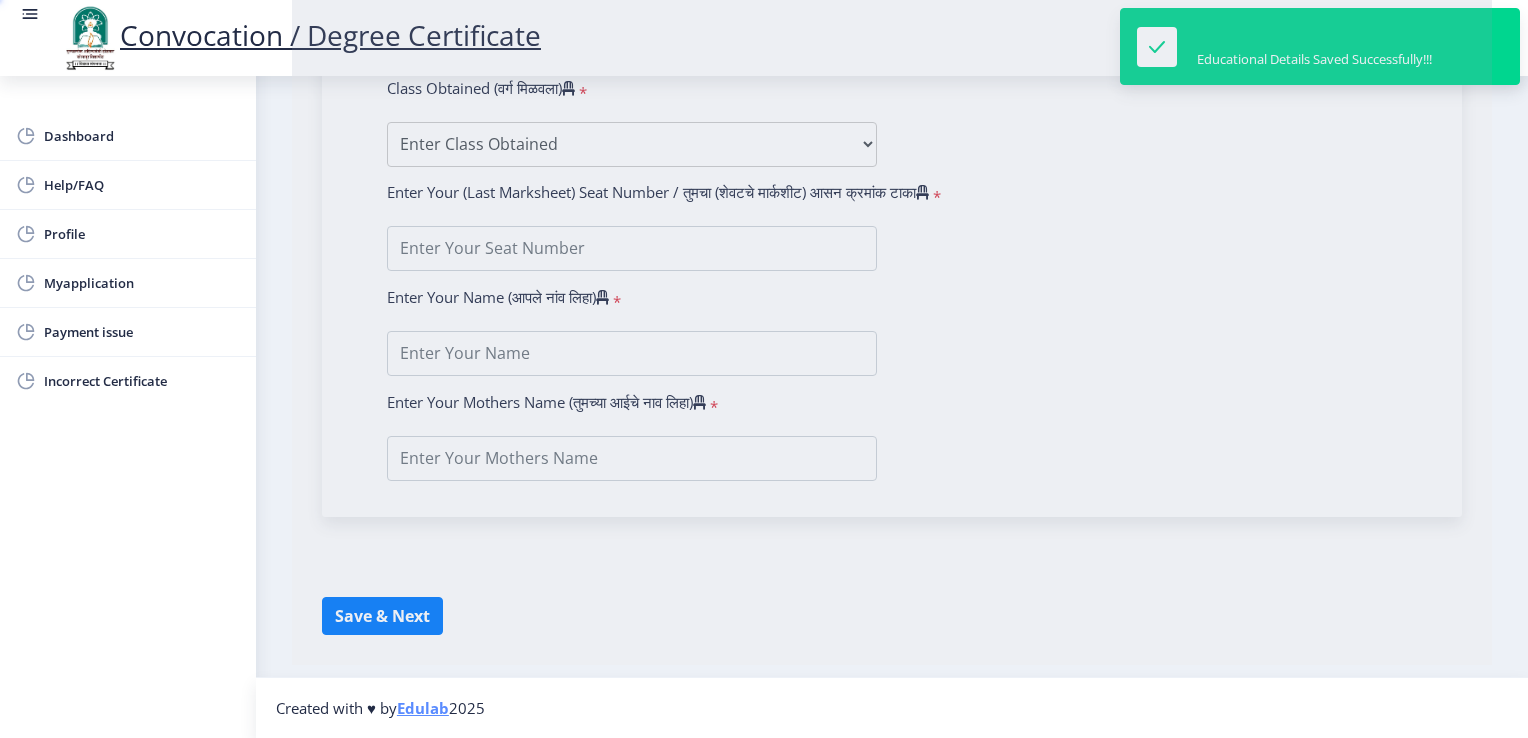 scroll, scrollTop: 0, scrollLeft: 0, axis: both 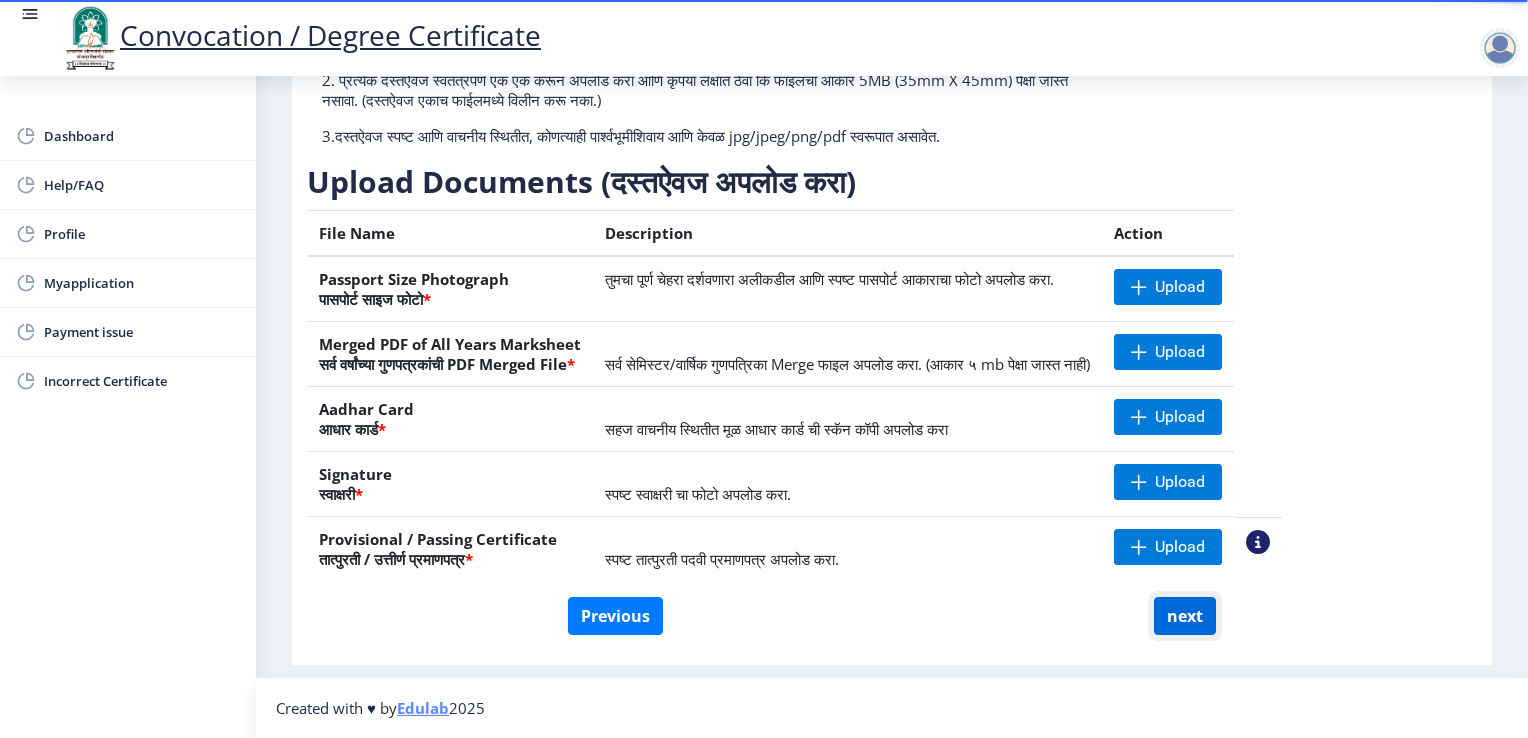 click on "next" 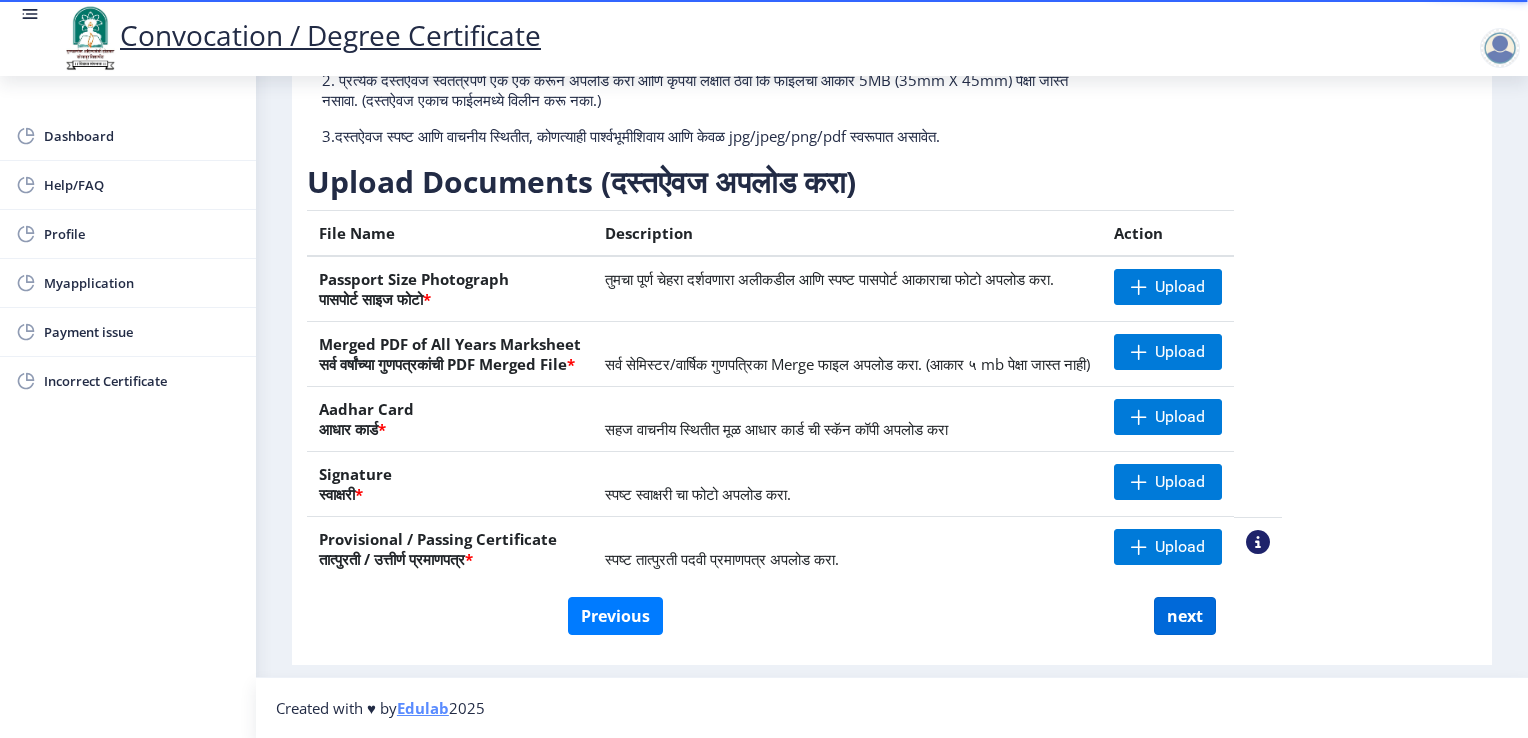 select 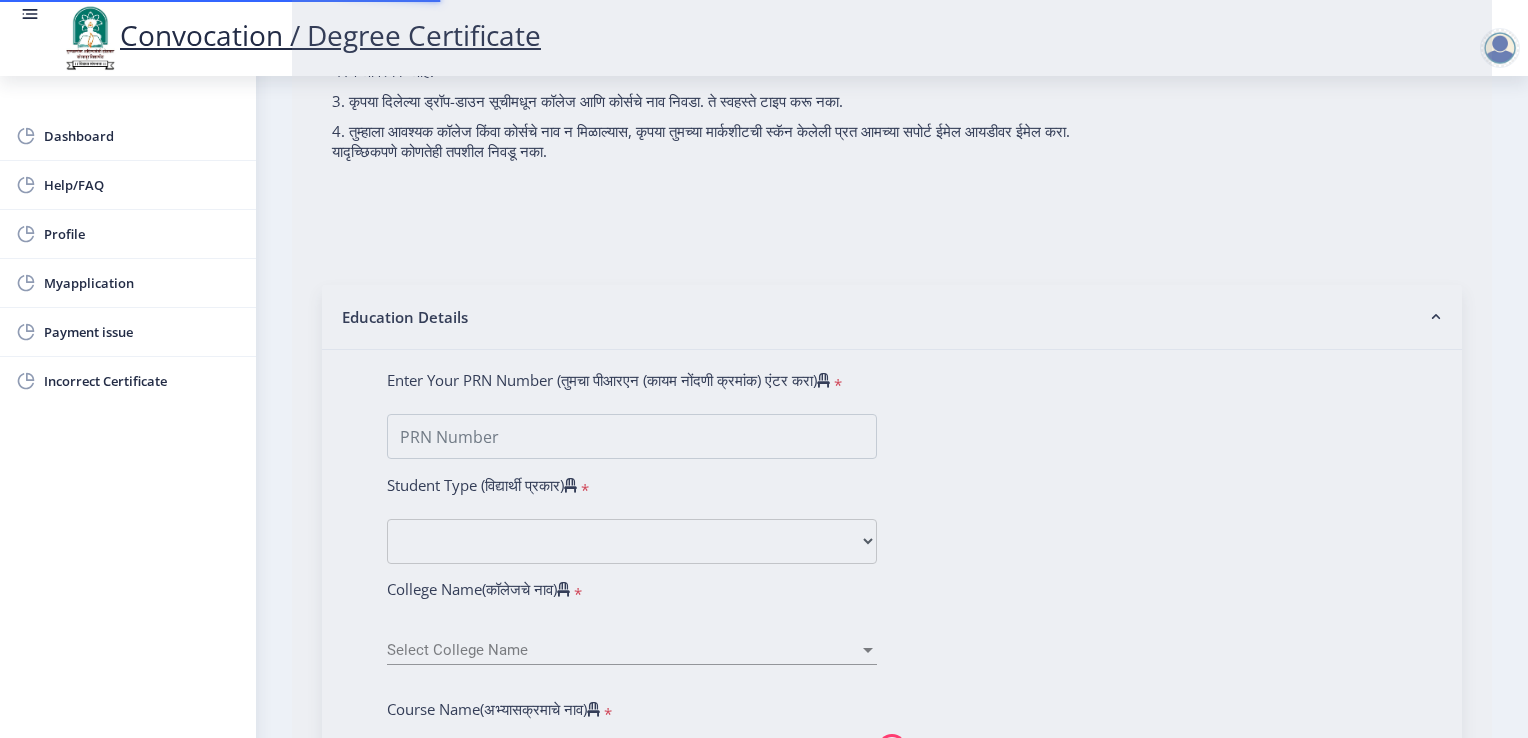 scroll, scrollTop: 0, scrollLeft: 0, axis: both 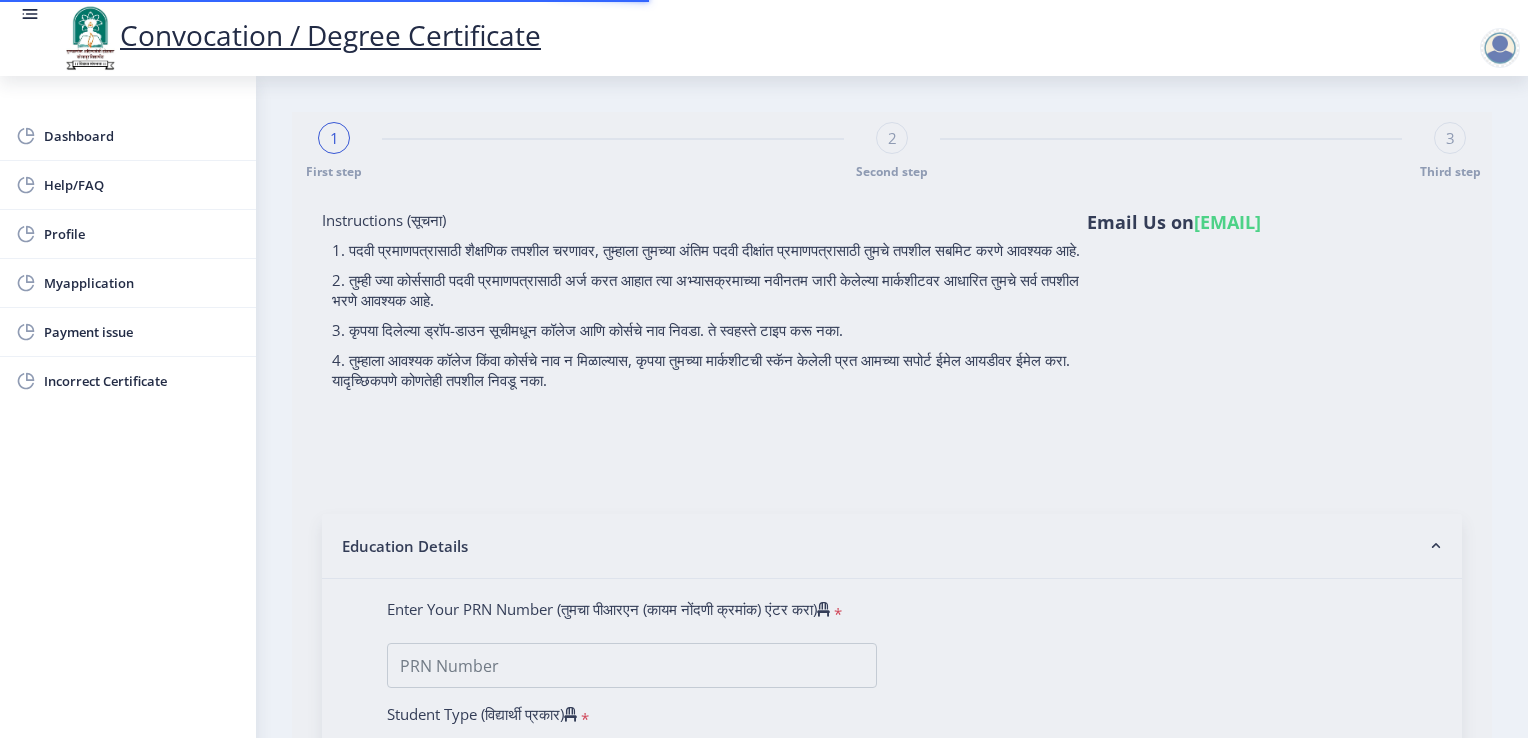 type on "[FIRST] [MIDDLE] [LAST]" 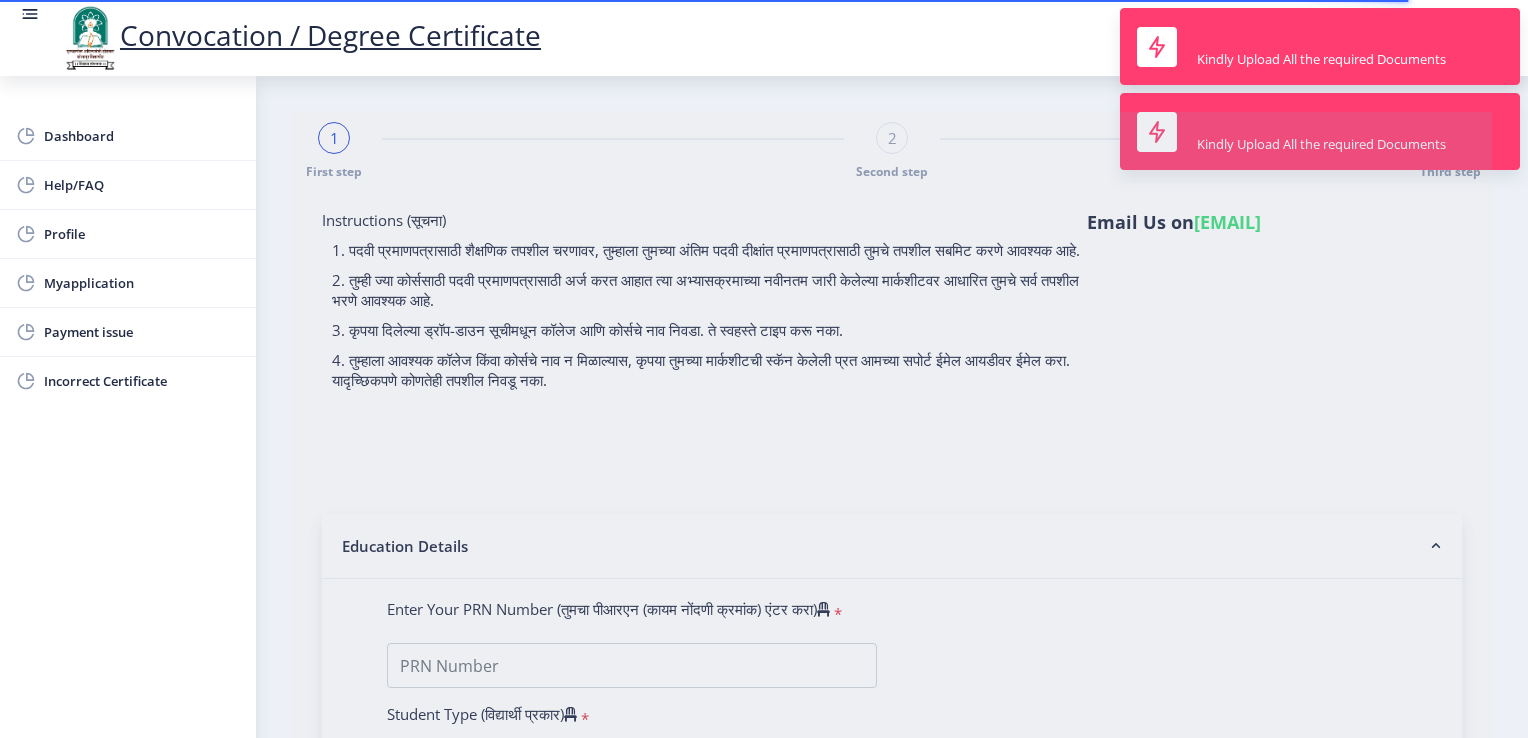 type on "[DOCUMENT_ID]" 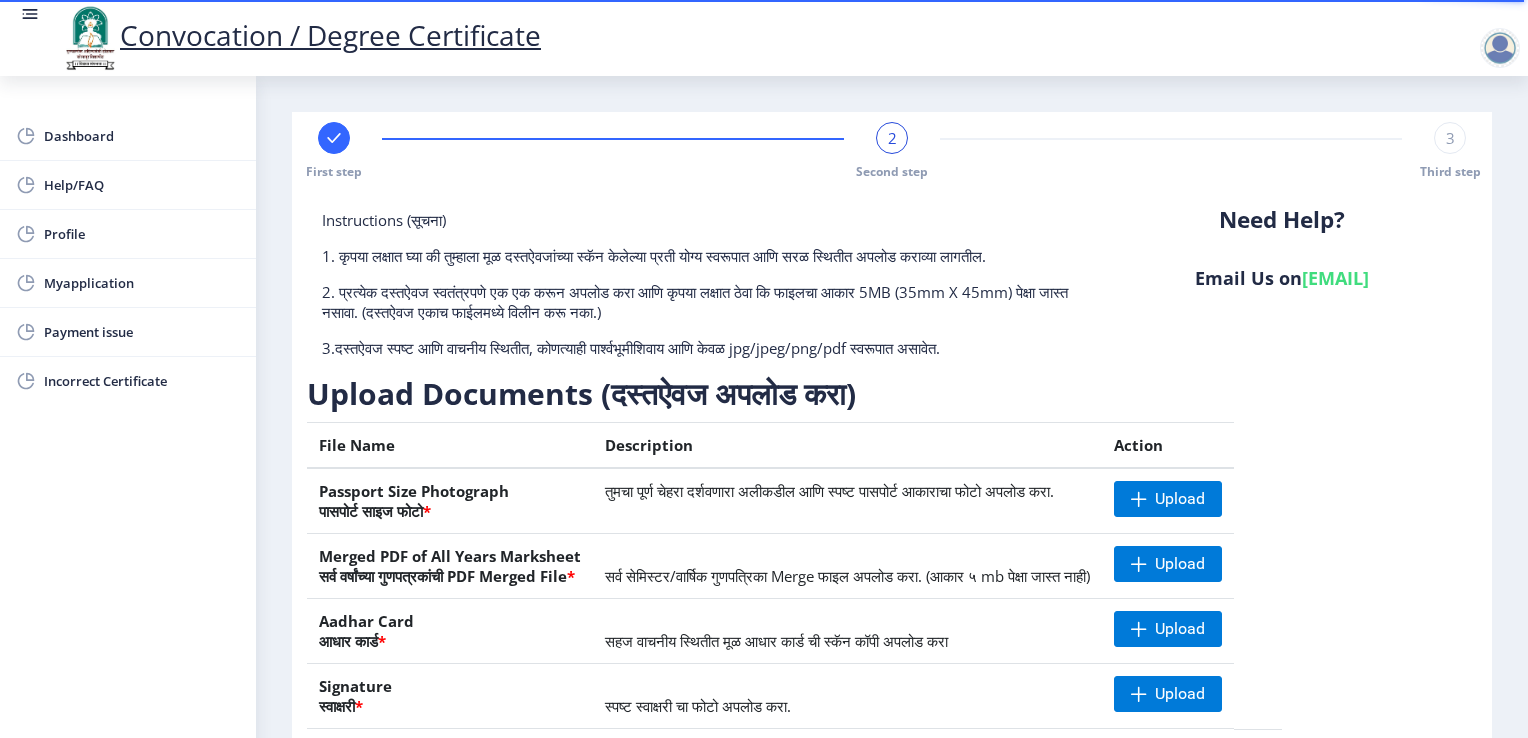 click on "Instructions (सूचना) 1. कृपया लक्षात घ्या की तुम्हाला मूळ दस्तऐवजांच्या स्कॅन केलेल्या प्रती योग्य स्वरूपात आणि सरळ स्थितीत अपलोड कराव्या लागतील. 2. प्रत्येक दस्तऐवज स्वतंत्रपणे एक एक करून अपलोड करा आणि कृपया लक्षात ठेवा कि फाइलचा आकार 5MB (35mm X 45mm) पेक्षा जास्त नसावा. (दस्तऐवज एकाच फाईलमध्ये विलीन करू नका.) Need Help? Email Us on [EMAIL] Upload Documents (दस्तऐवज अपलोड करा) File Name Description Action Passport Size Photograph पासपोर्ट साइज फोटो * Upload * Upload * Upload *" 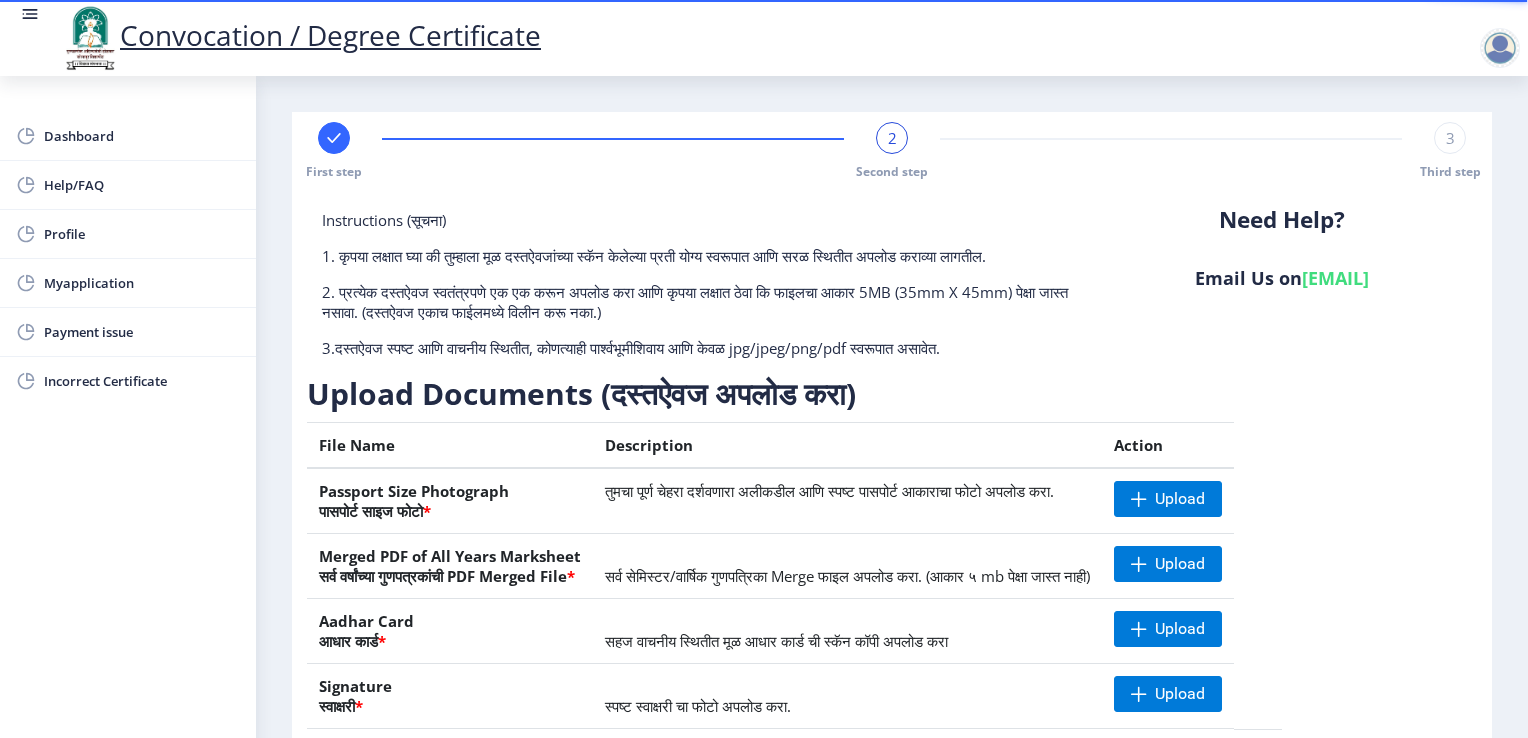 click on "Third step" 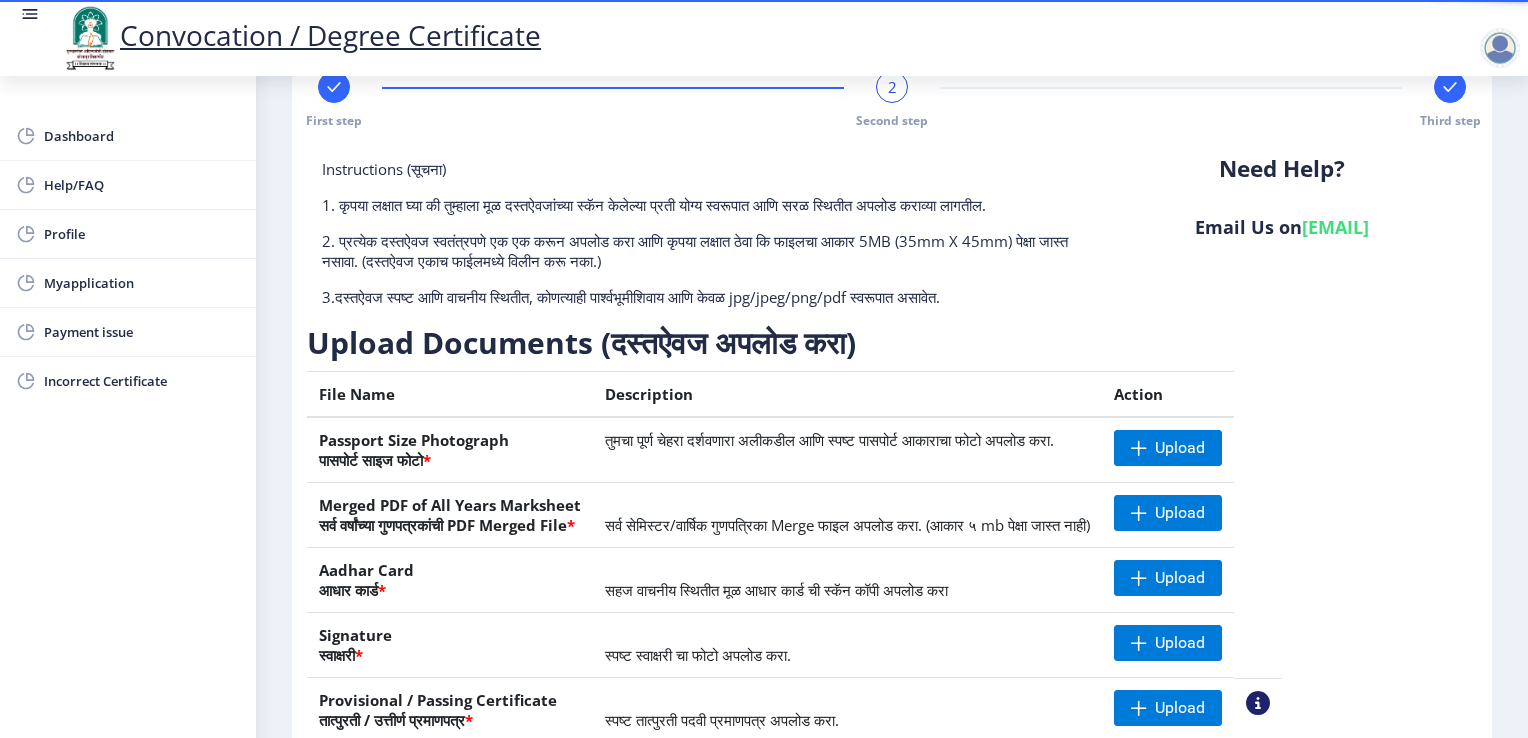 scroll, scrollTop: 52, scrollLeft: 0, axis: vertical 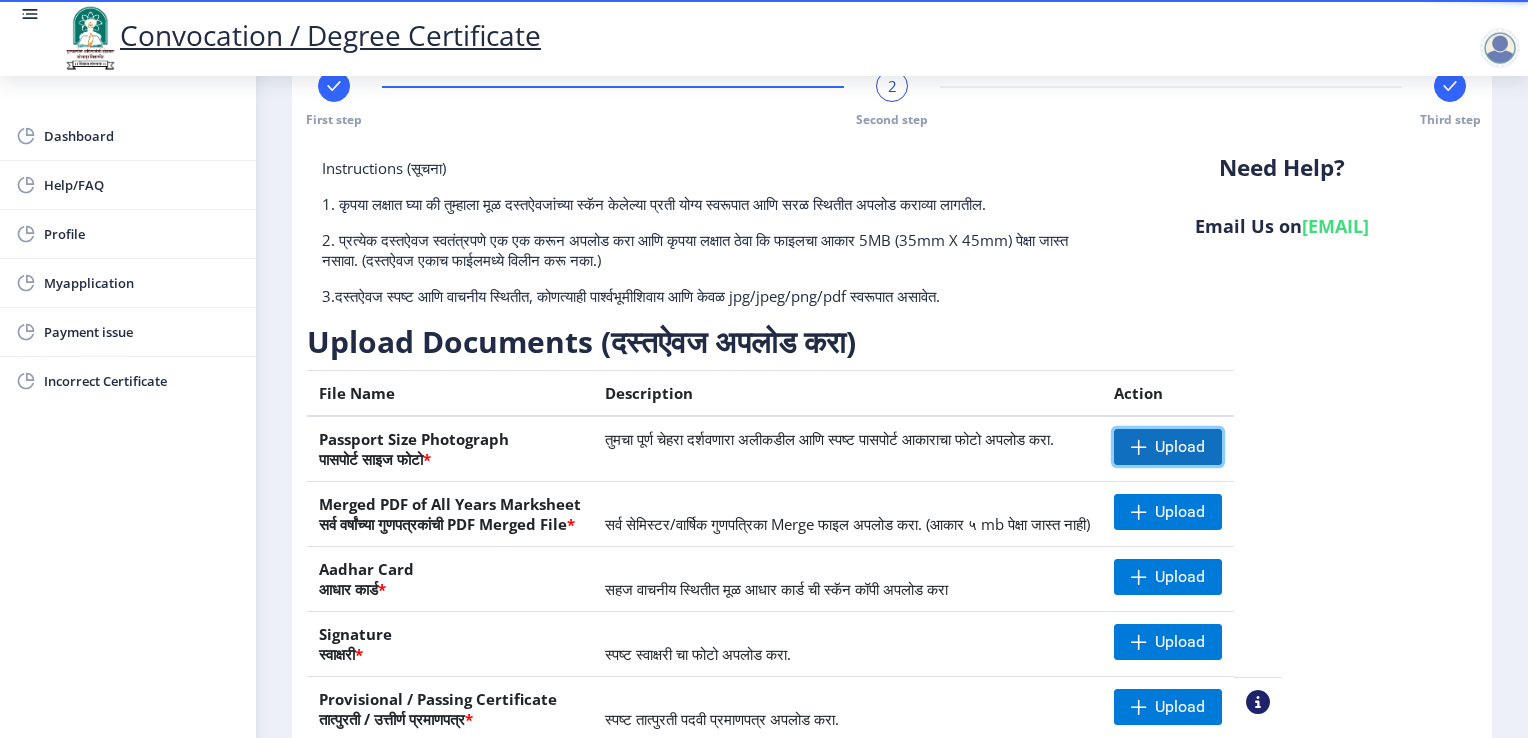 click 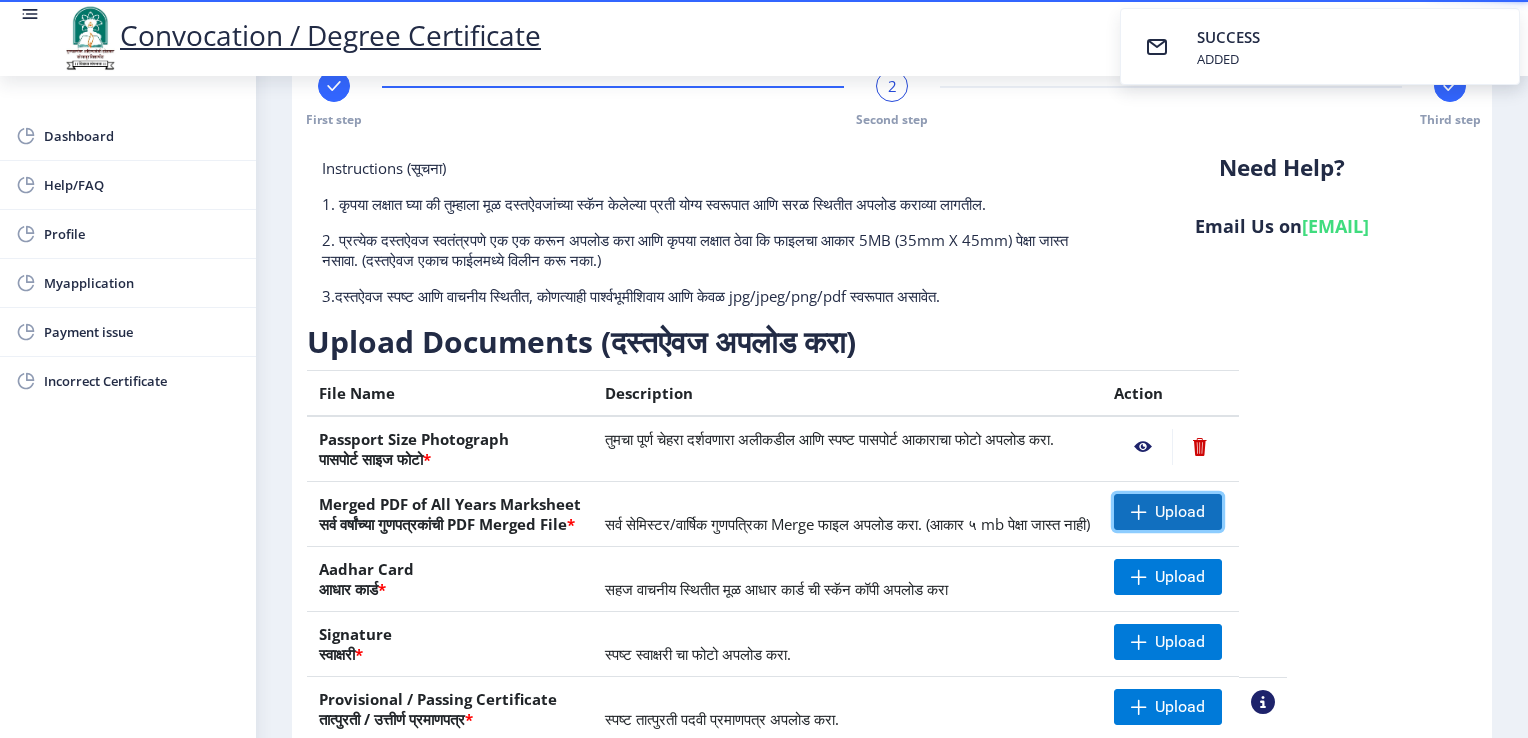 click 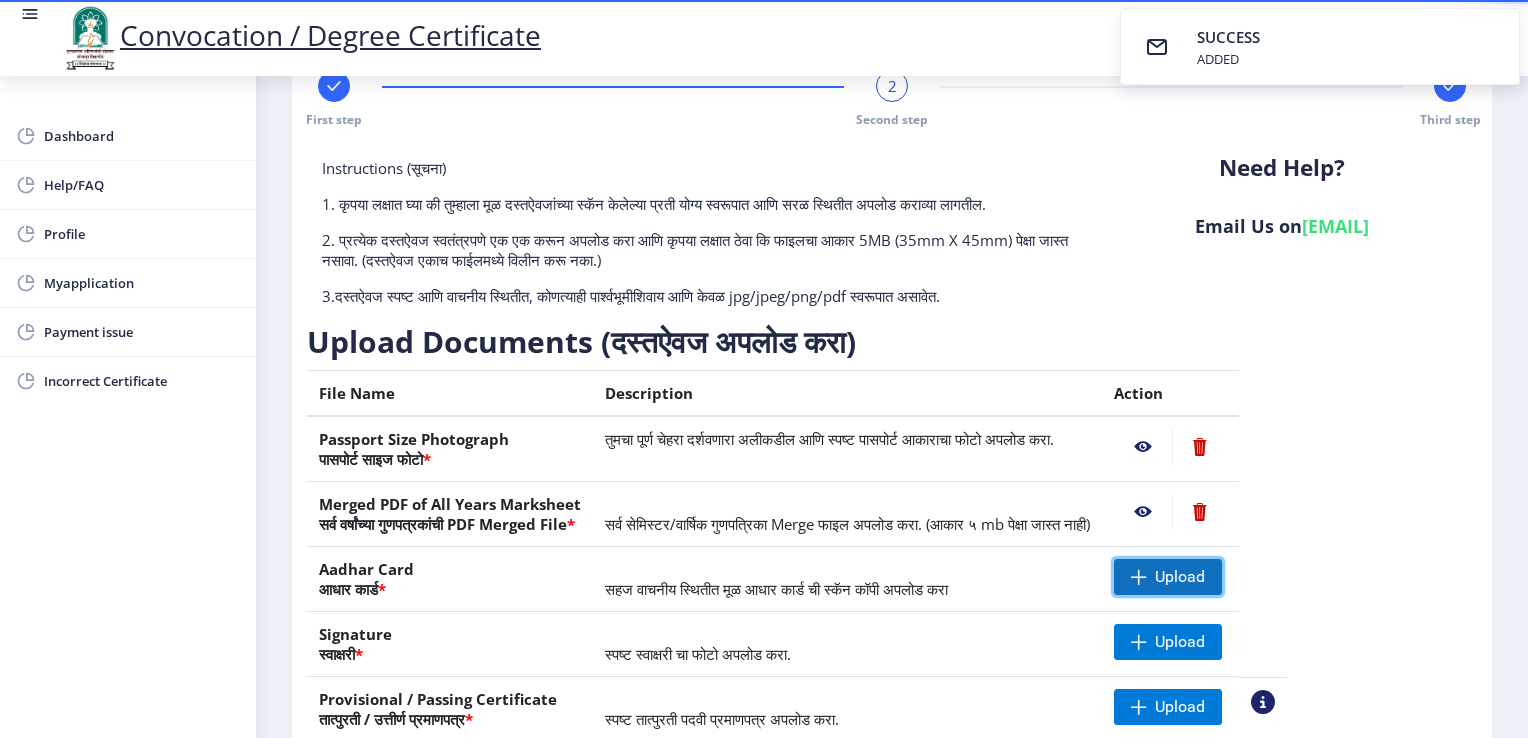 click on "Upload" 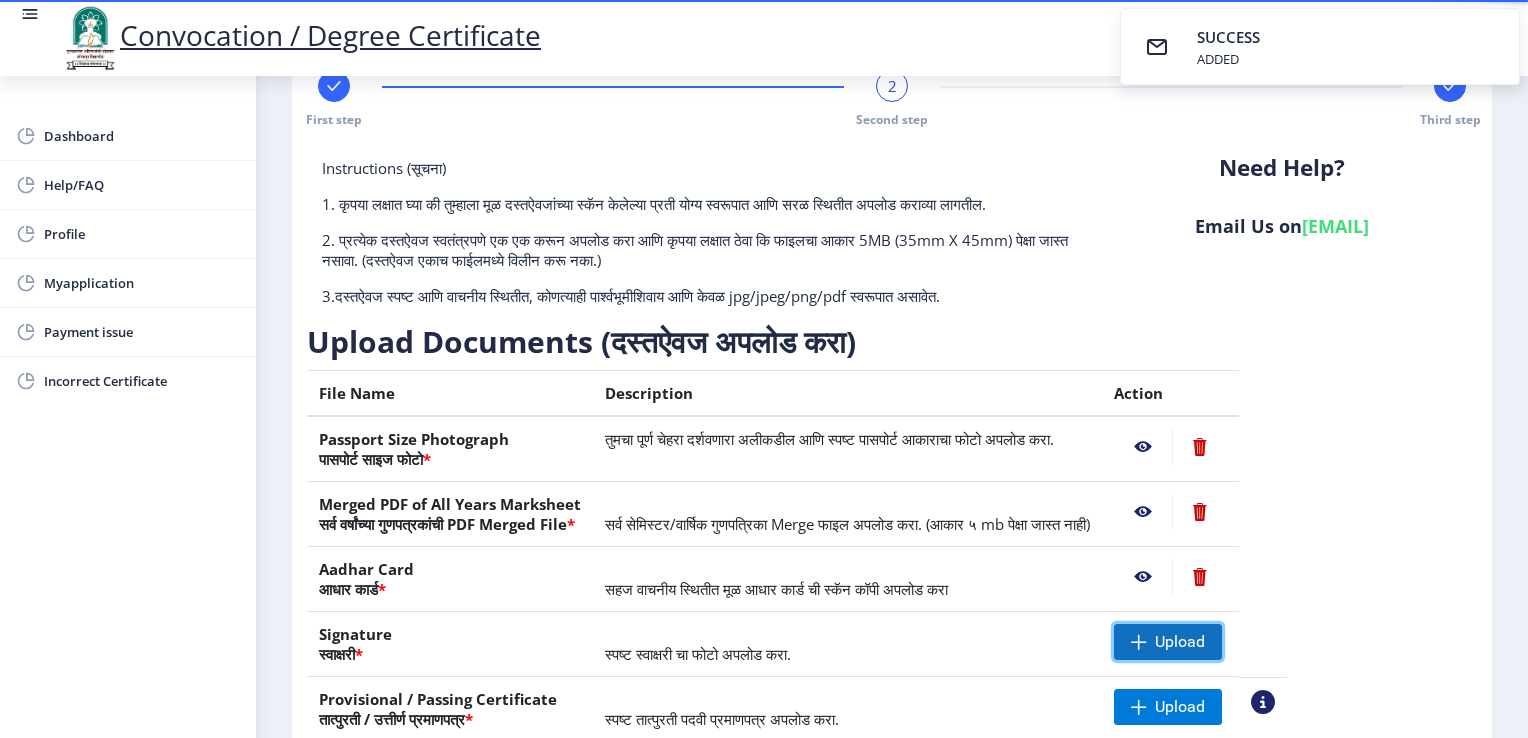 click on "Upload" 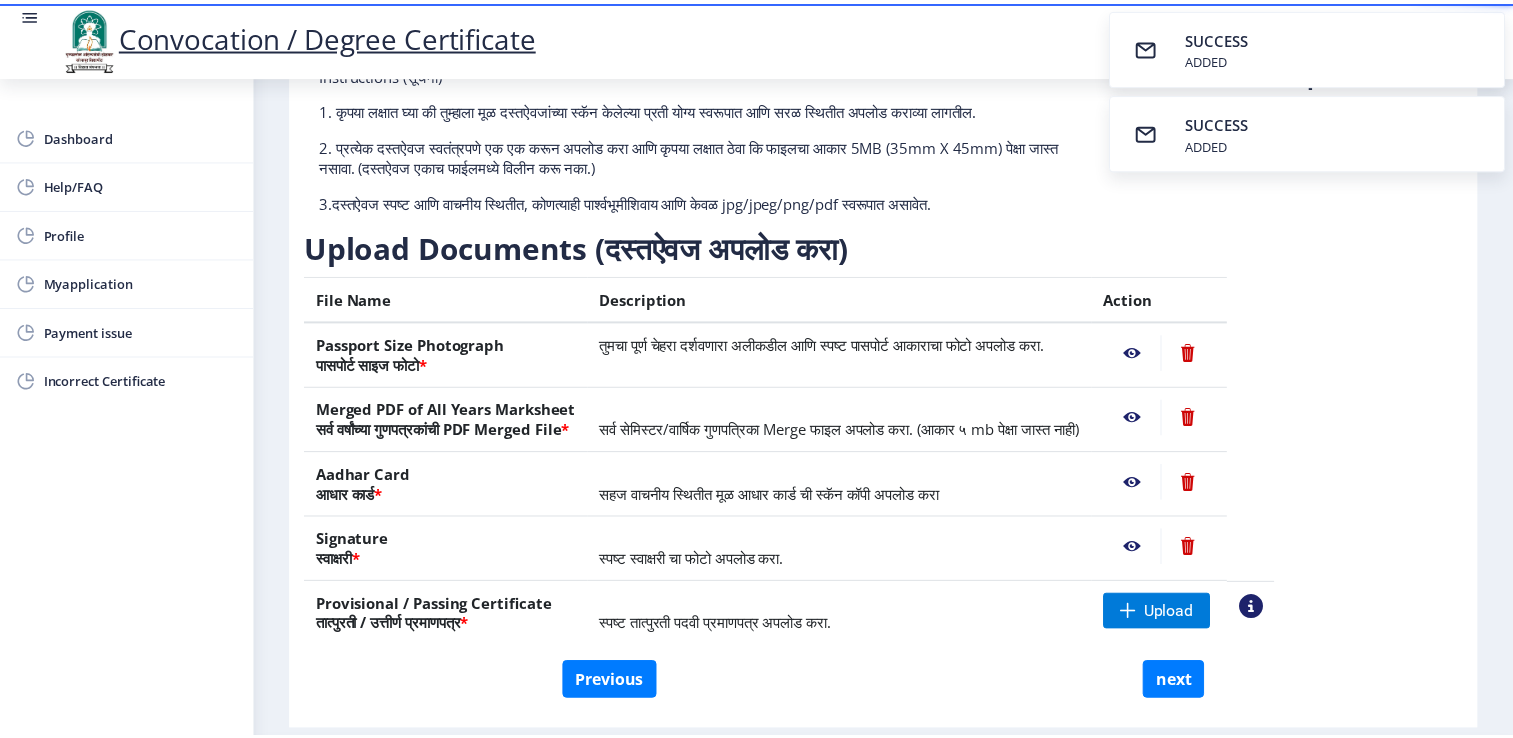 scroll, scrollTop: 172, scrollLeft: 0, axis: vertical 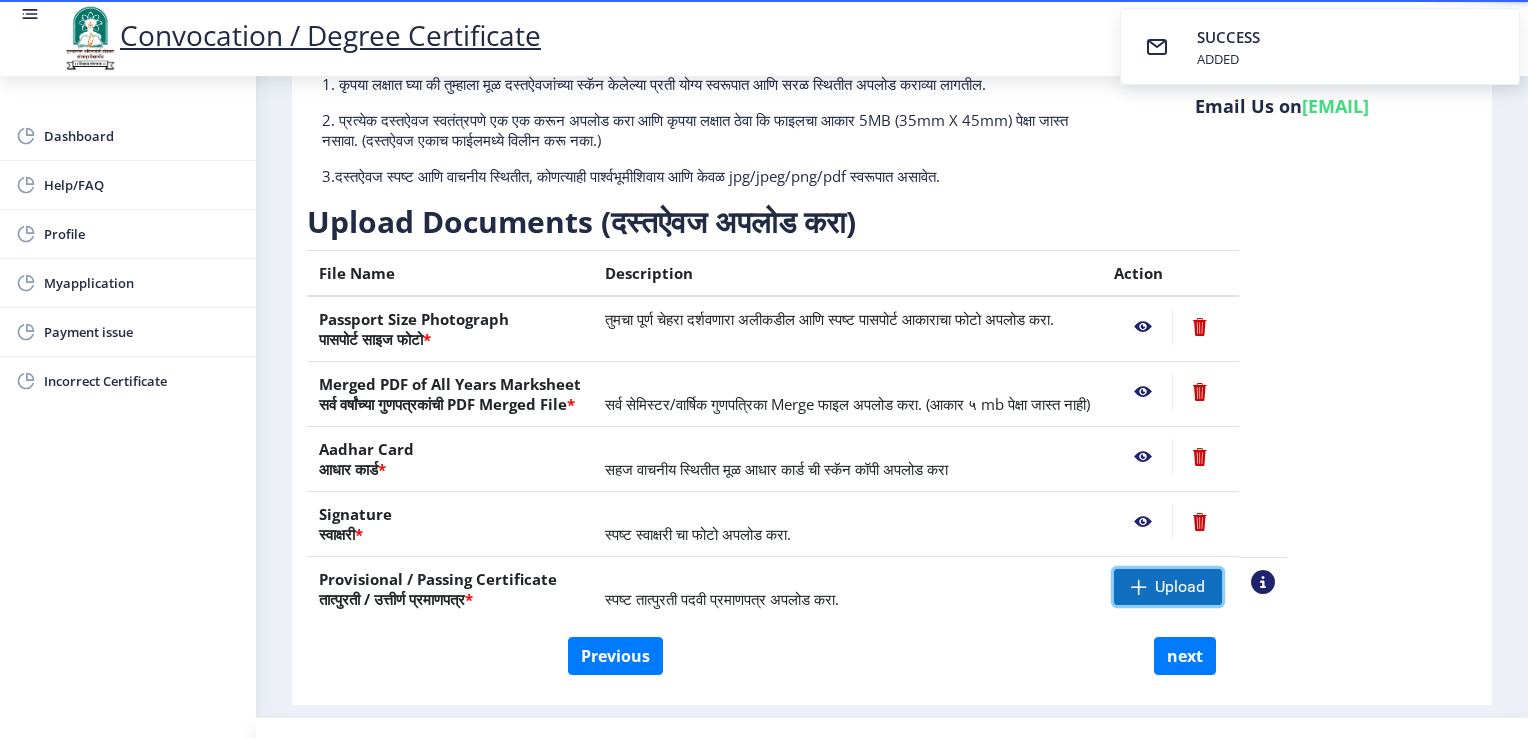 click on "Upload" 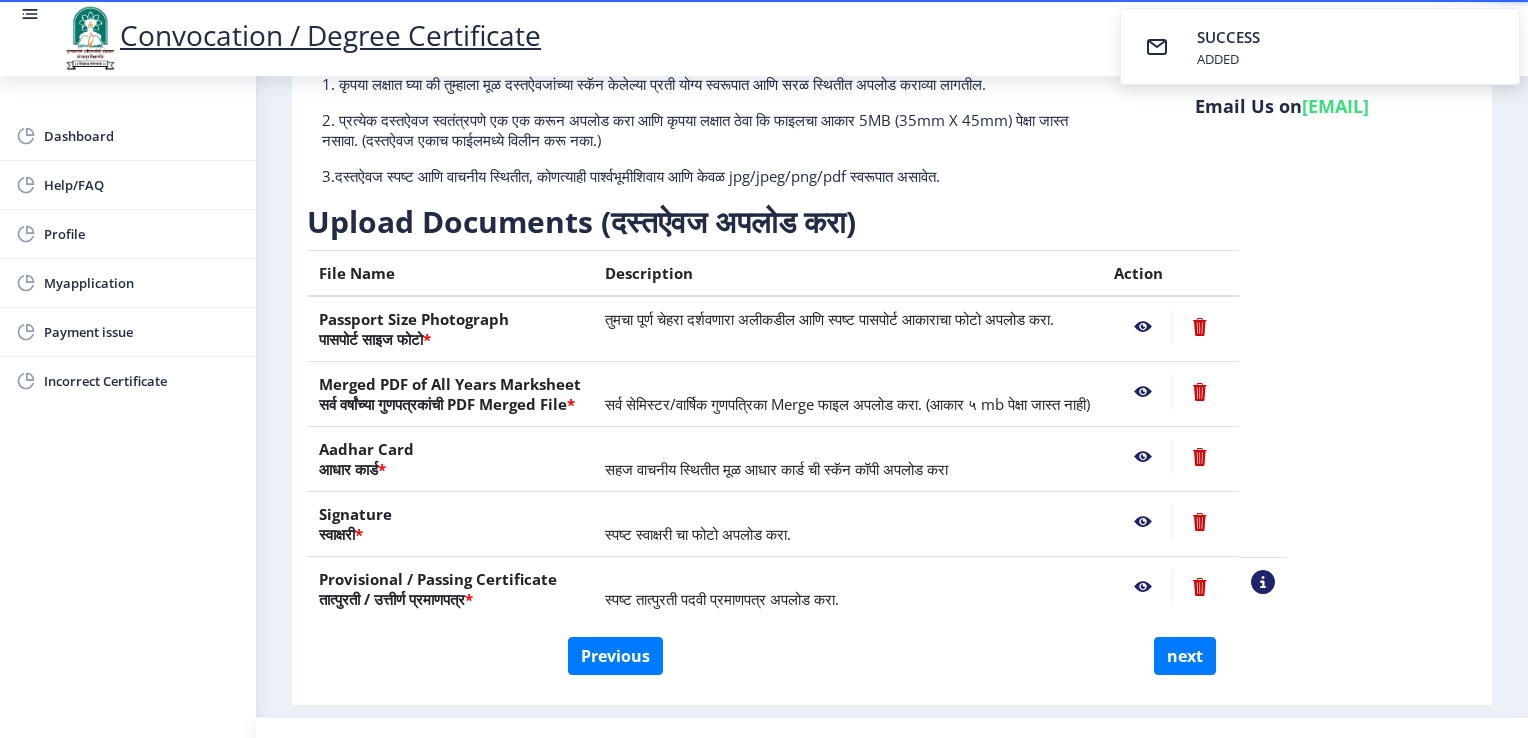 click 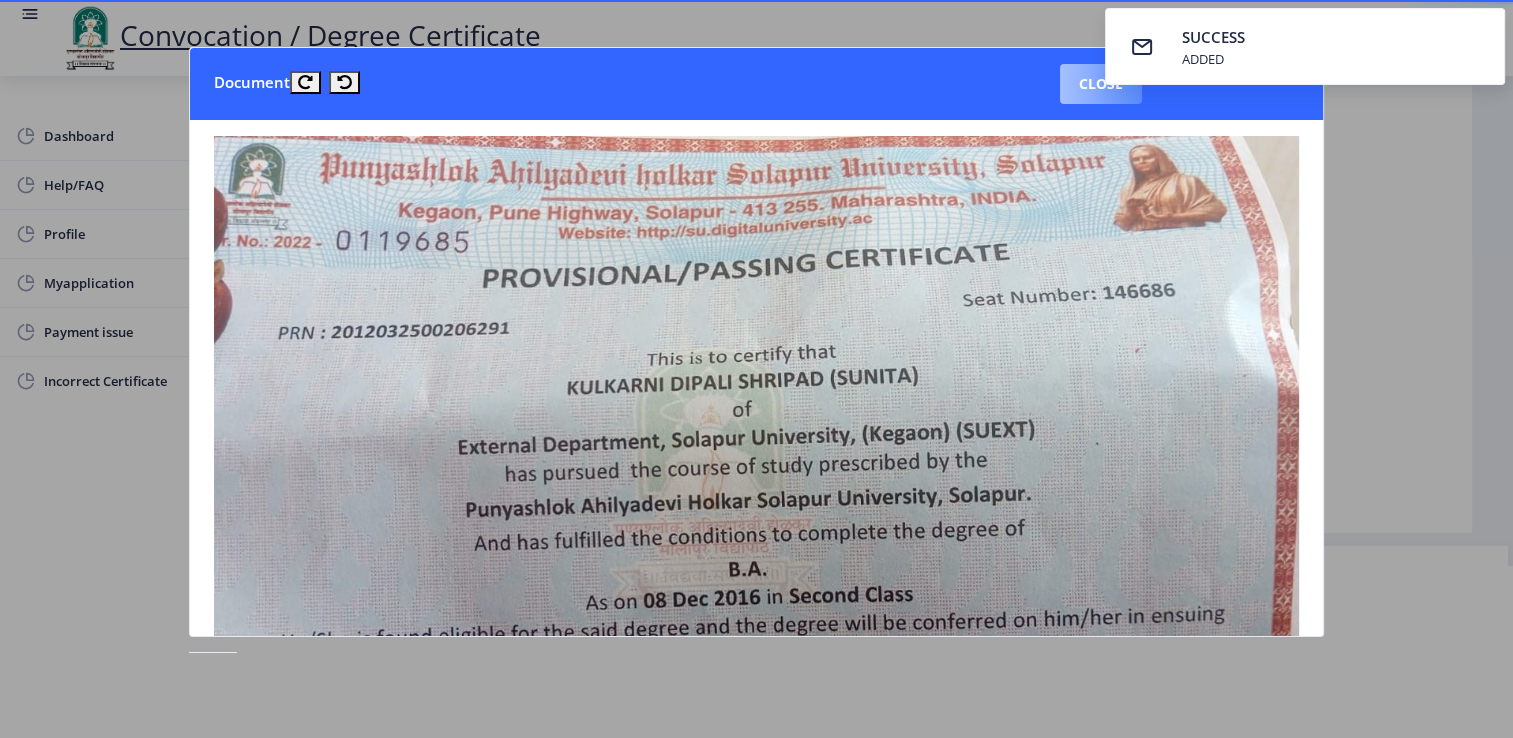 click on "Close" at bounding box center (1101, 84) 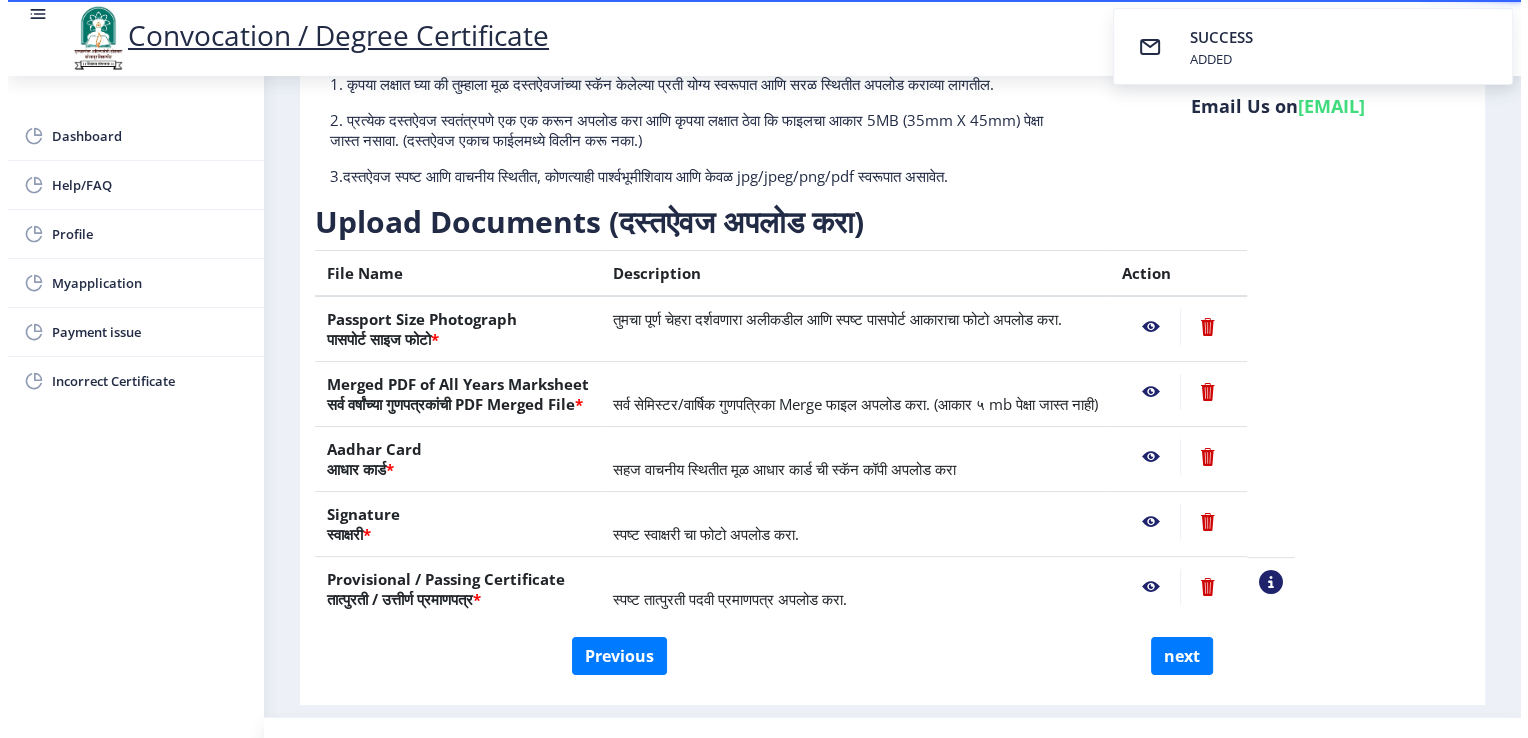scroll, scrollTop: 34, scrollLeft: 0, axis: vertical 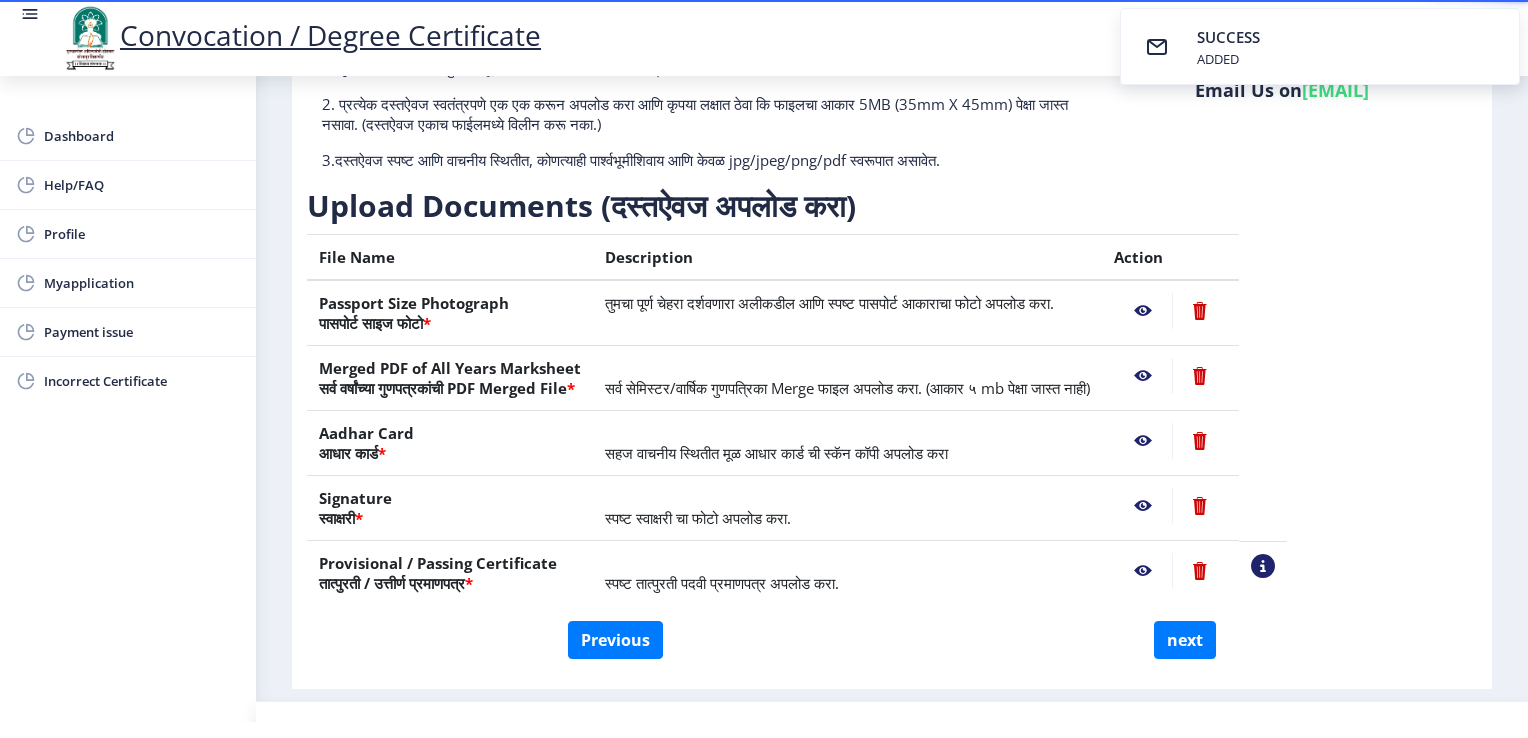 click 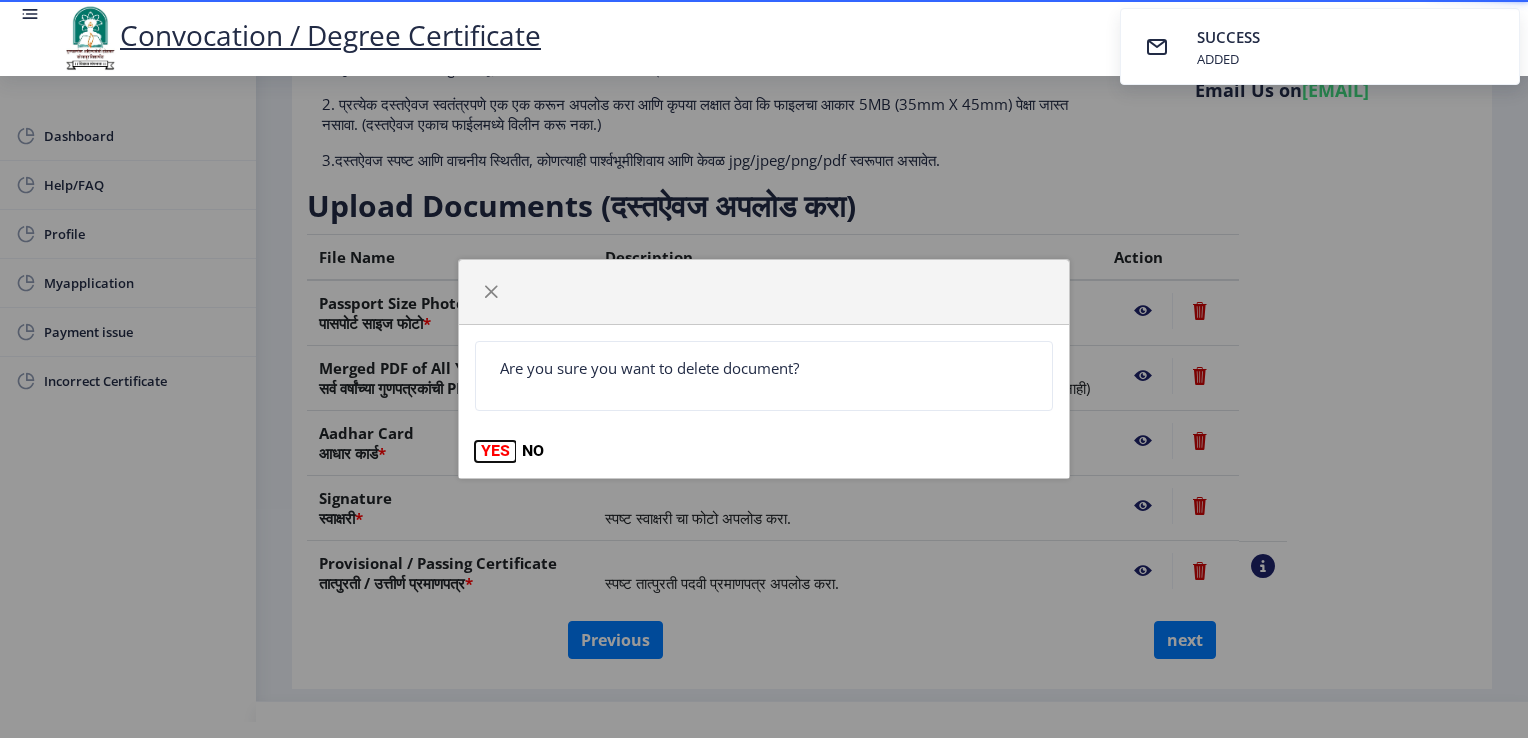 click on "YES" 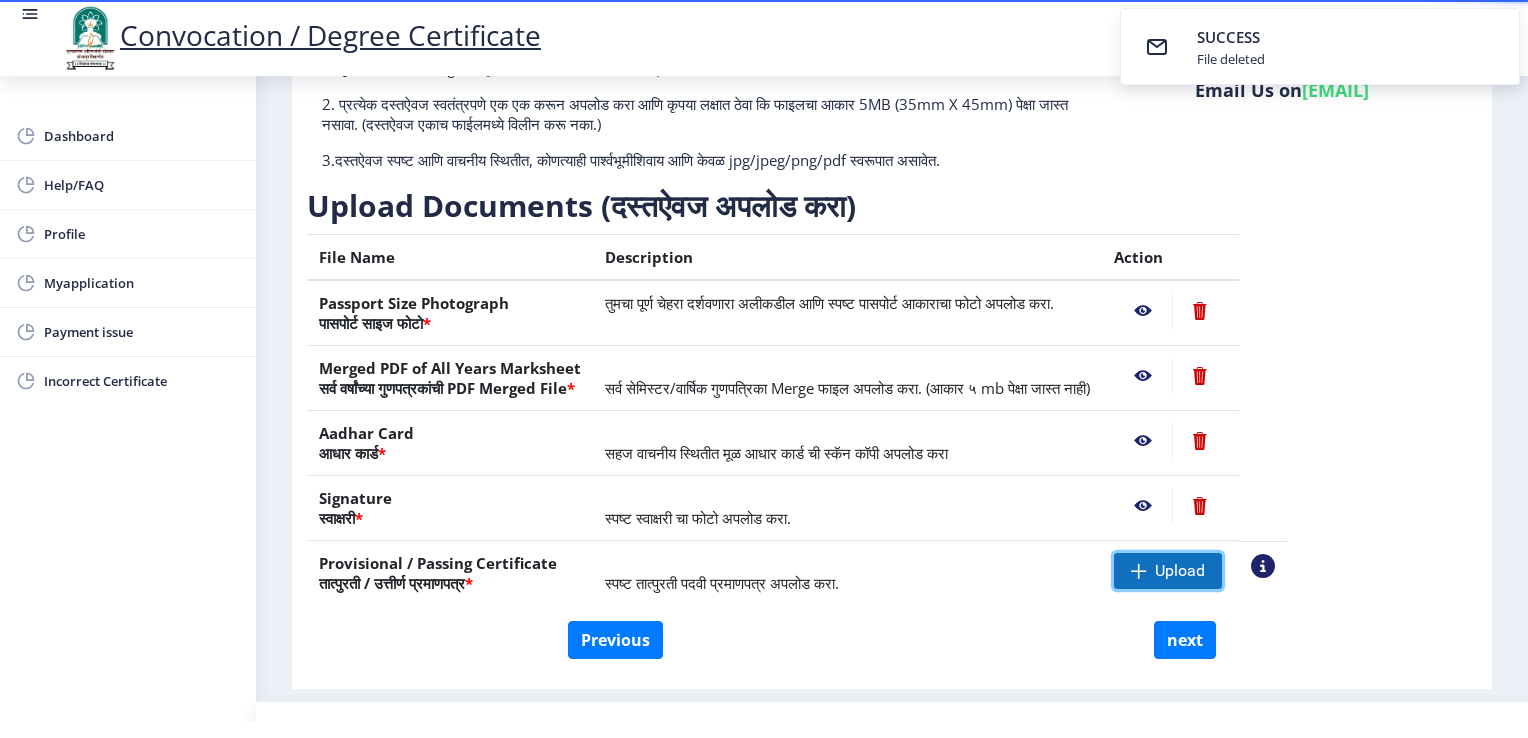 click on "Upload" 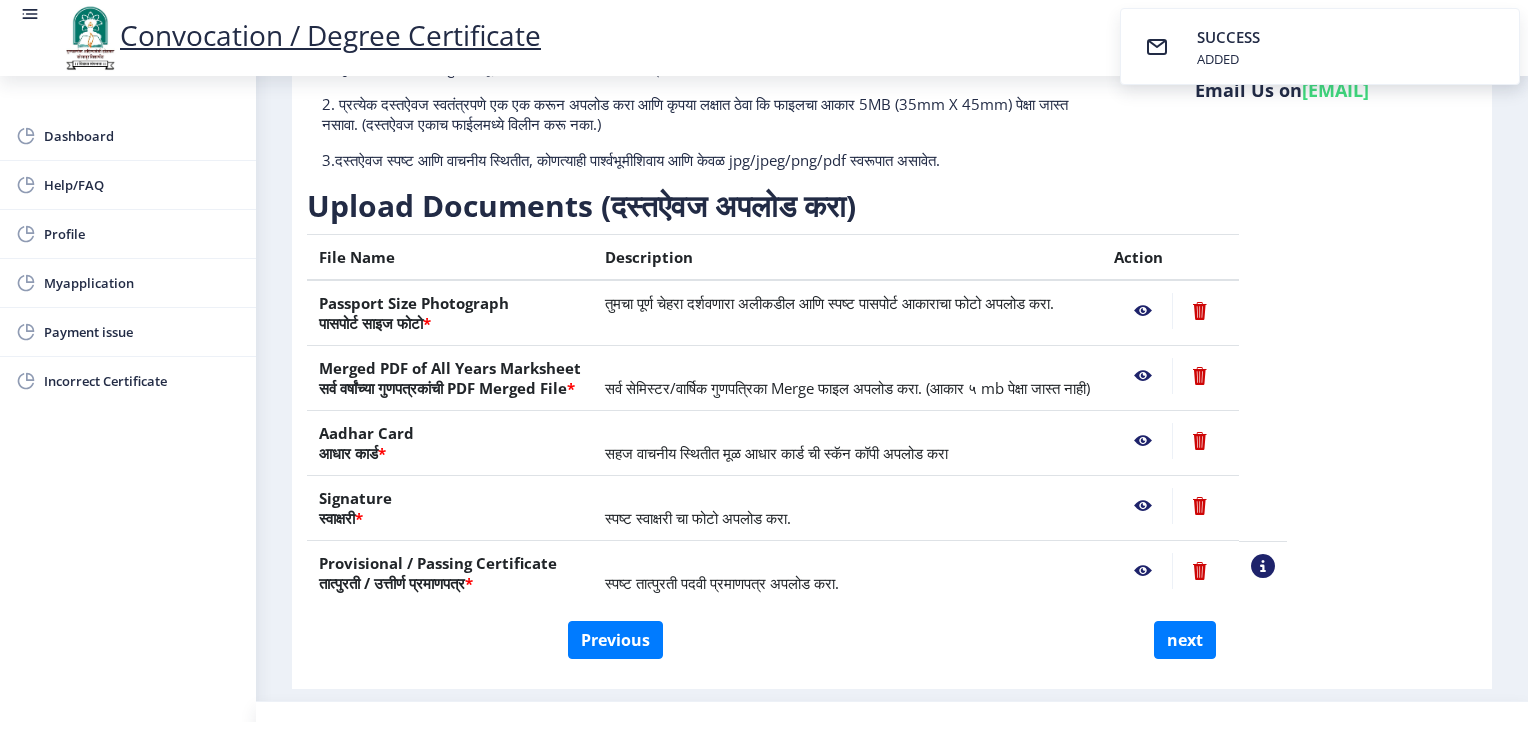 click 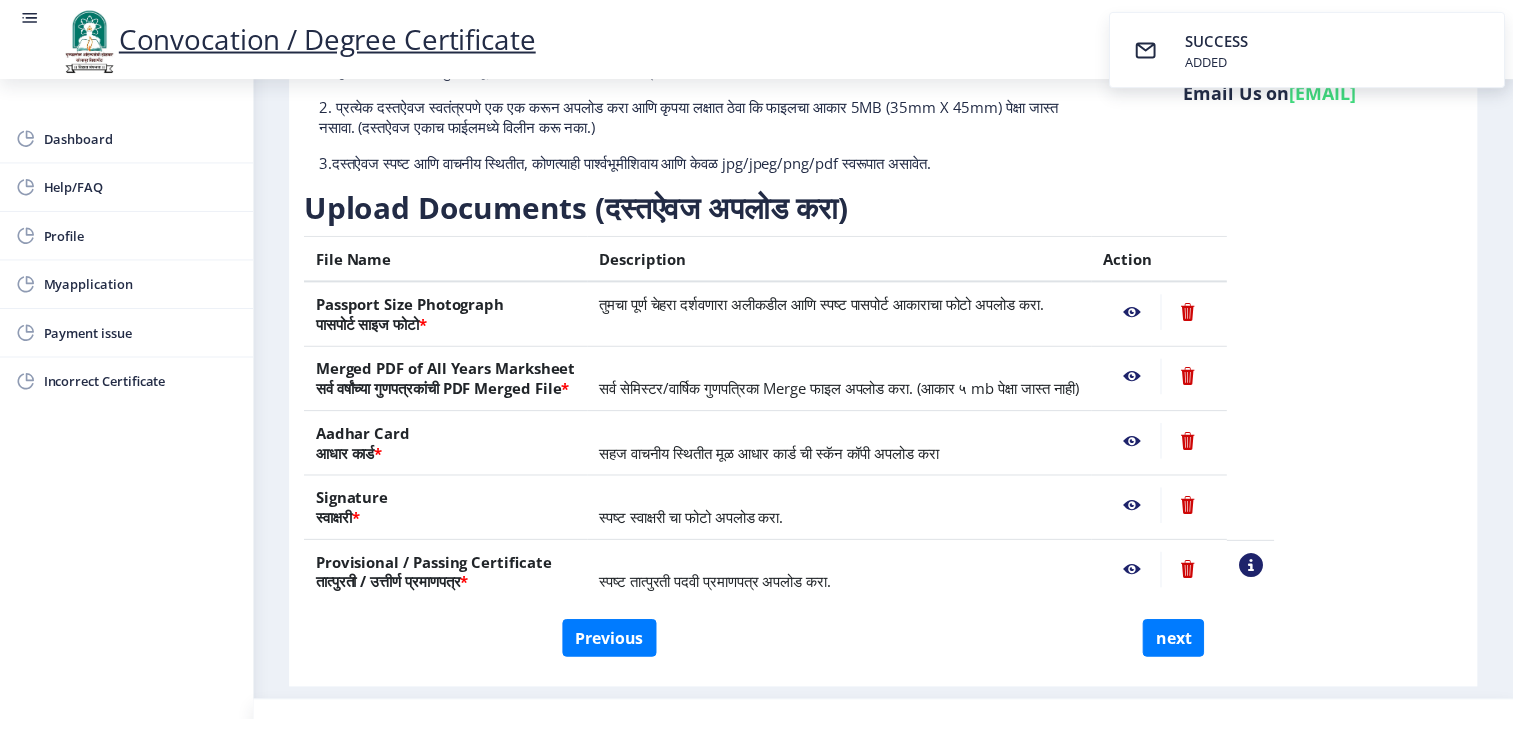 scroll, scrollTop: 0, scrollLeft: 0, axis: both 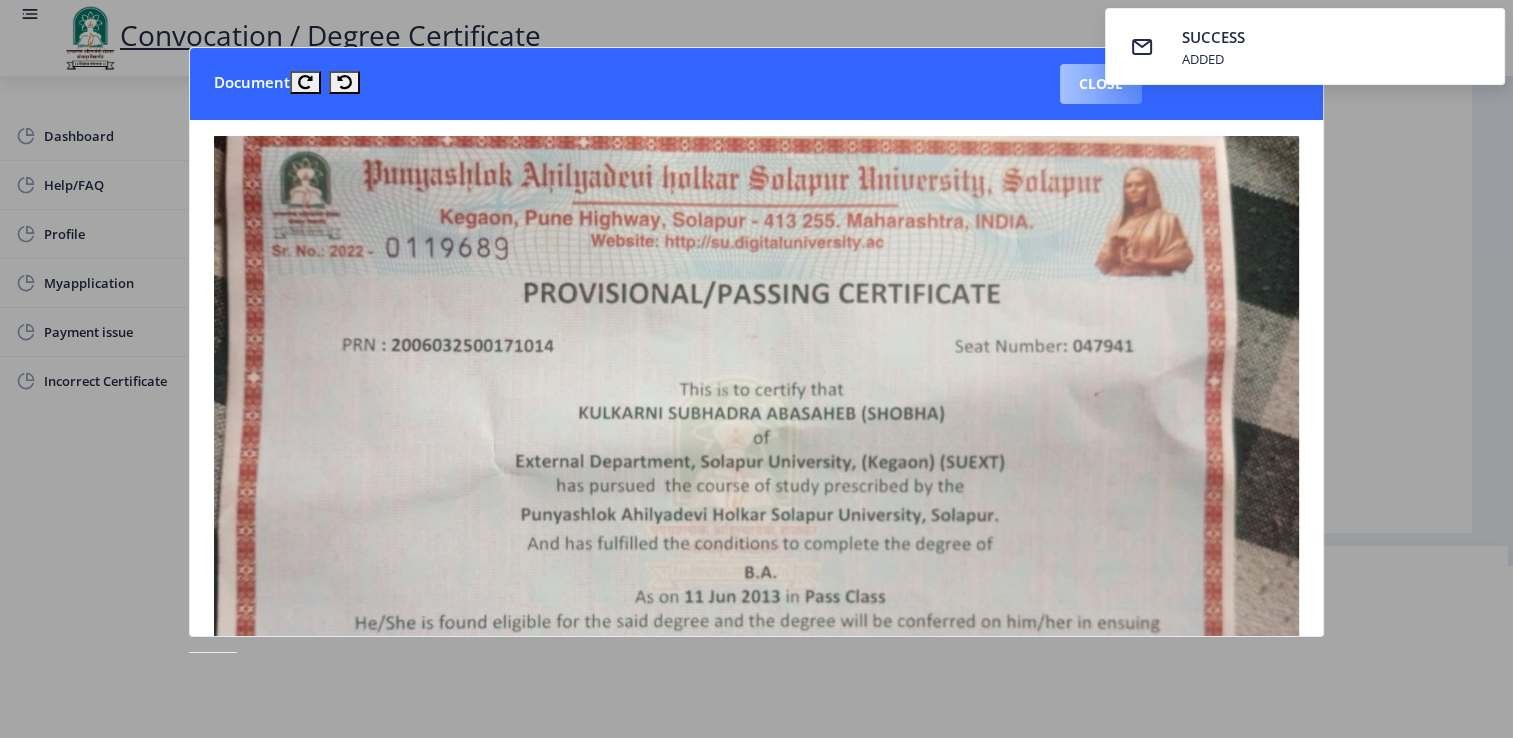click on "Close" at bounding box center (1101, 84) 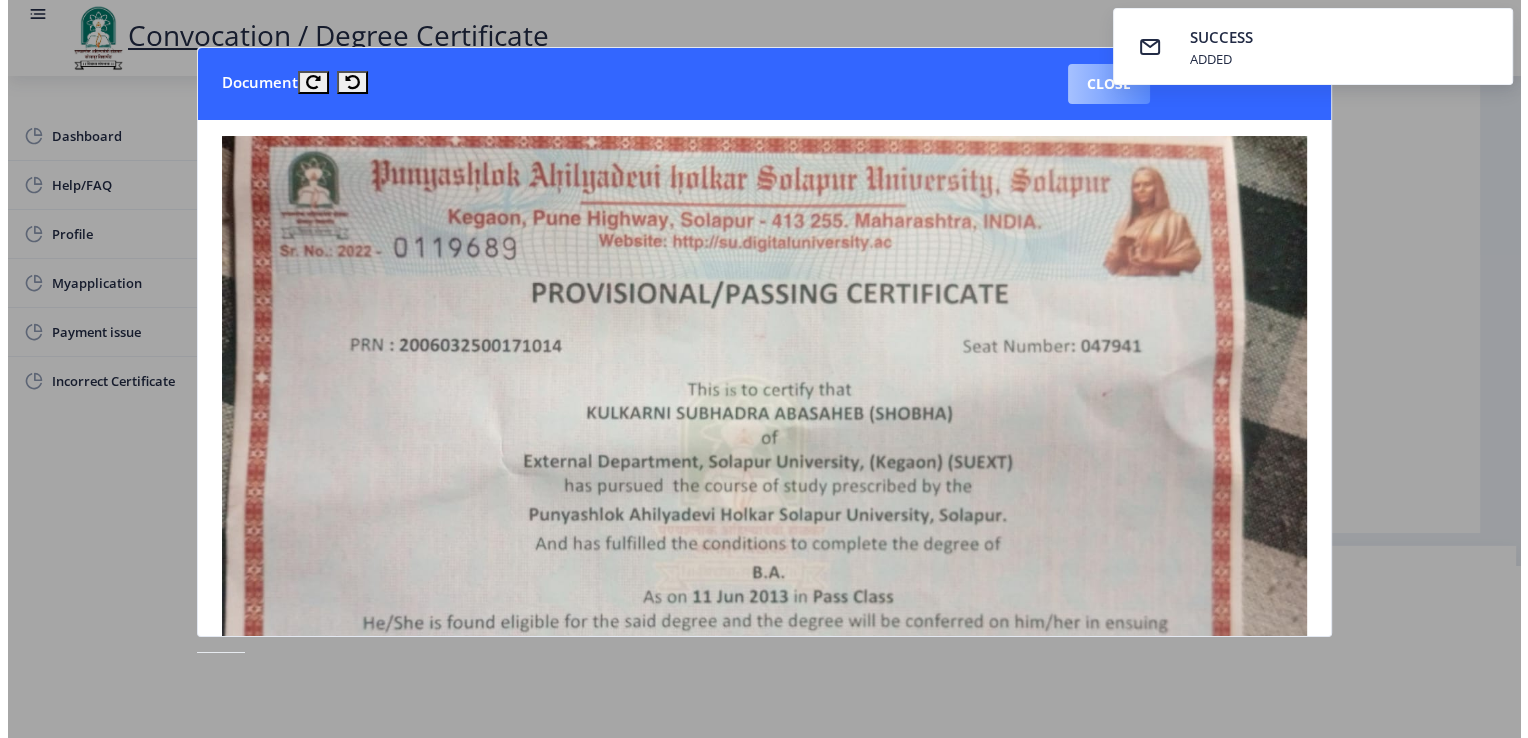 scroll, scrollTop: 34, scrollLeft: 0, axis: vertical 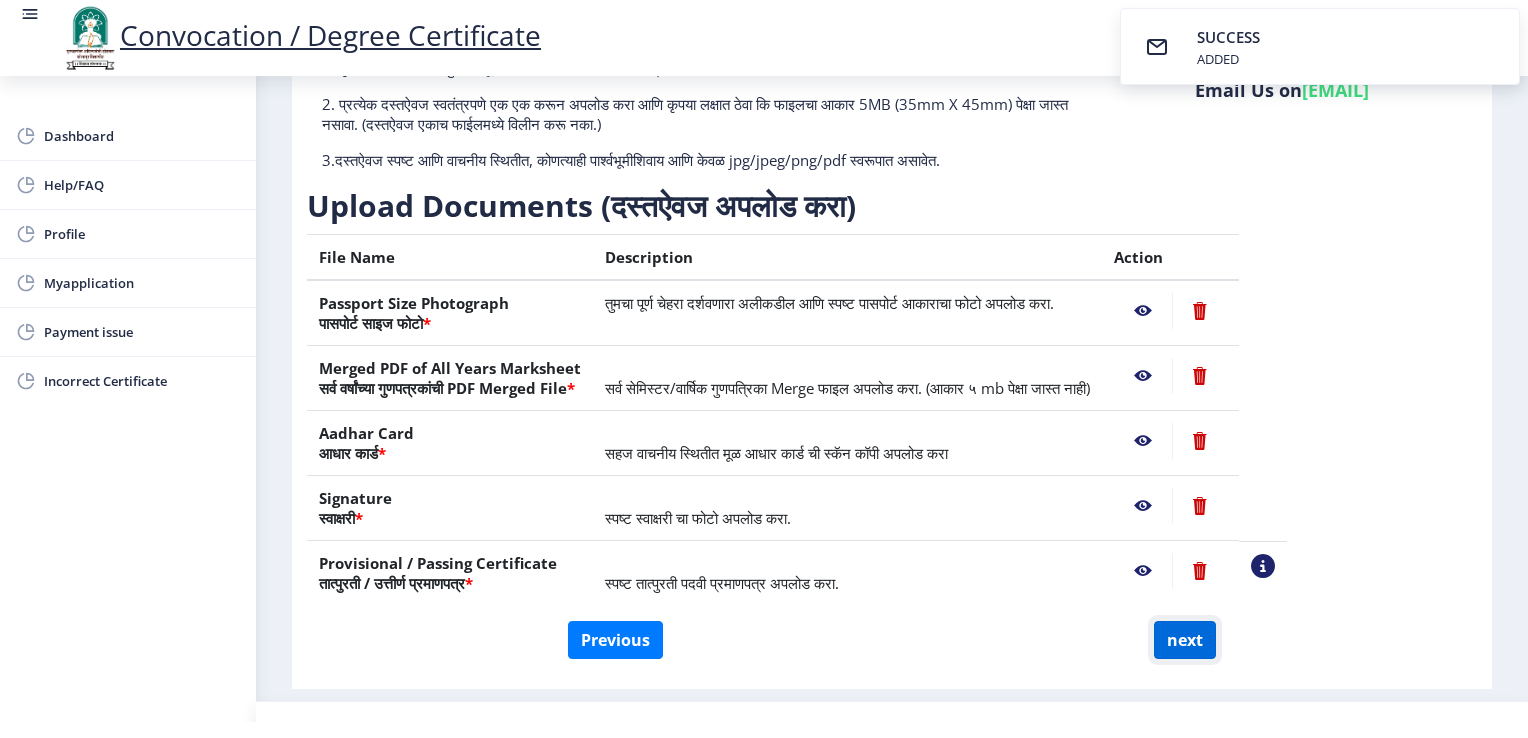 click on "next" 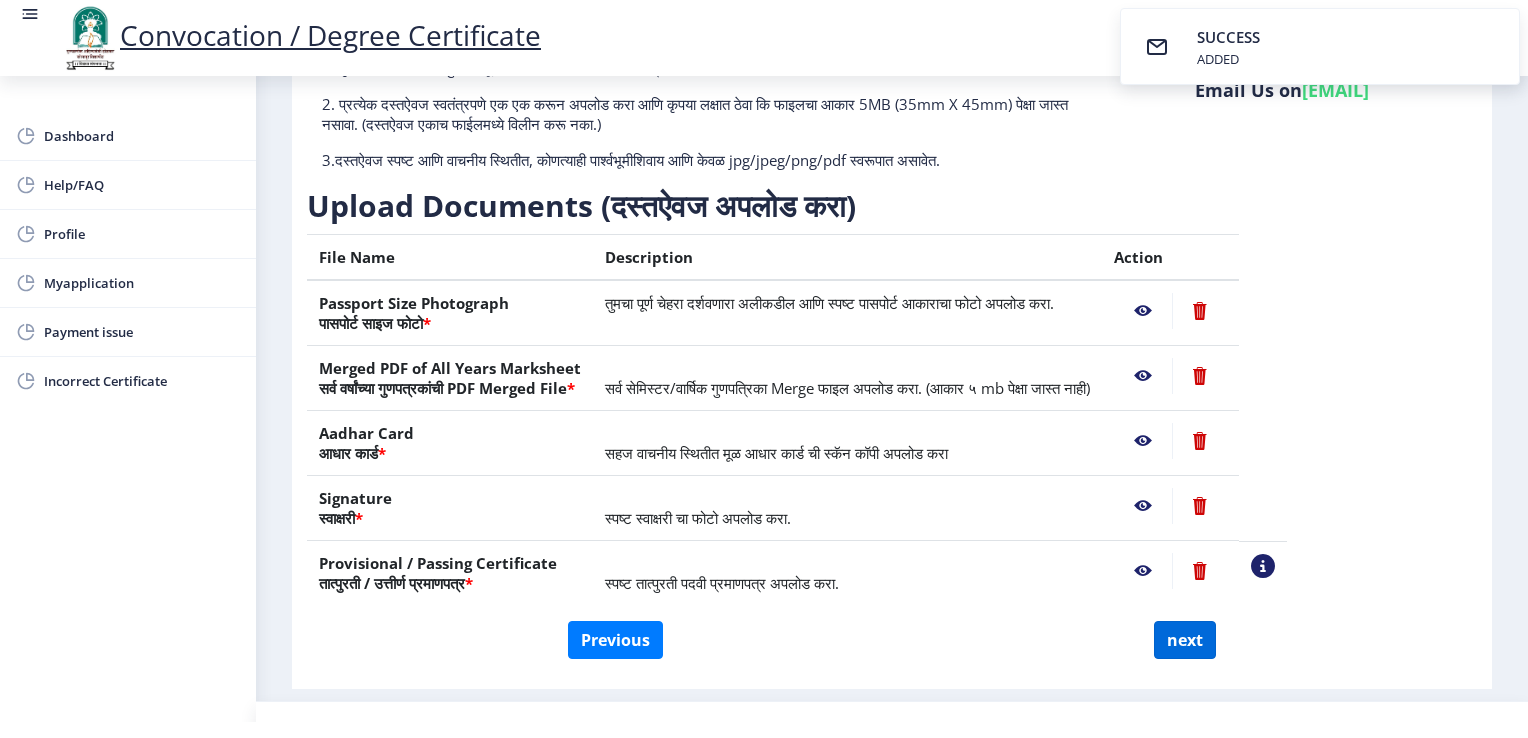 select 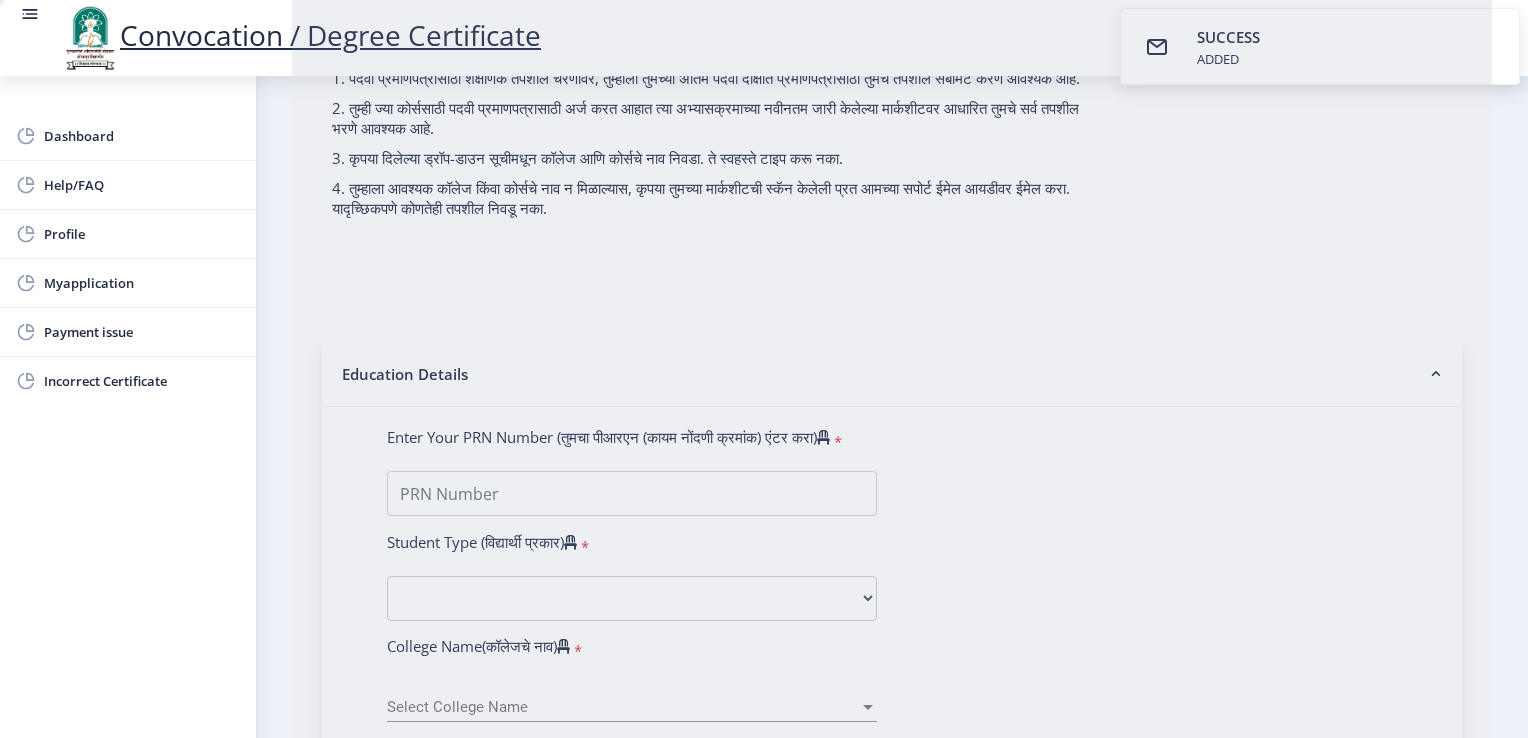 scroll, scrollTop: 0, scrollLeft: 0, axis: both 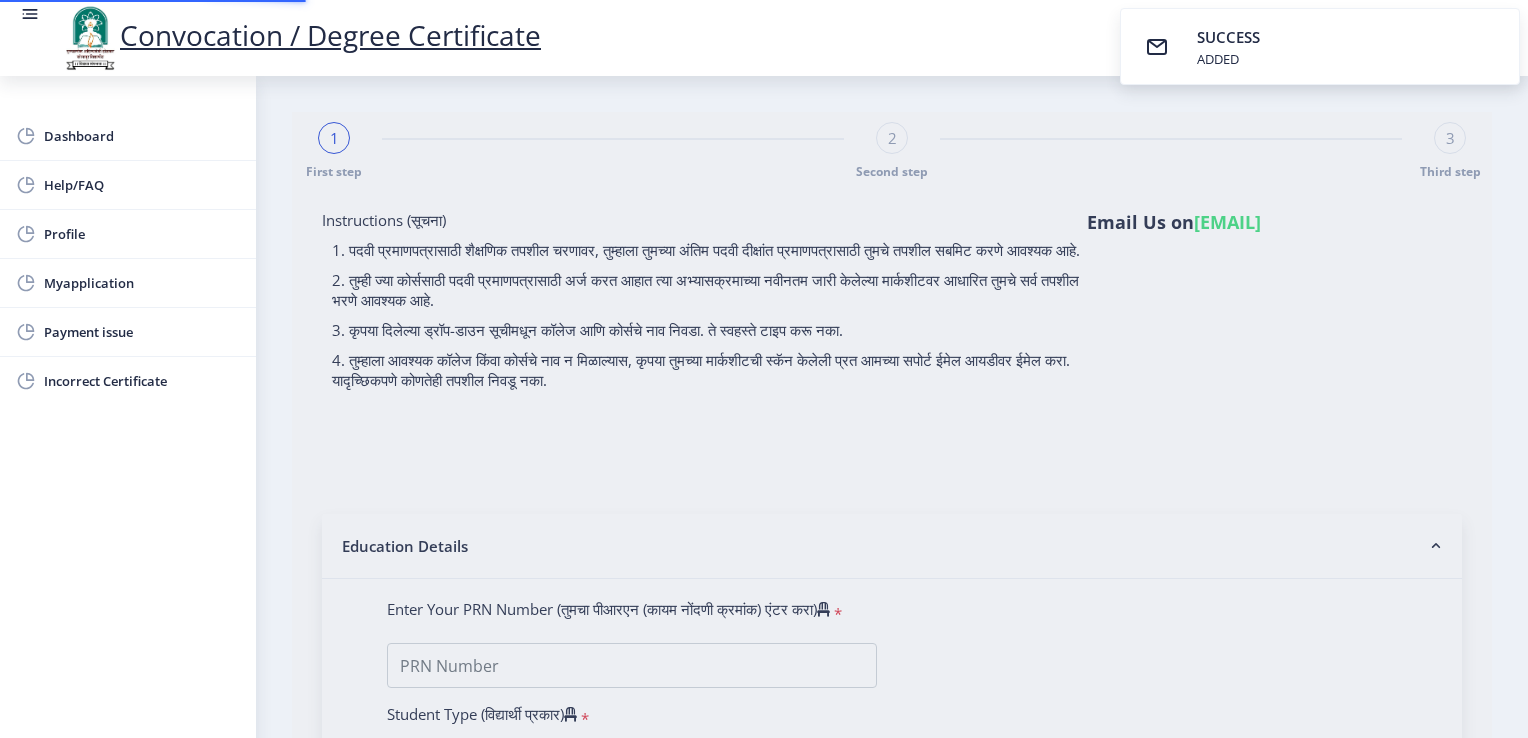 select 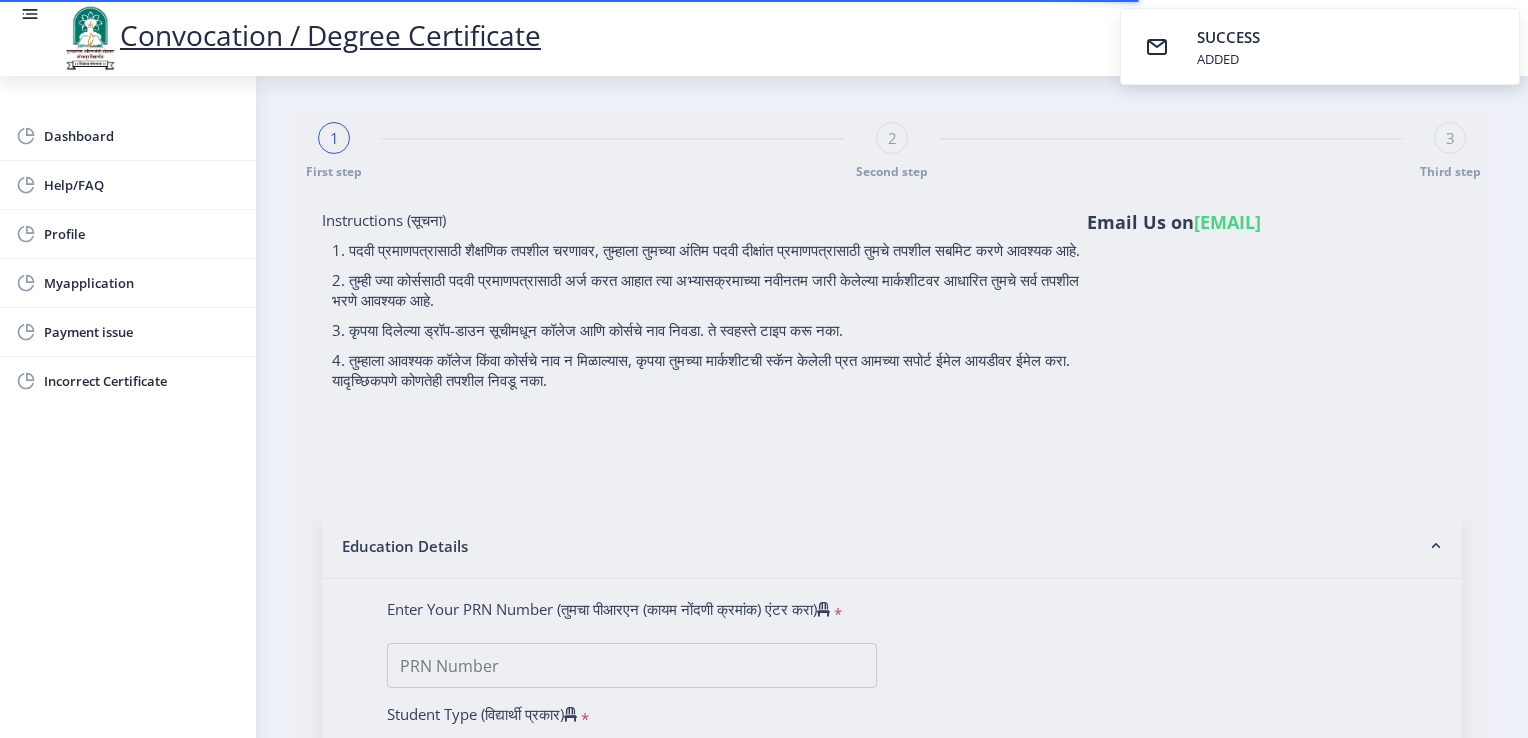 type on "[FIRST] [MIDDLE] [LAST]" 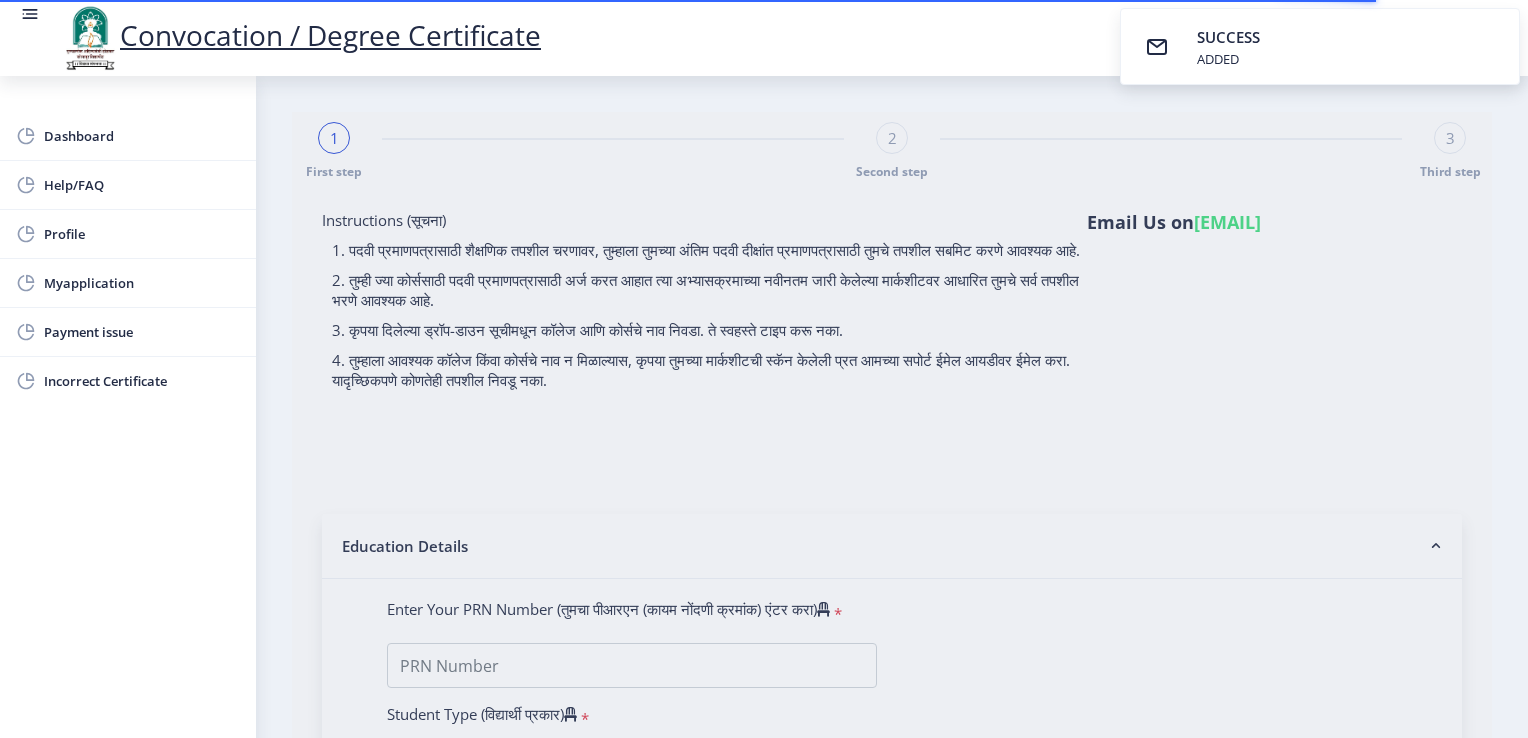 type on "[DOCUMENT_ID]" 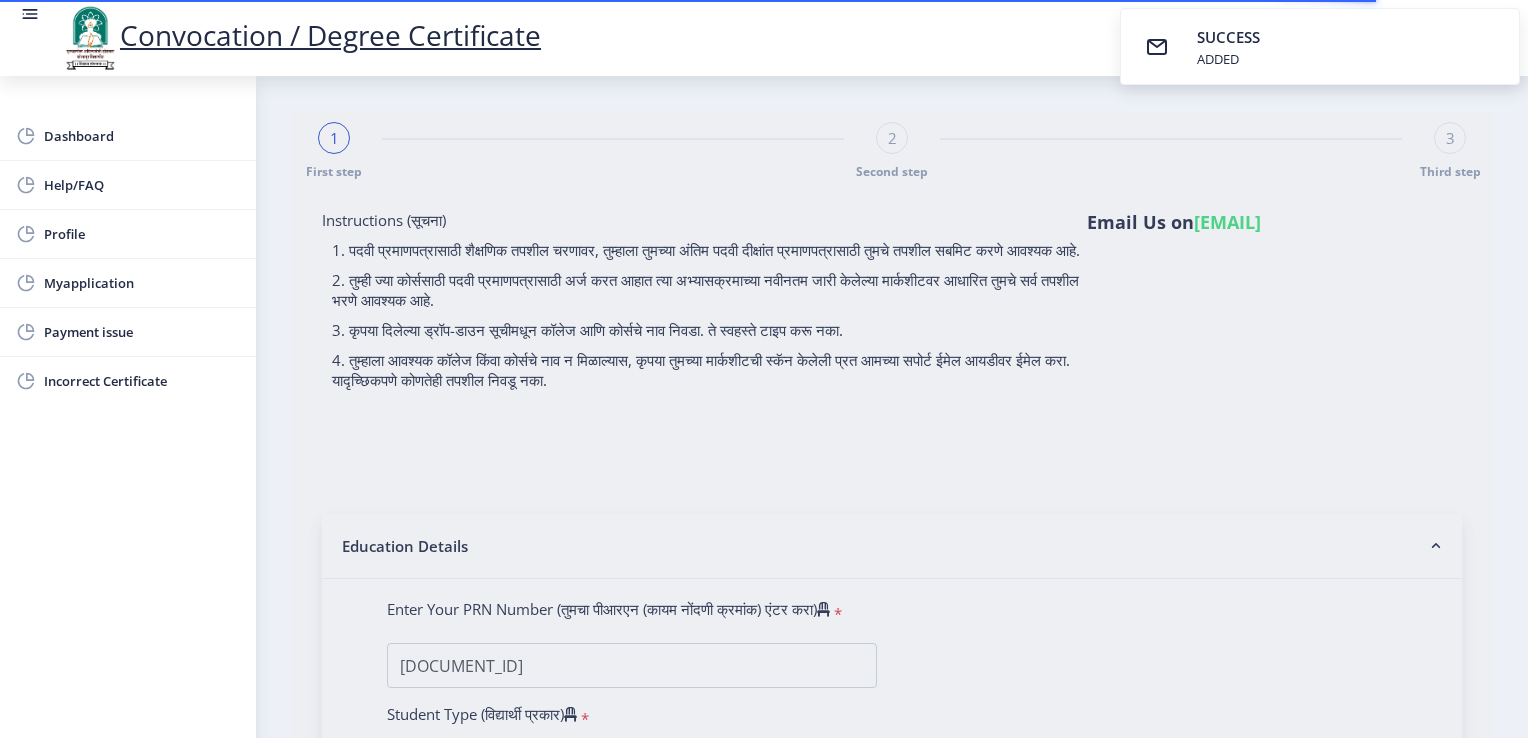 select on "Regular" 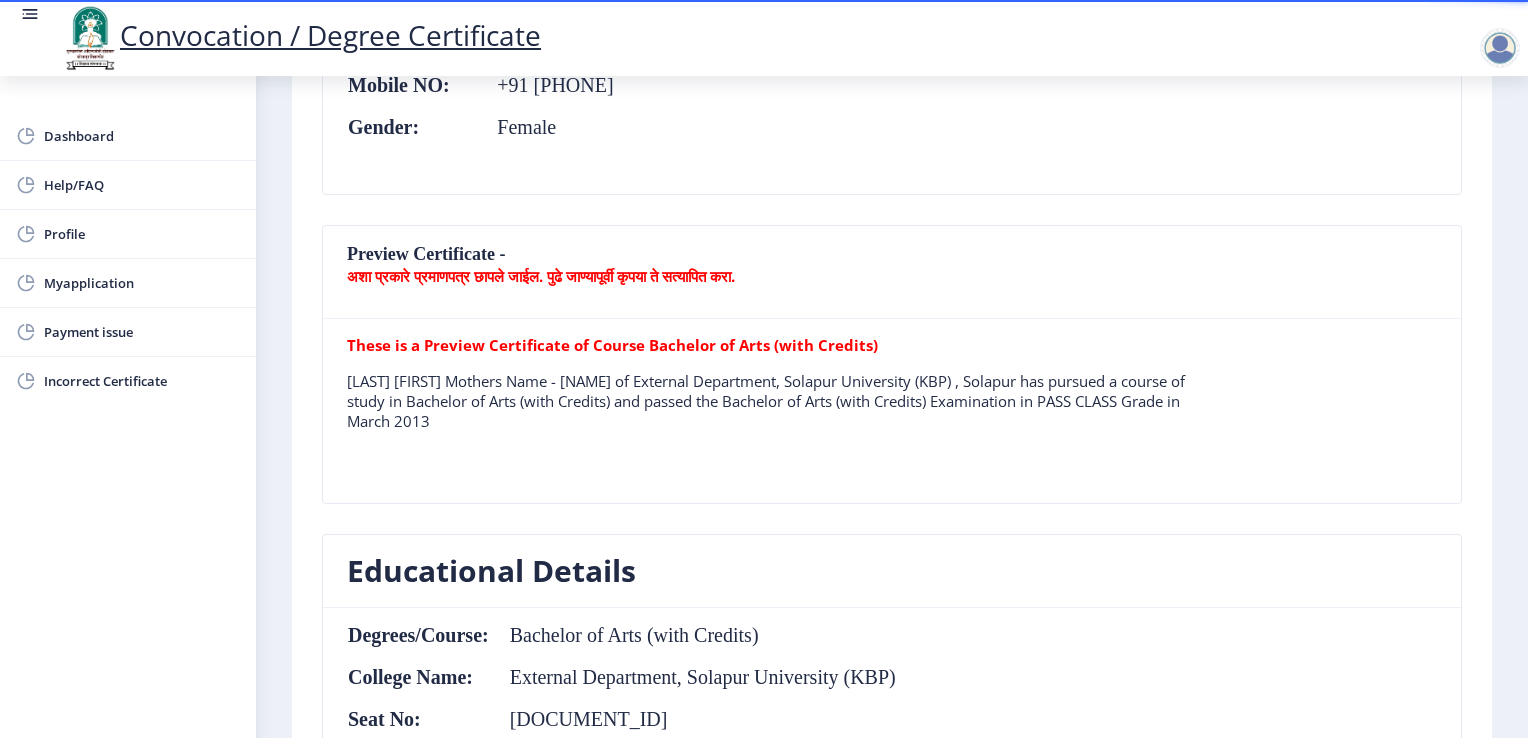scroll, scrollTop: 612, scrollLeft: 0, axis: vertical 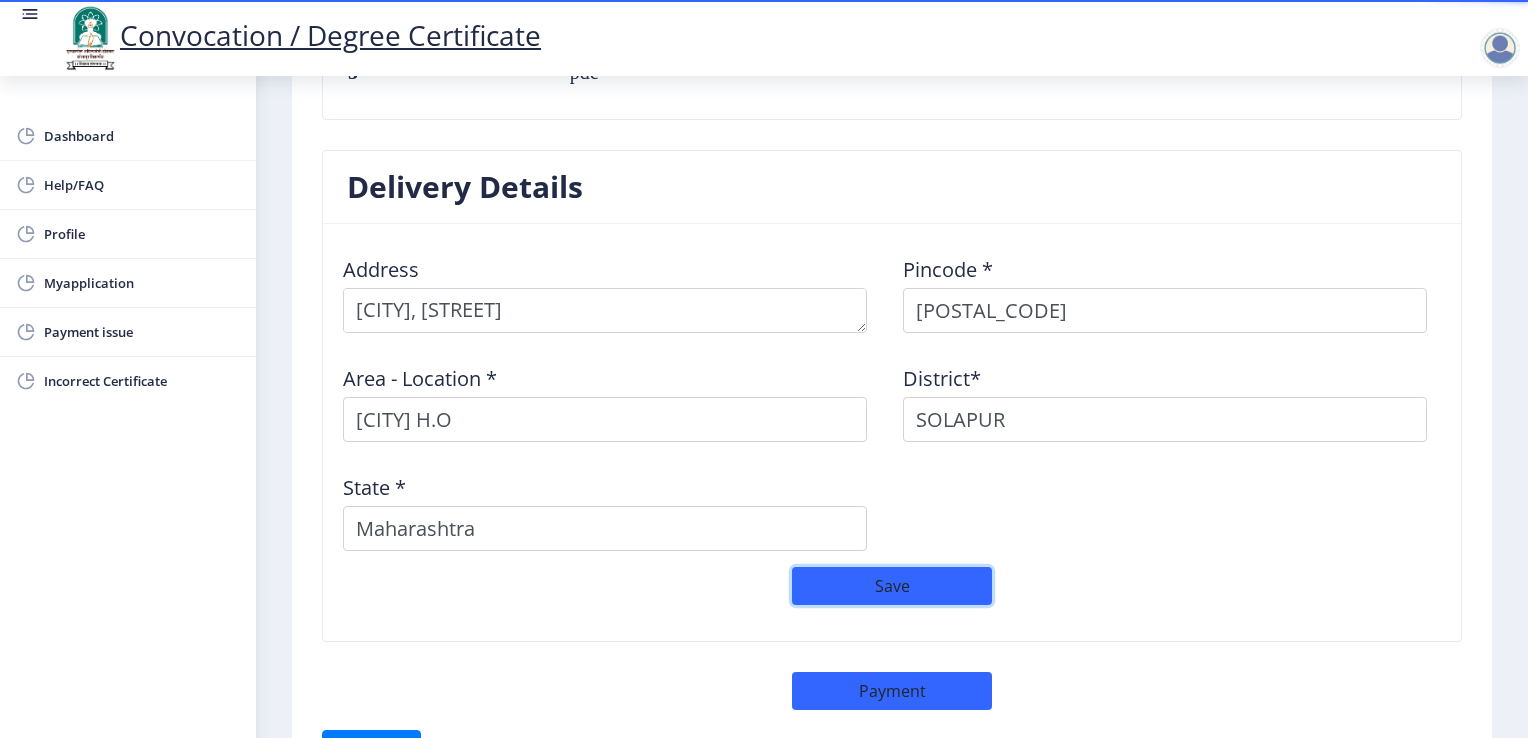 click on "Save" 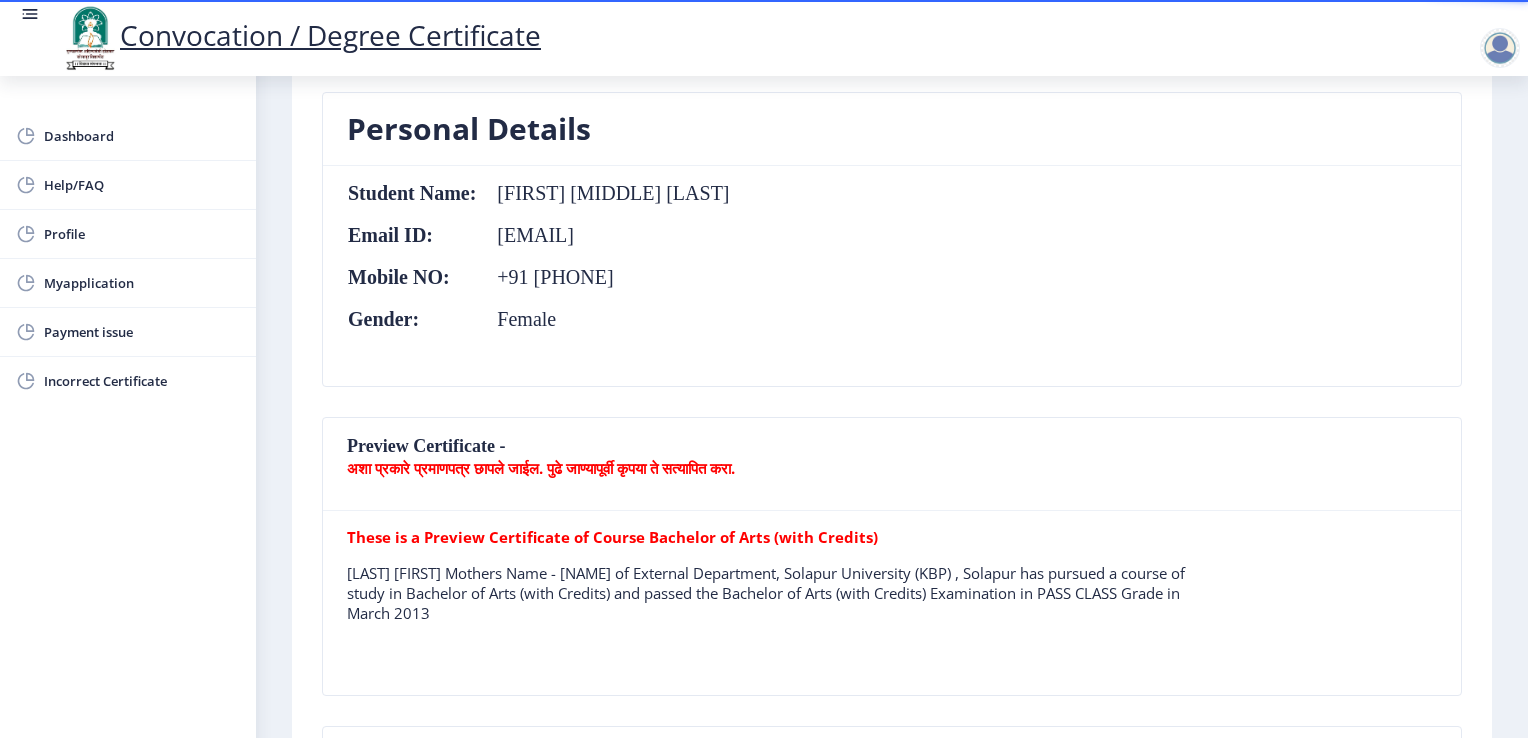 scroll, scrollTop: 0, scrollLeft: 0, axis: both 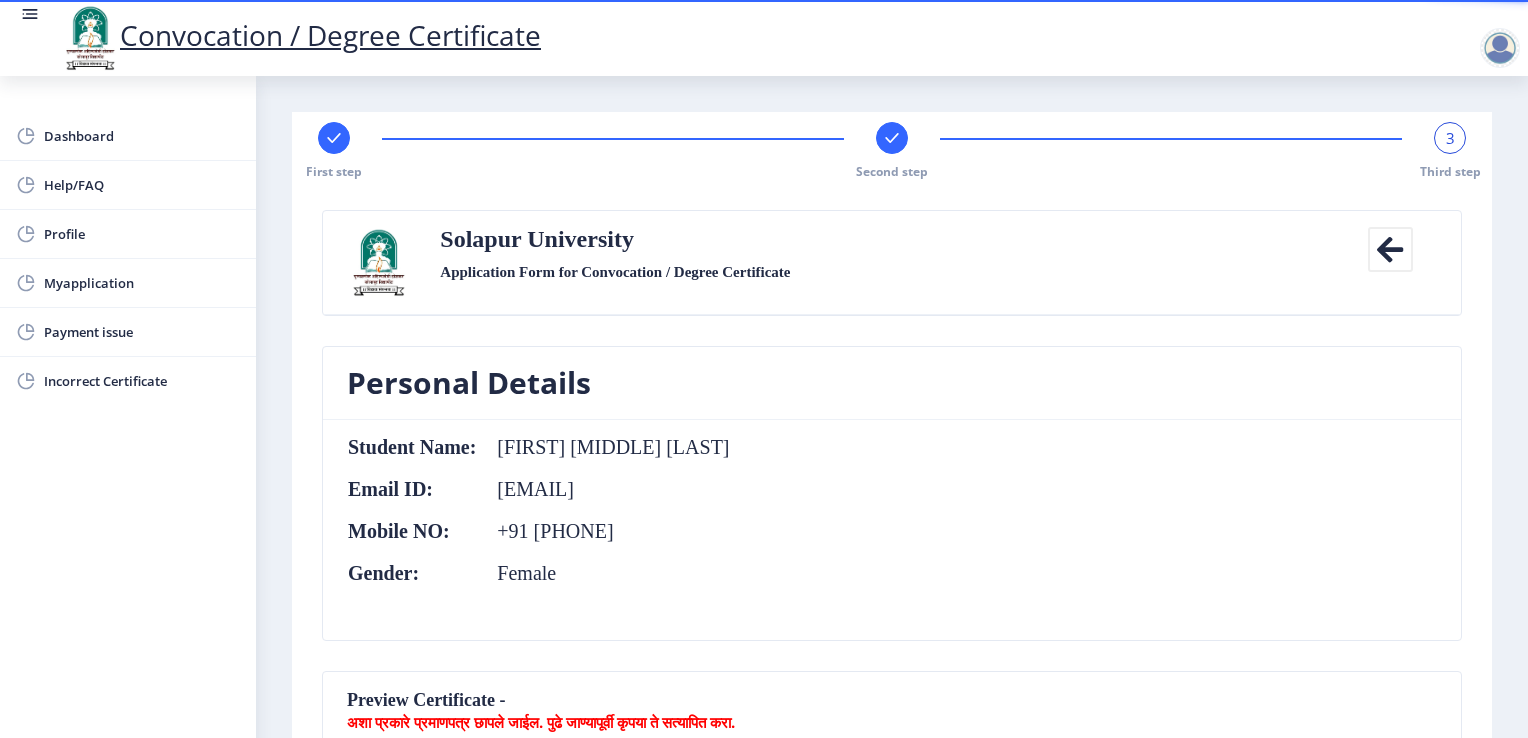 click 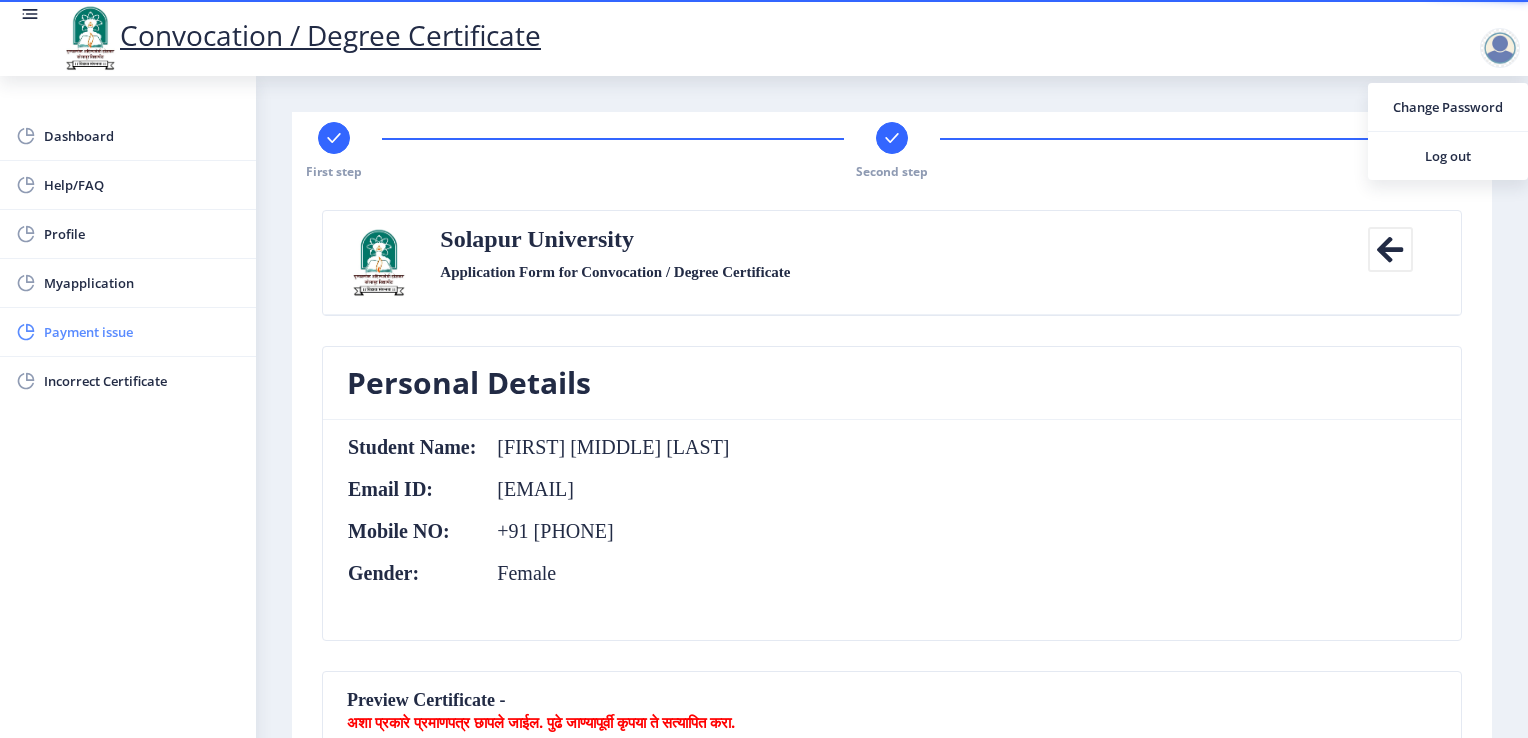 click on "Payment issue" 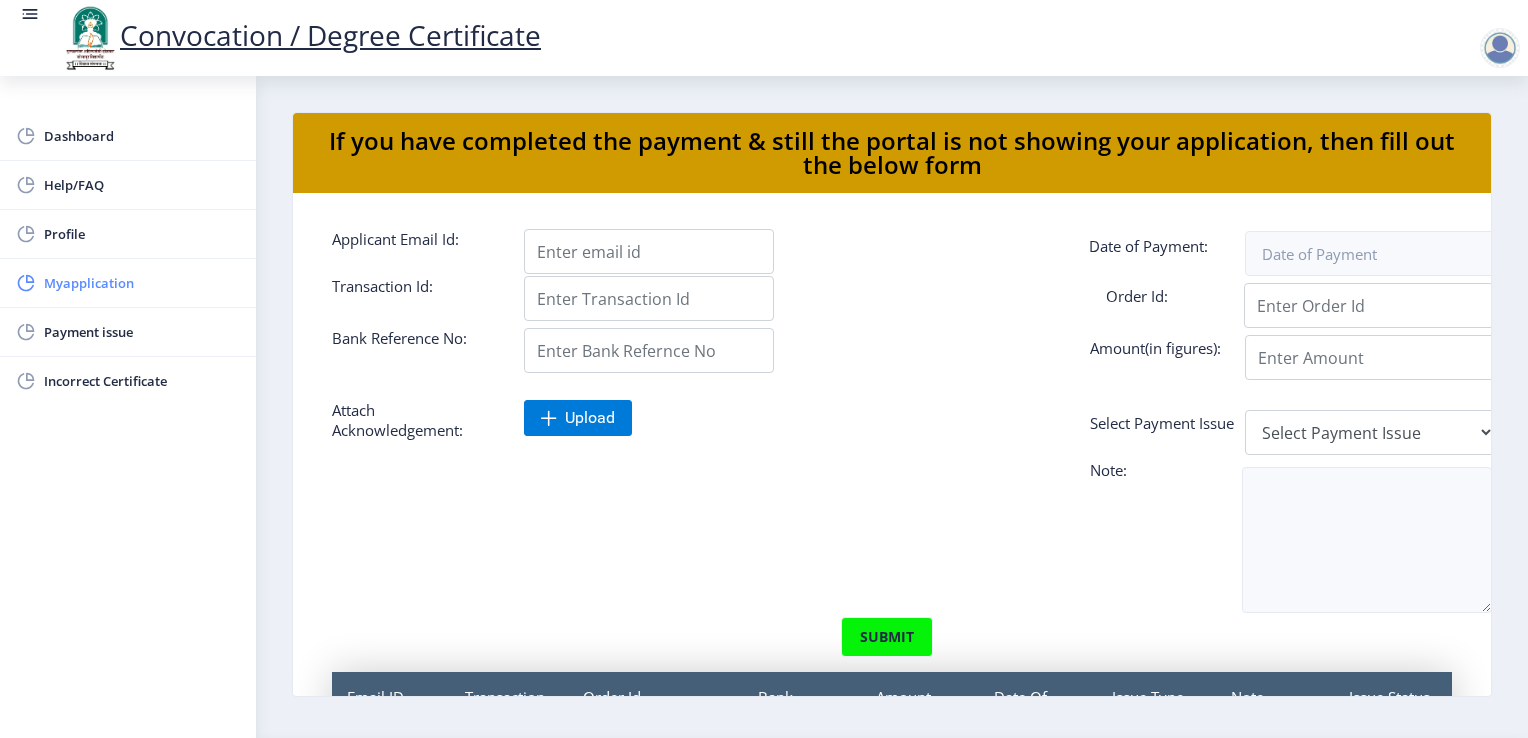 click on "Myapplication" 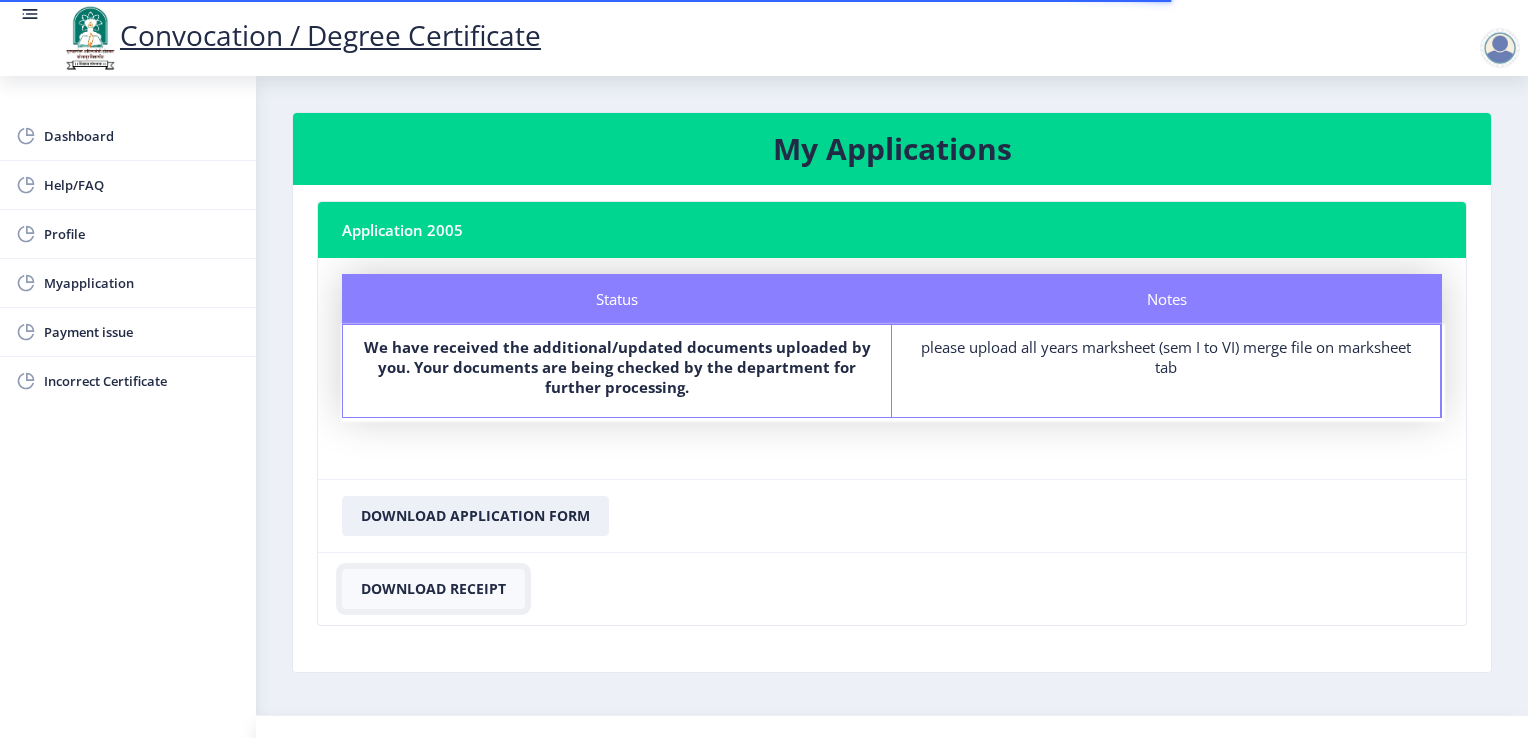 click on "Download Receipt" 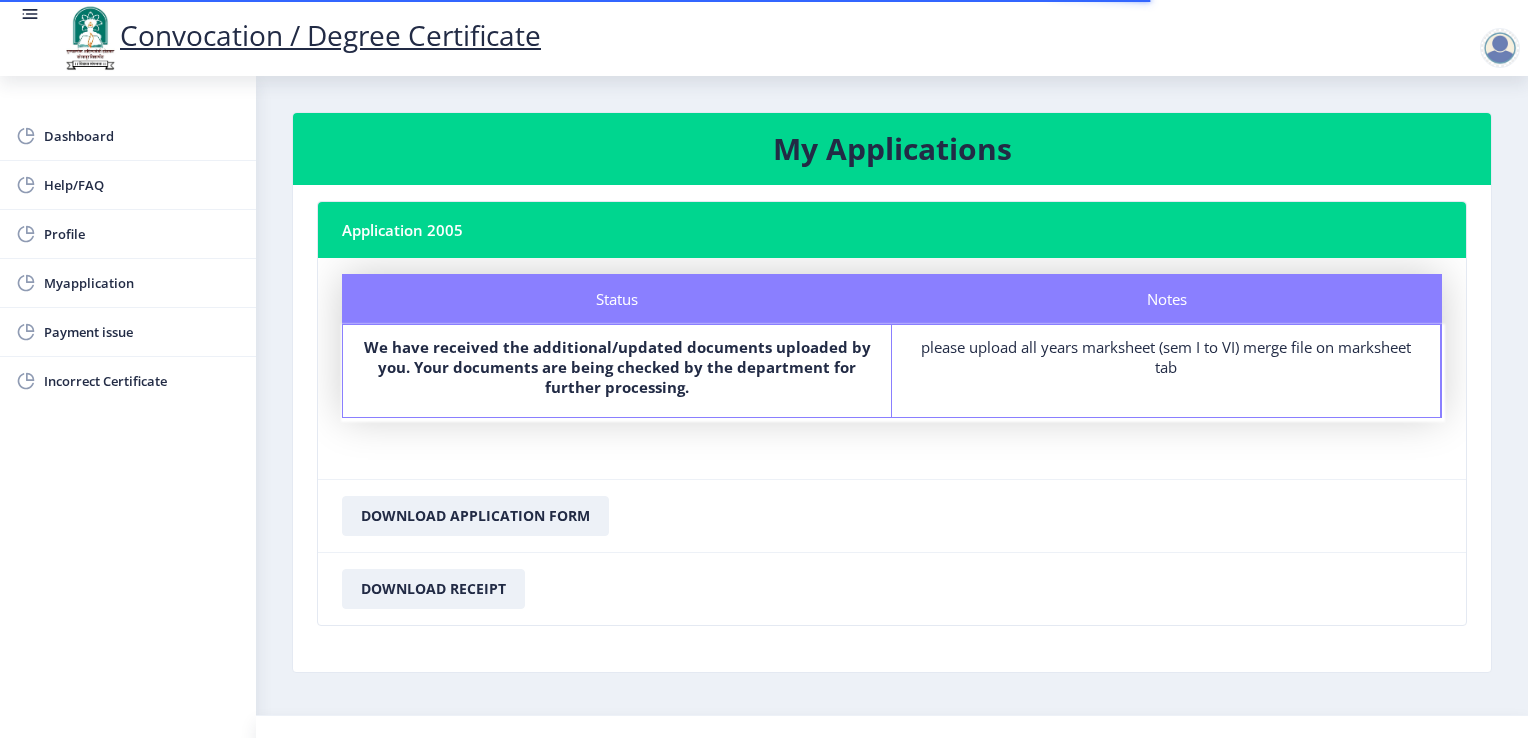 click 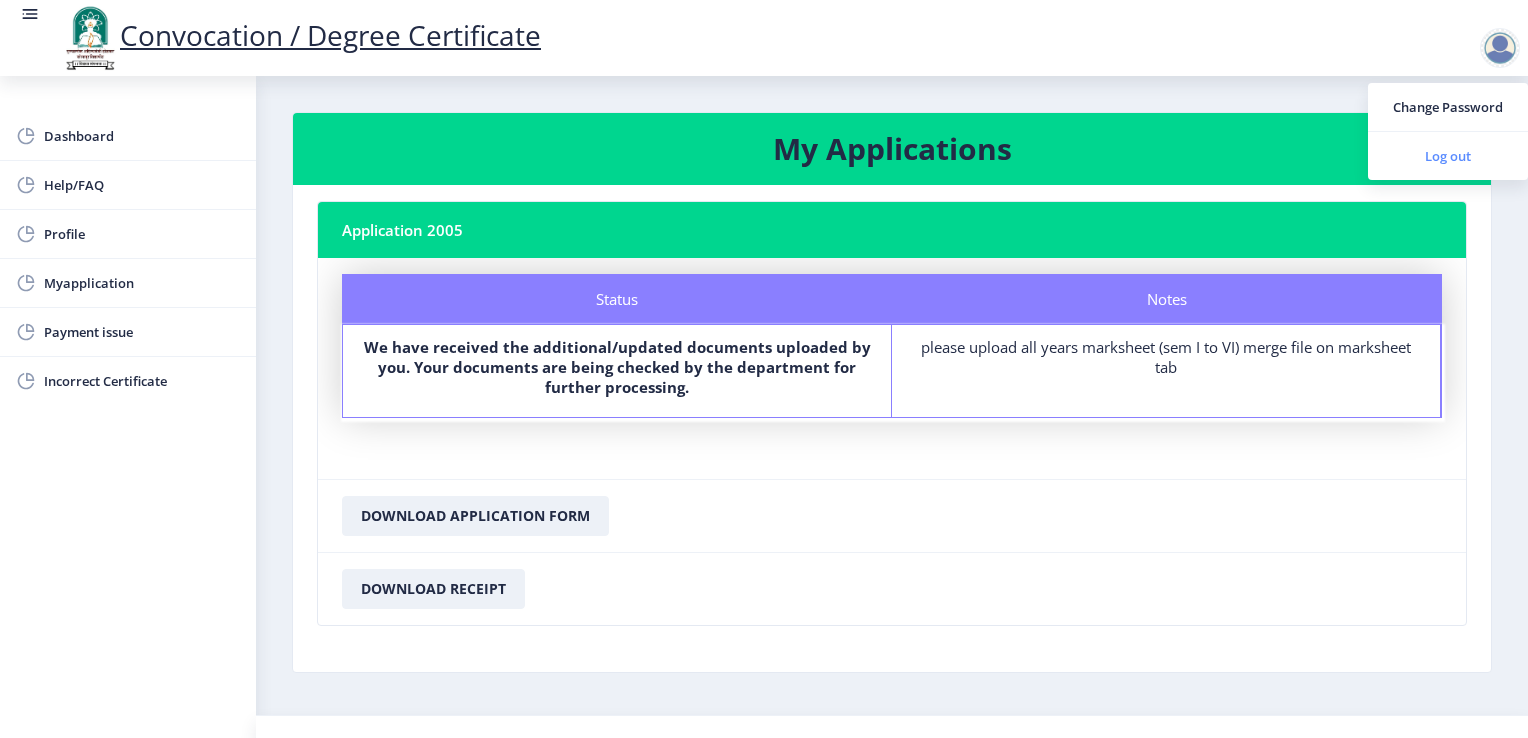 click on "Log out" at bounding box center (1448, 156) 